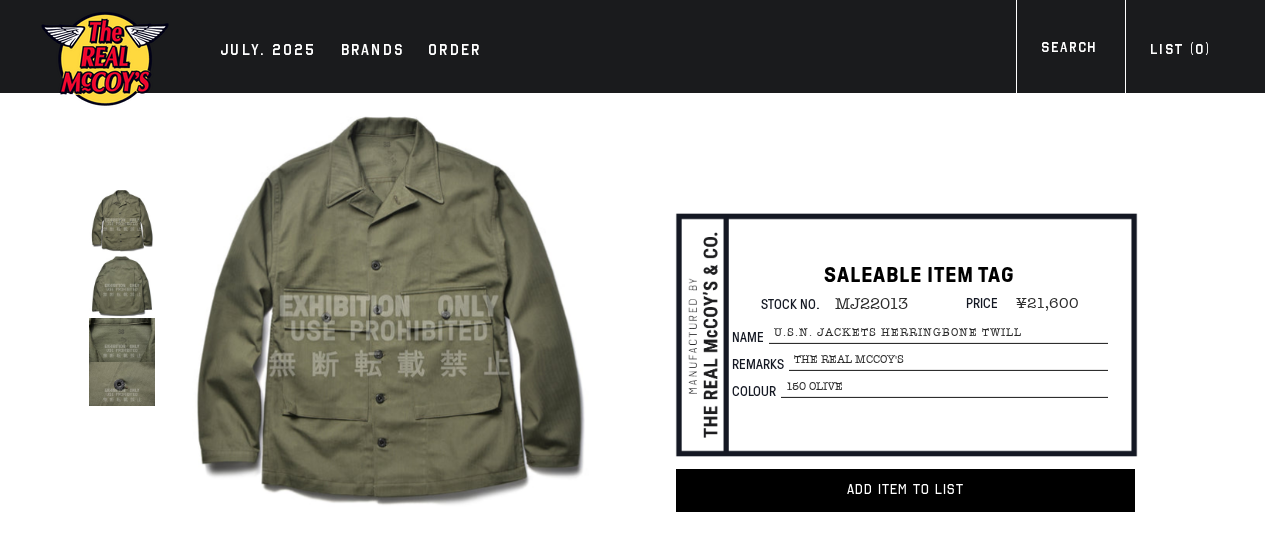 scroll, scrollTop: 0, scrollLeft: 0, axis: both 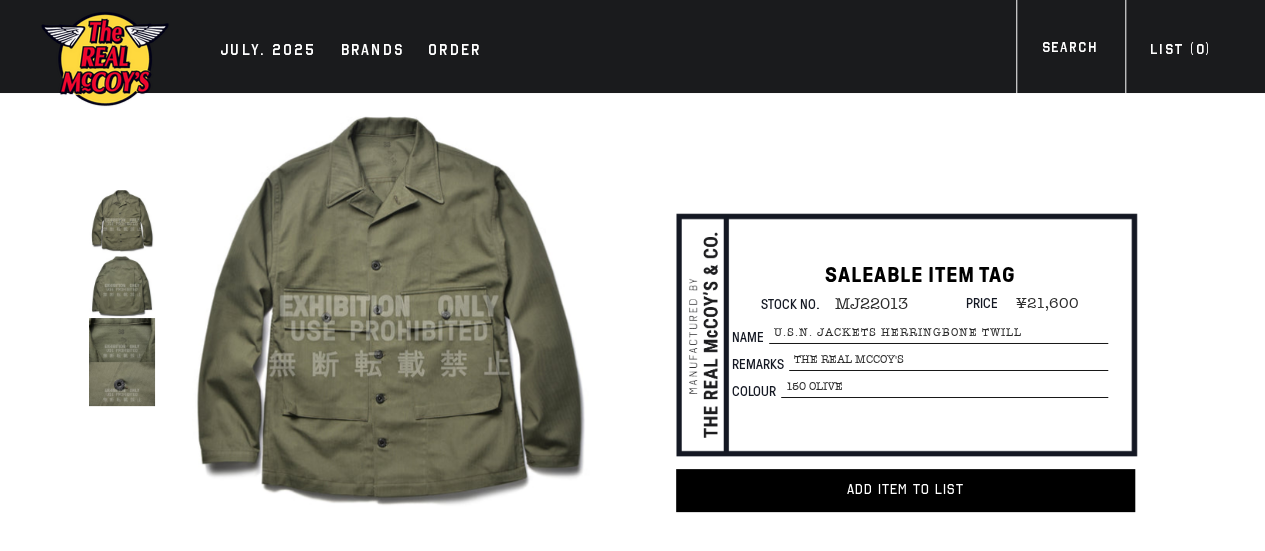 click on "MJ22013" at bounding box center (864, 304) 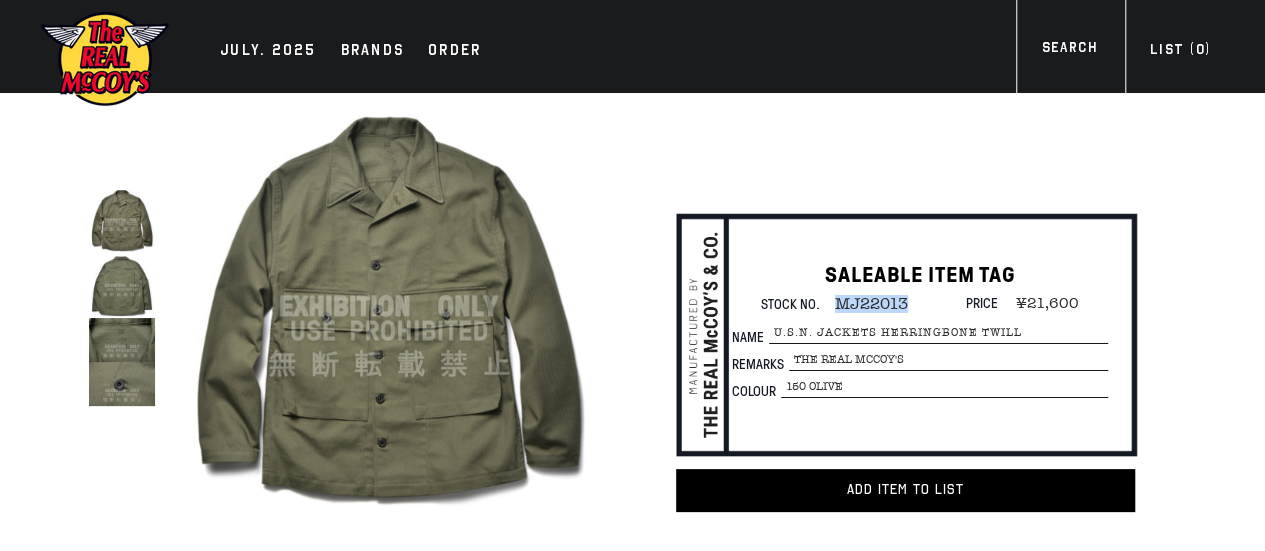 click on "MJ22013" at bounding box center [864, 304] 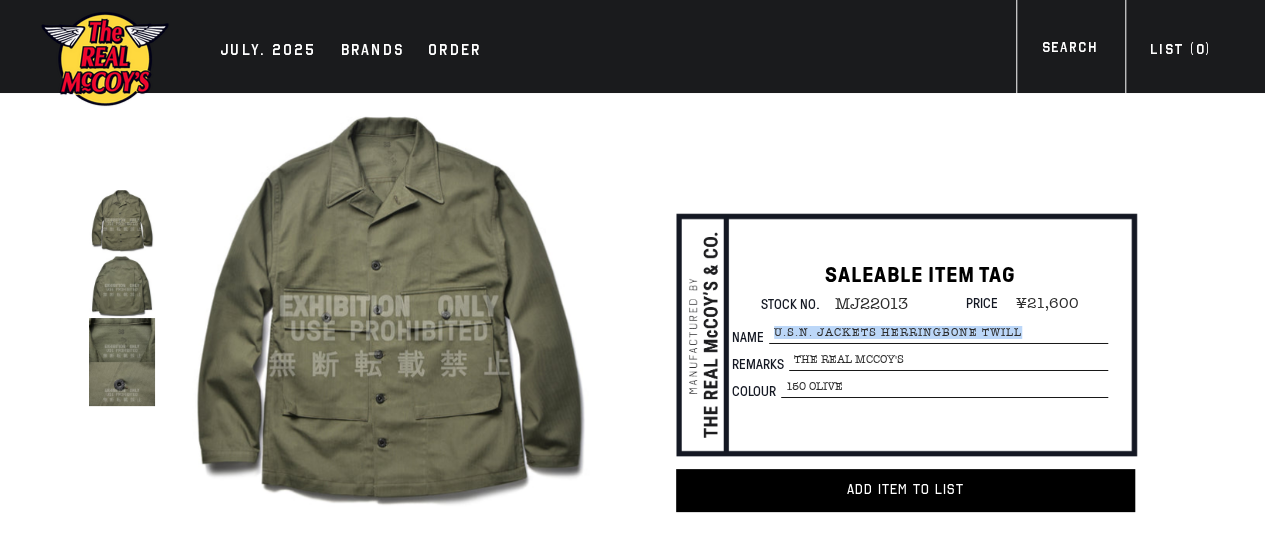drag, startPoint x: 796, startPoint y: 322, endPoint x: 1048, endPoint y: 330, distance: 252.12695 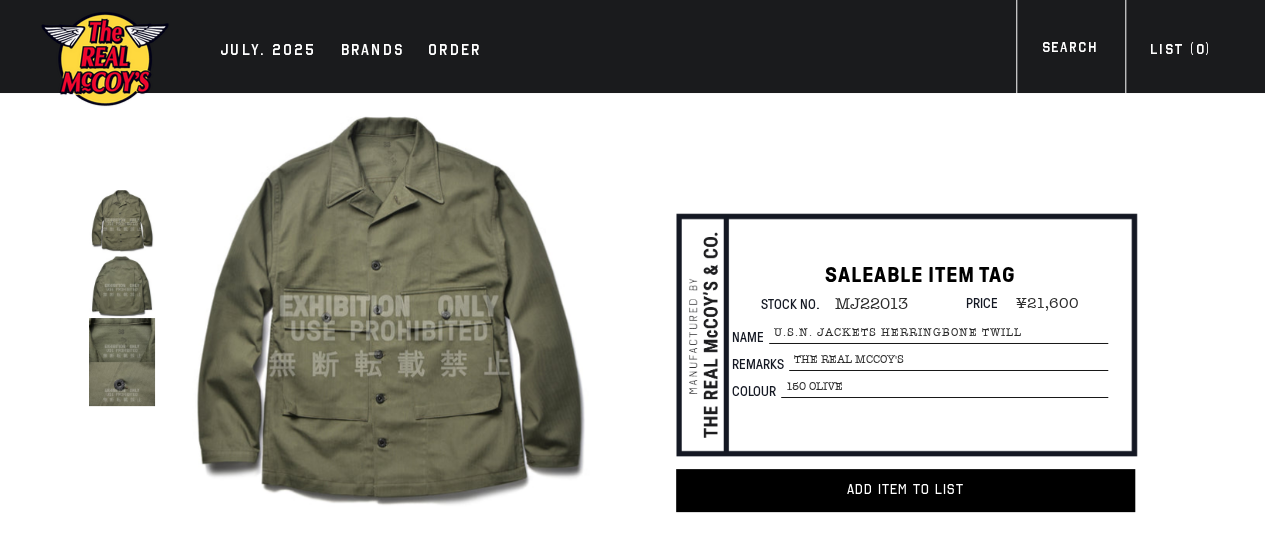 click on "150 OLIVE" at bounding box center [948, 360] 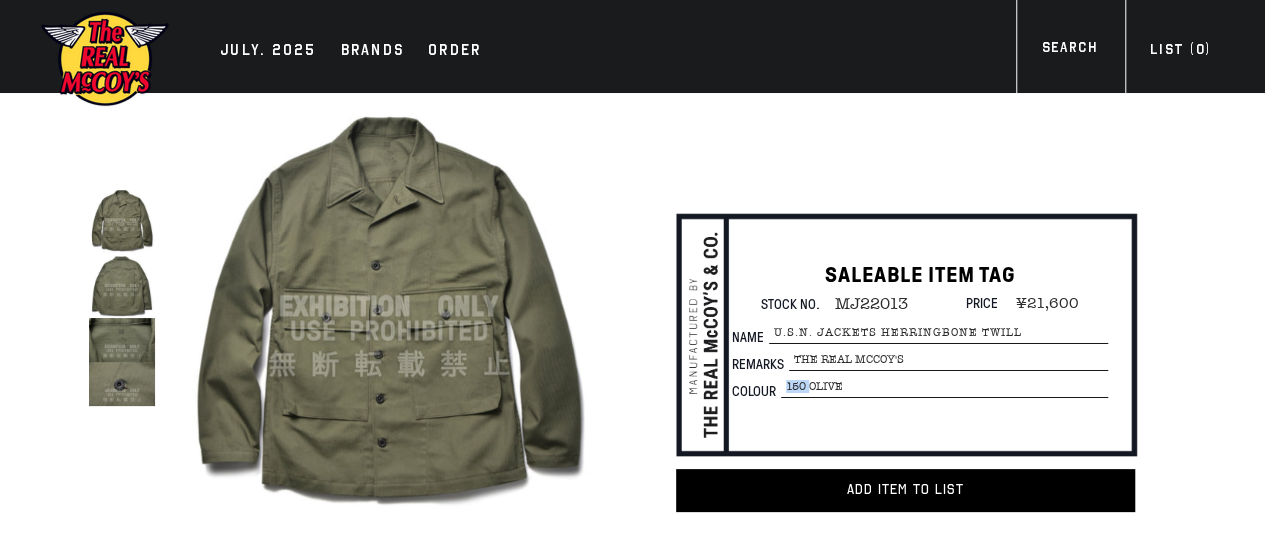 click on "150 OLIVE" at bounding box center [948, 360] 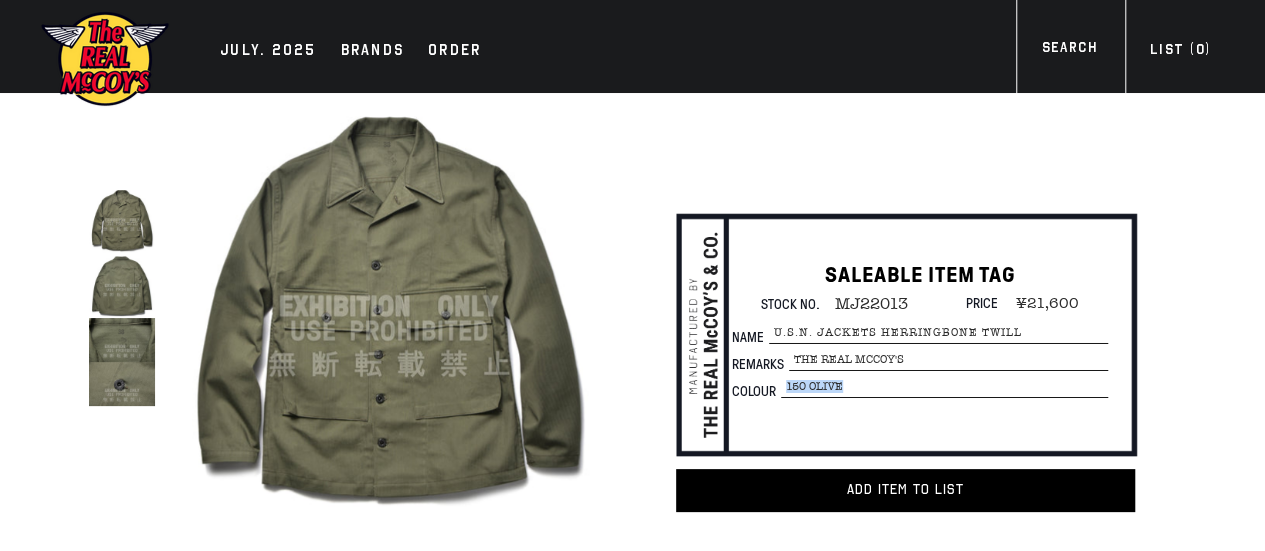 click on "150 OLIVE" at bounding box center (948, 360) 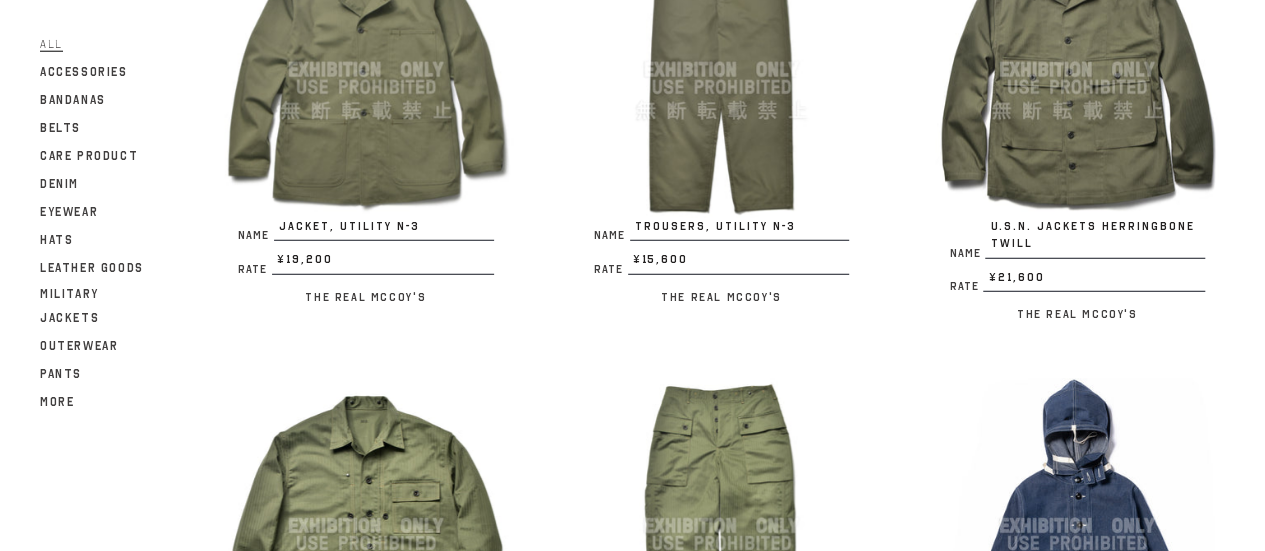 scroll, scrollTop: 2740, scrollLeft: 0, axis: vertical 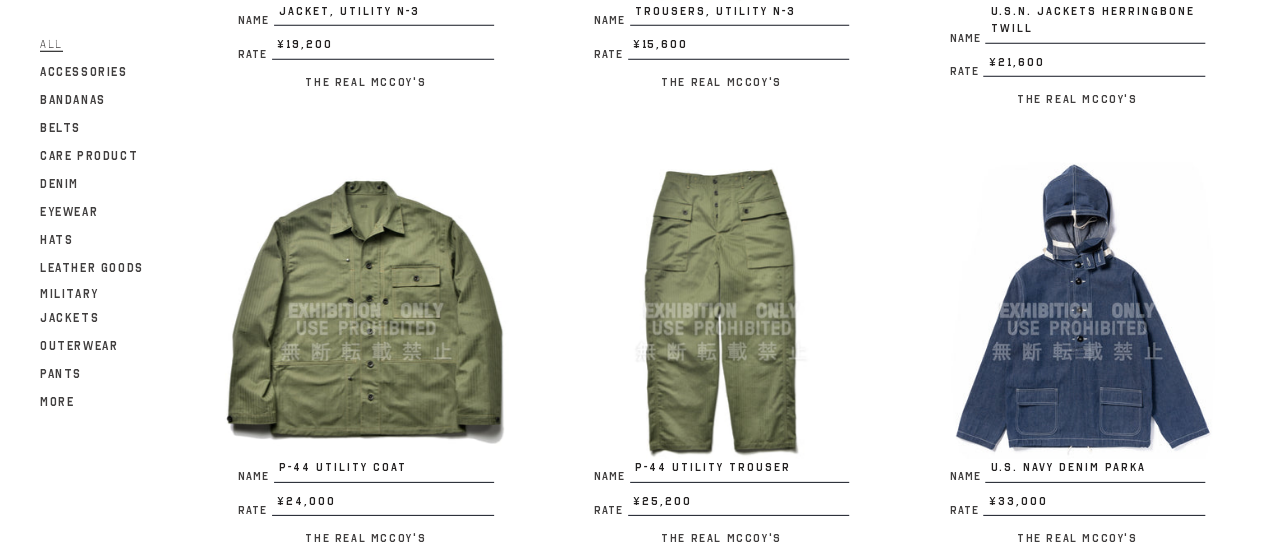 drag, startPoint x: 1016, startPoint y: 364, endPoint x: 870, endPoint y: 421, distance: 156.73225 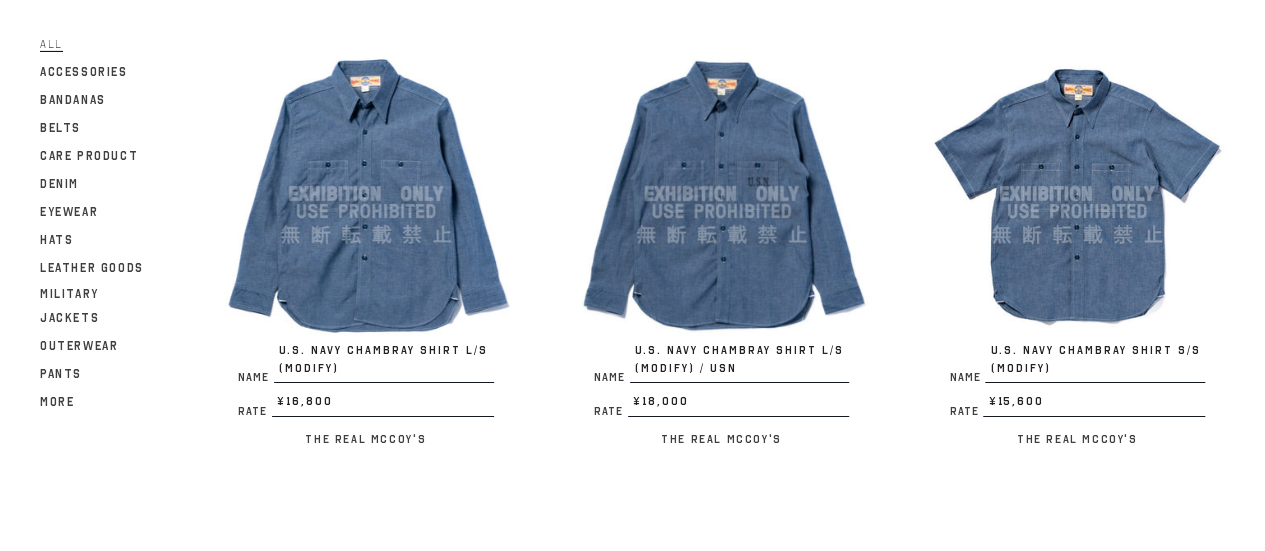 scroll, scrollTop: 3340, scrollLeft: 0, axis: vertical 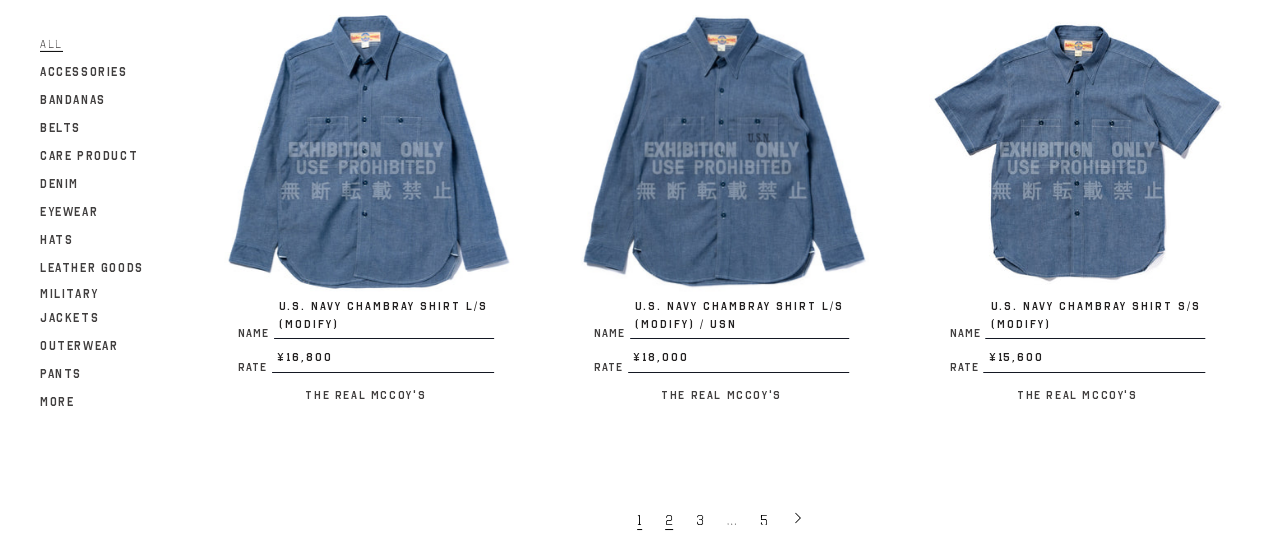 click on "2" at bounding box center (670, 519) 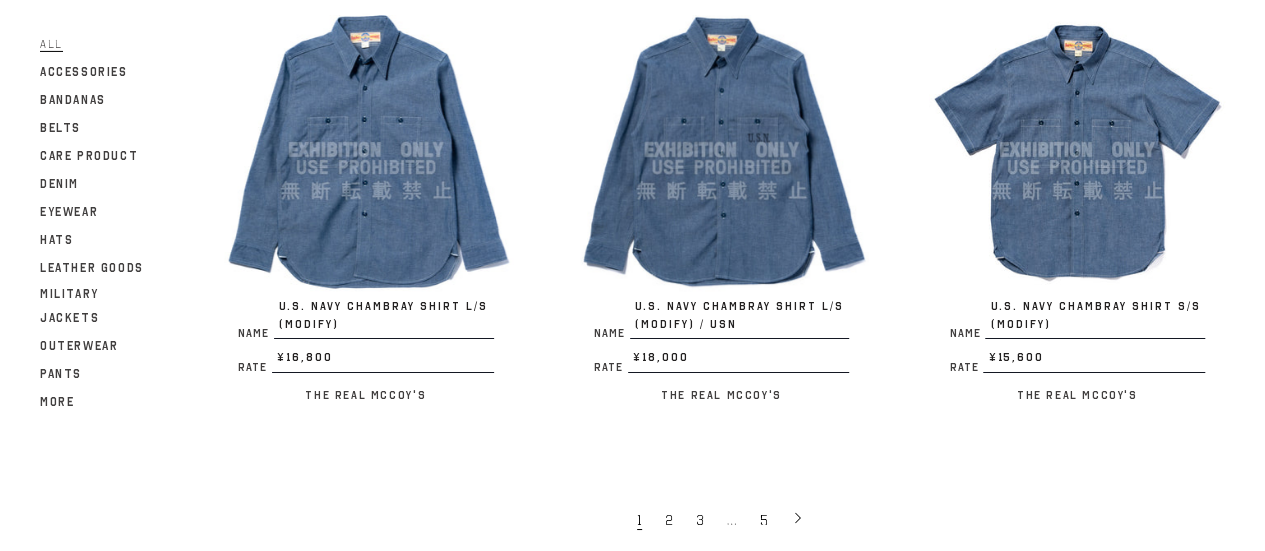 click at bounding box center (722, 150) 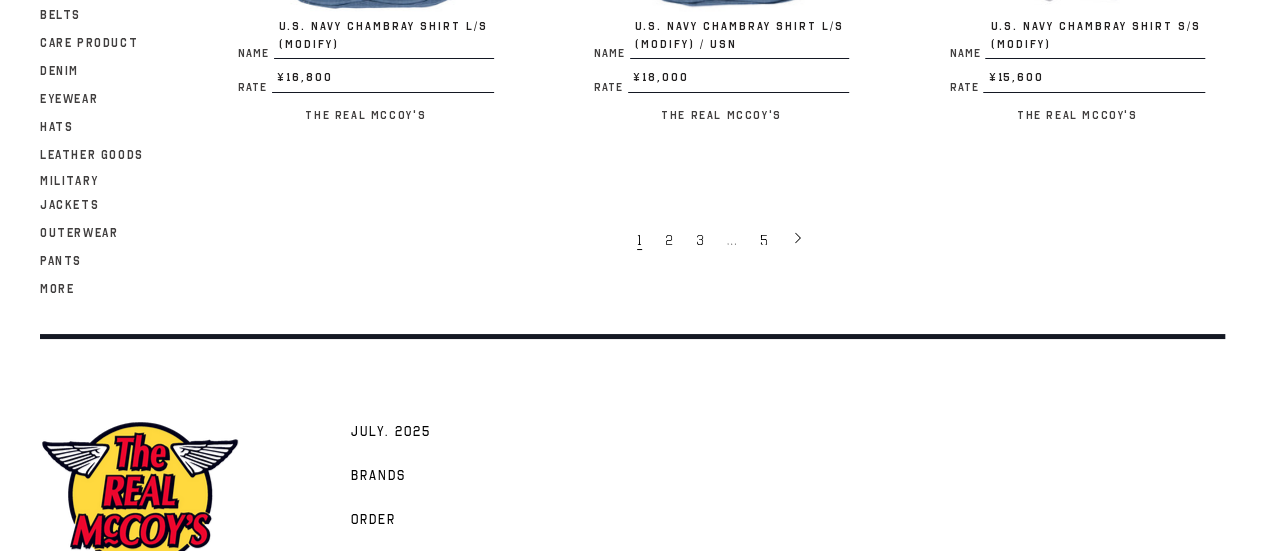 scroll, scrollTop: 3740, scrollLeft: 0, axis: vertical 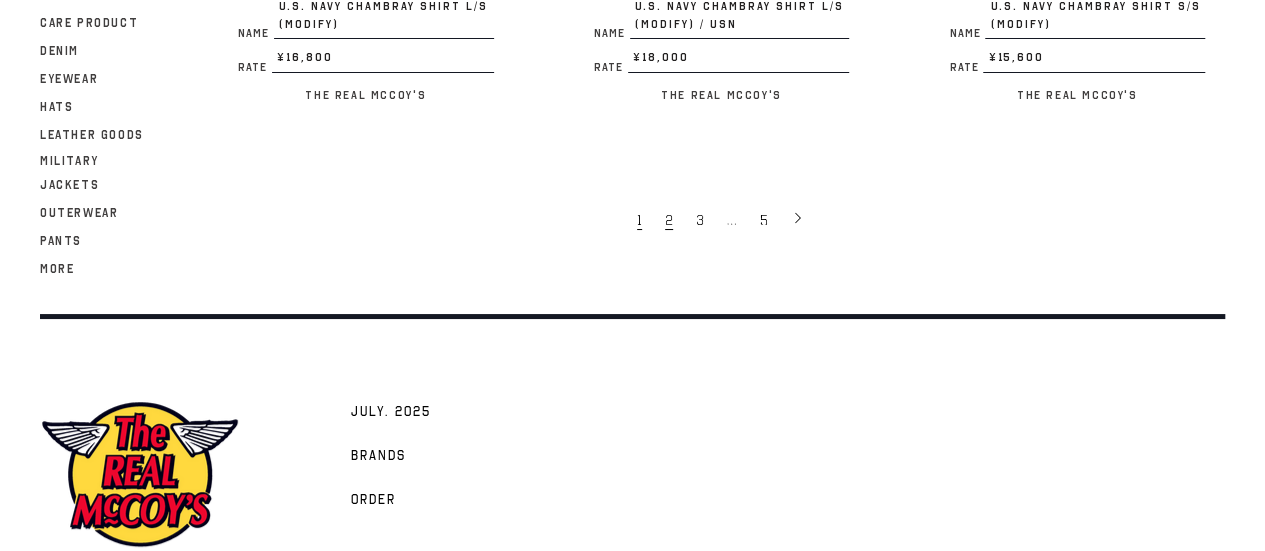 click on "2" at bounding box center (670, 219) 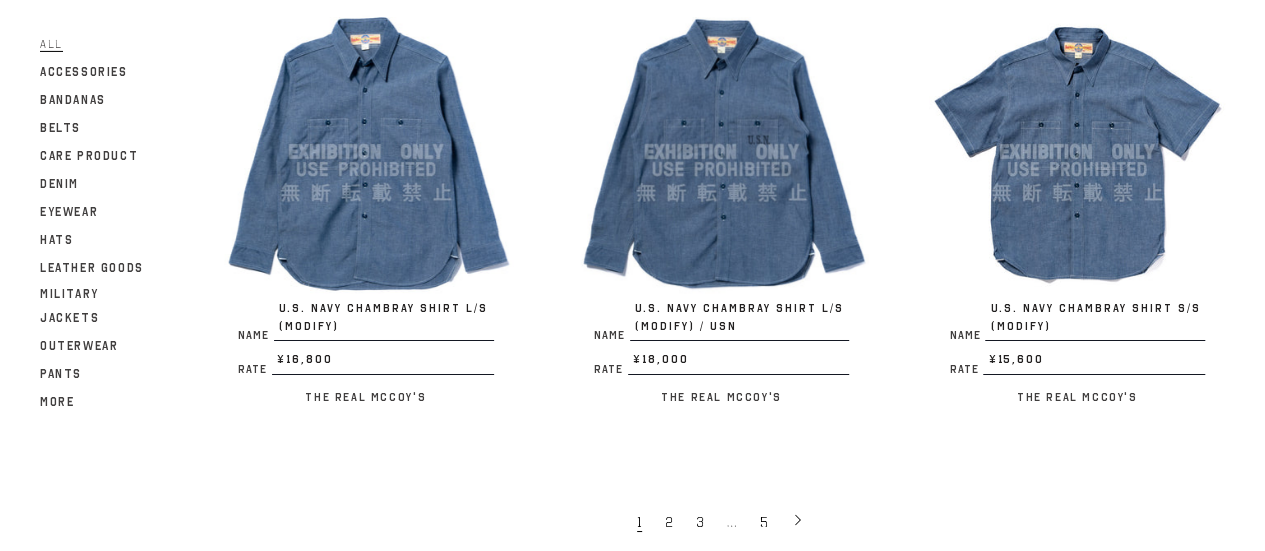 scroll, scrollTop: 3427, scrollLeft: 0, axis: vertical 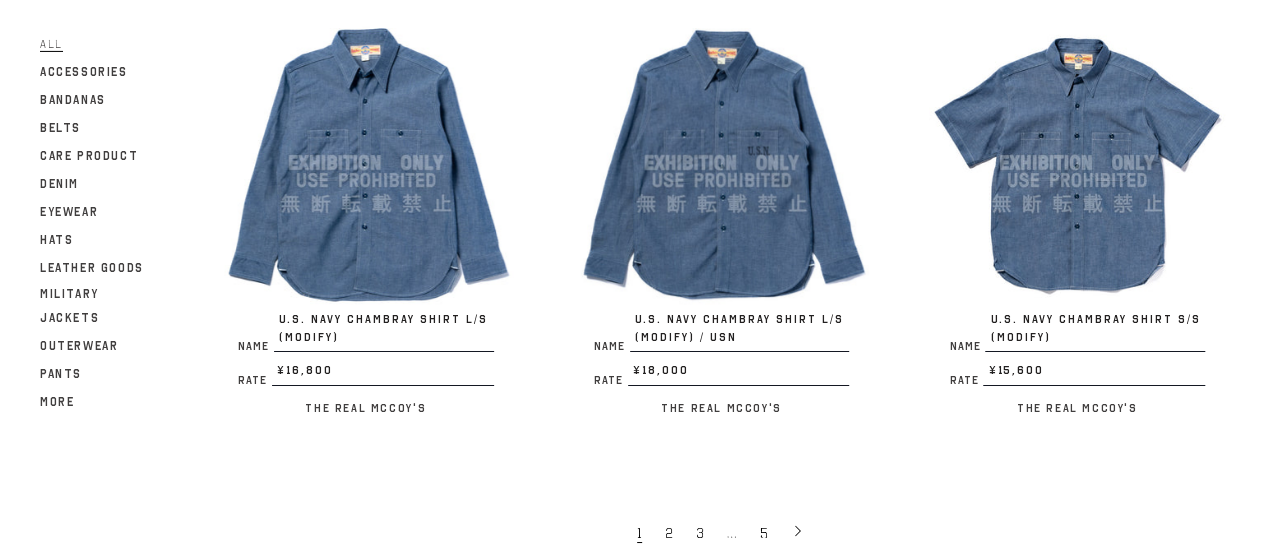 click on "U.S. NAVY CHAMBRAY SHIRT S/S (MODIFY)" at bounding box center [1095, 331] 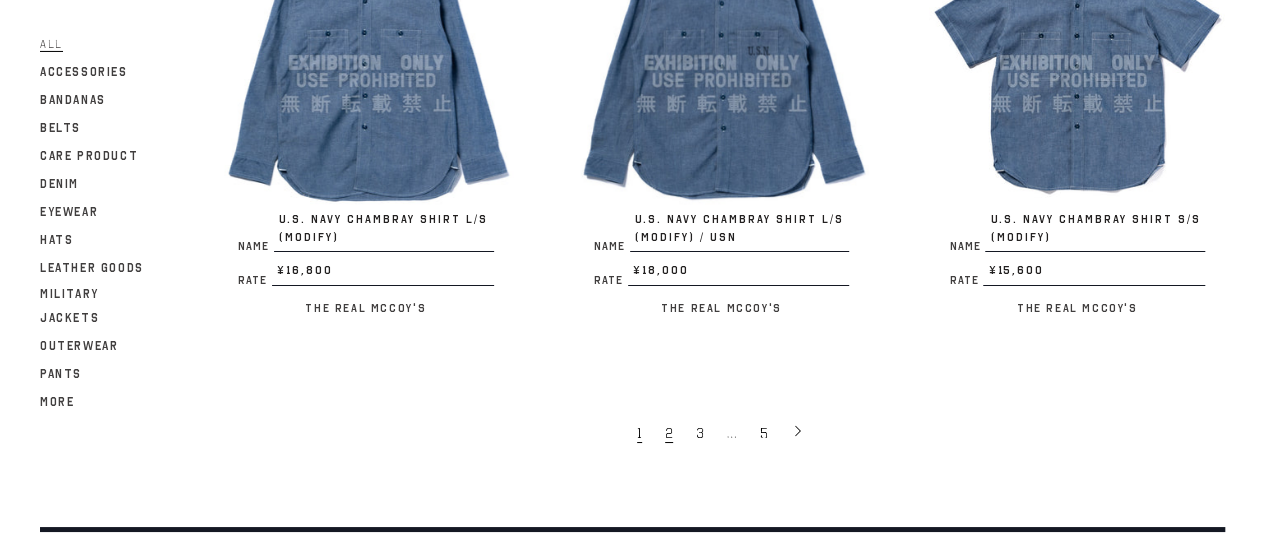click on "2" at bounding box center [669, 433] 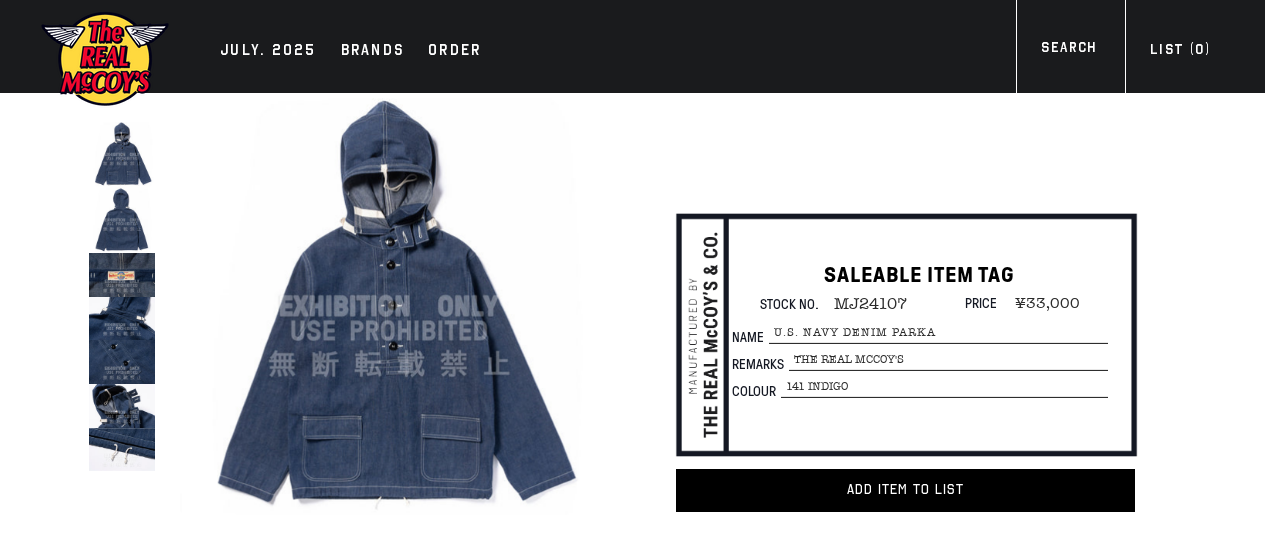 scroll, scrollTop: 0, scrollLeft: 0, axis: both 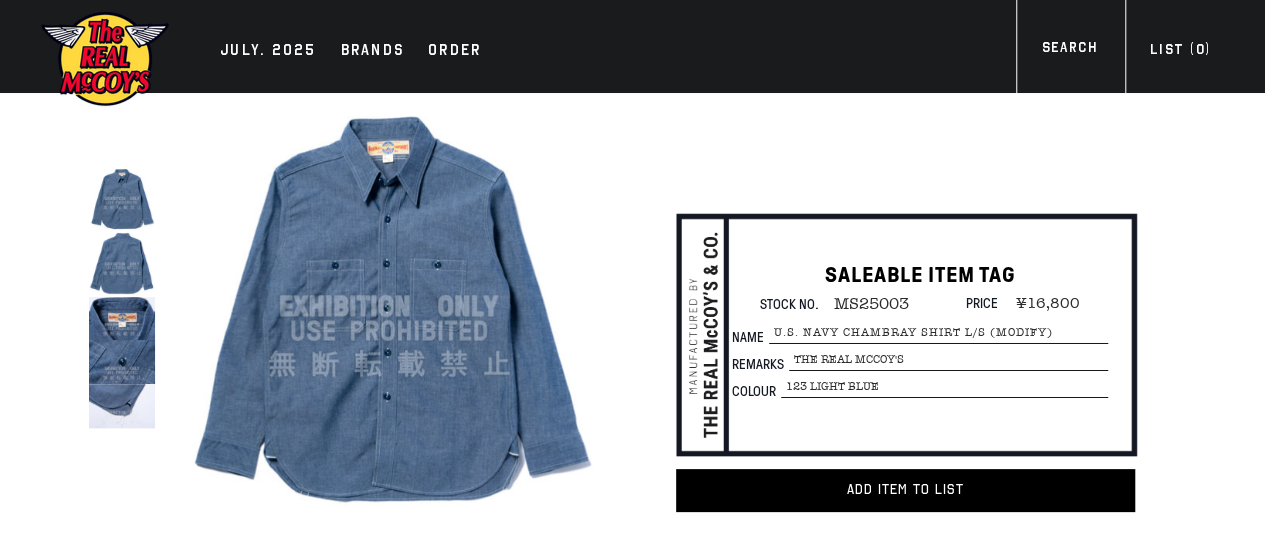 click on "U.S. NAVY CHAMBRAY SHIRT L/S (MODIFY)" at bounding box center (938, 333) 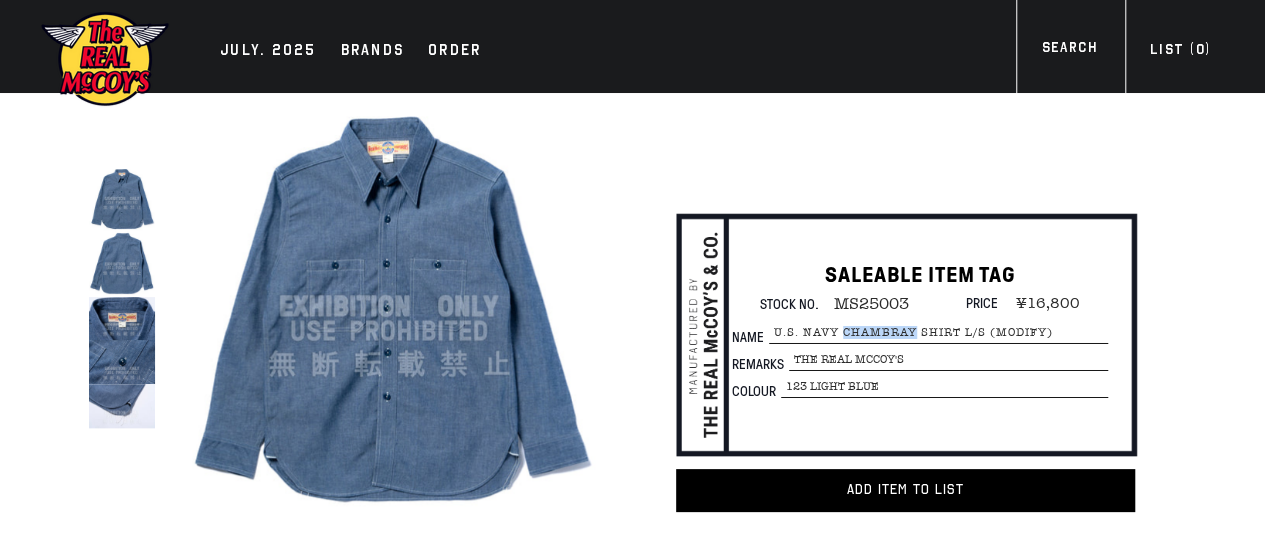 click on "U.S. NAVY CHAMBRAY SHIRT L/S (MODIFY)" at bounding box center (938, 333) 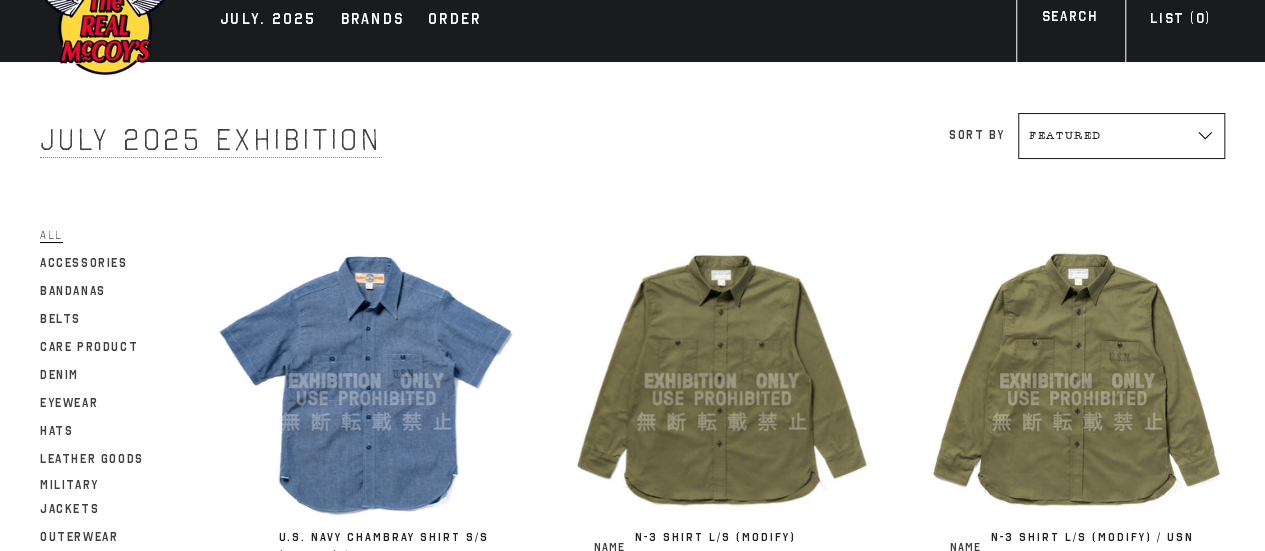 scroll, scrollTop: 0, scrollLeft: 0, axis: both 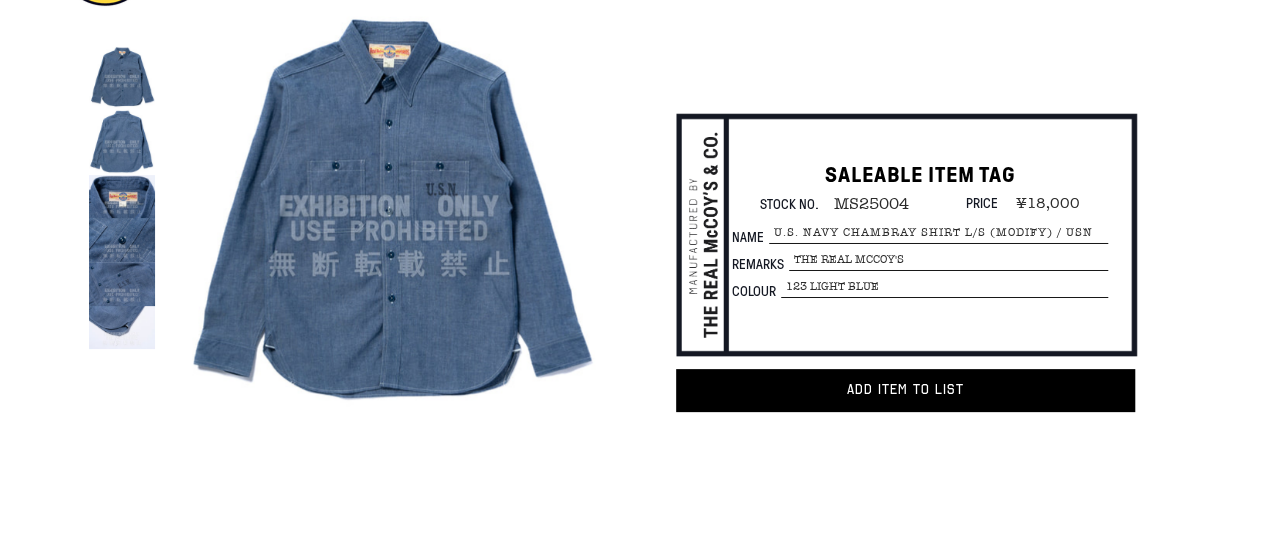 click on "MS25004" at bounding box center [864, 204] 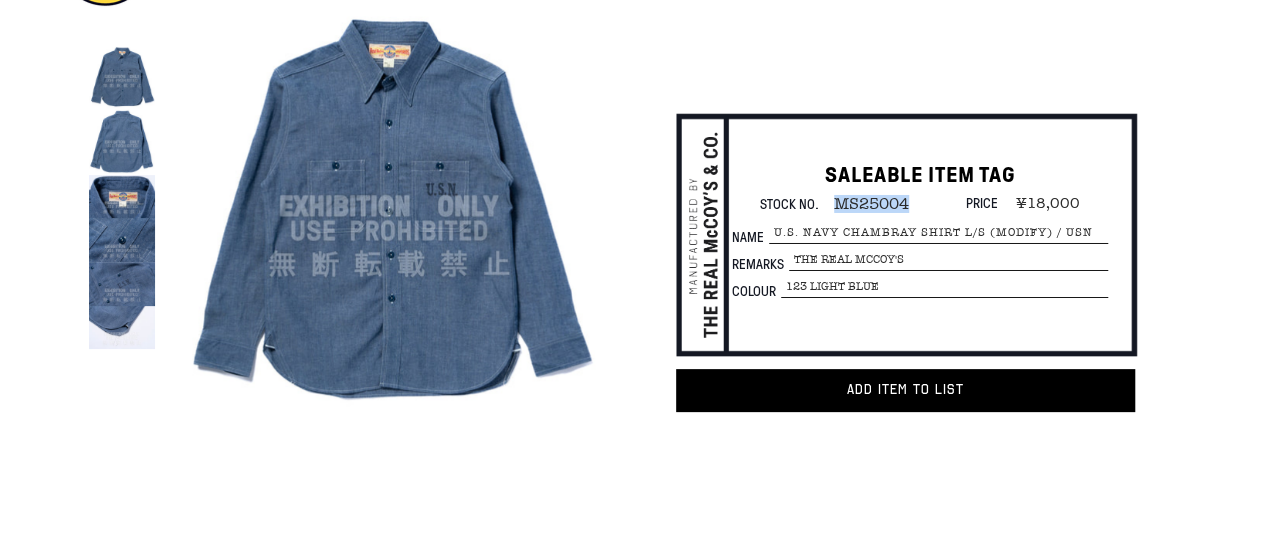 click on "MS25004" at bounding box center (864, 204) 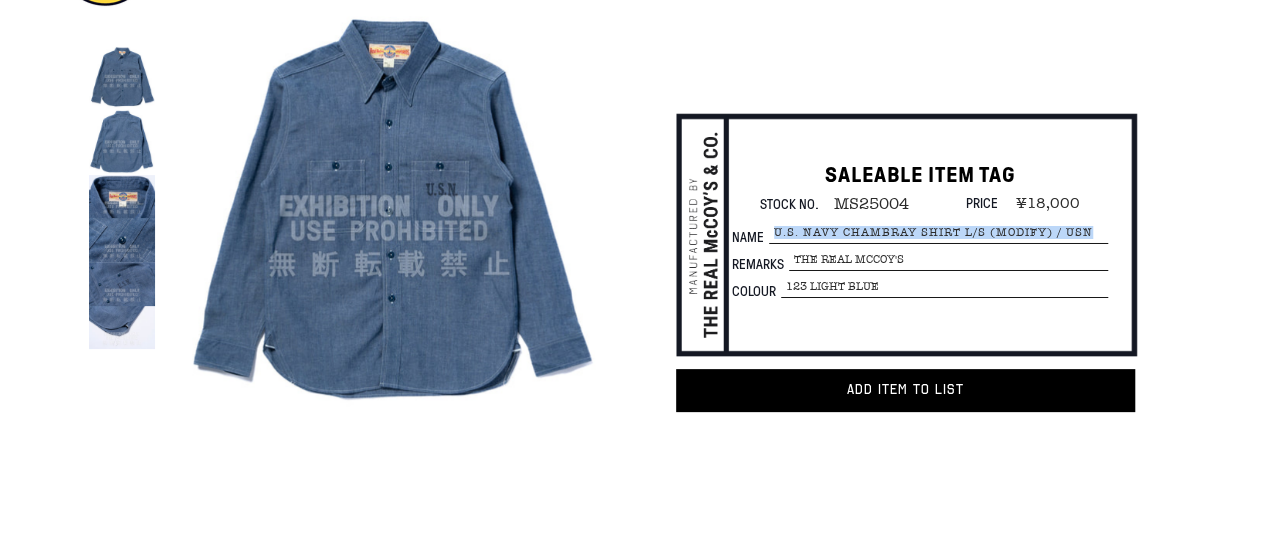 drag, startPoint x: 802, startPoint y: 224, endPoint x: 932, endPoint y: 234, distance: 130.38405 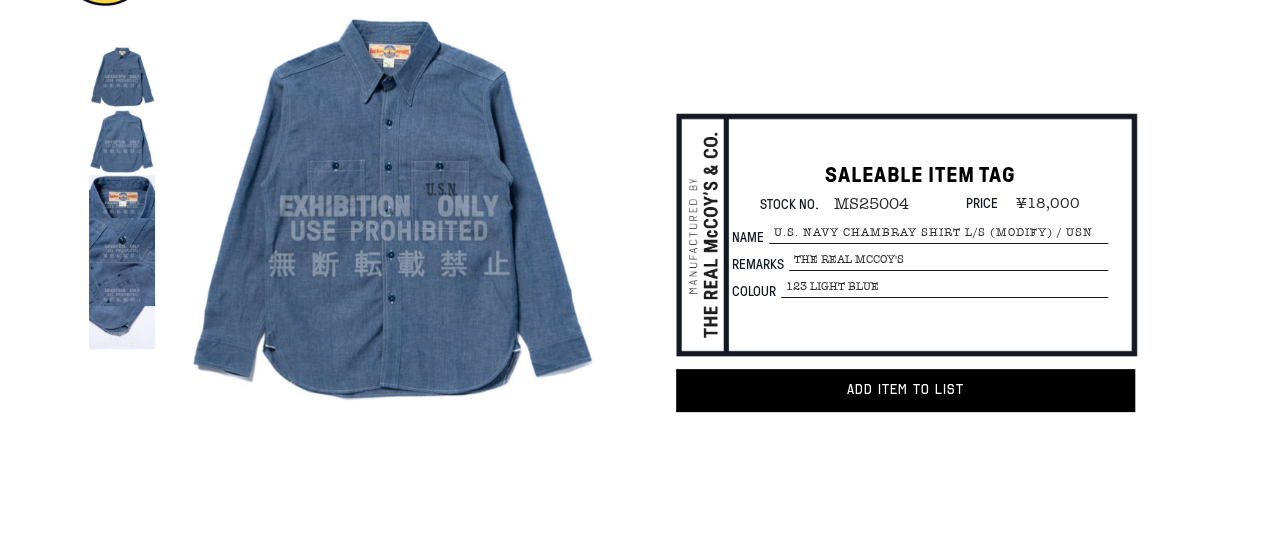 click on "123 LIGHT BLUE" at bounding box center (948, 260) 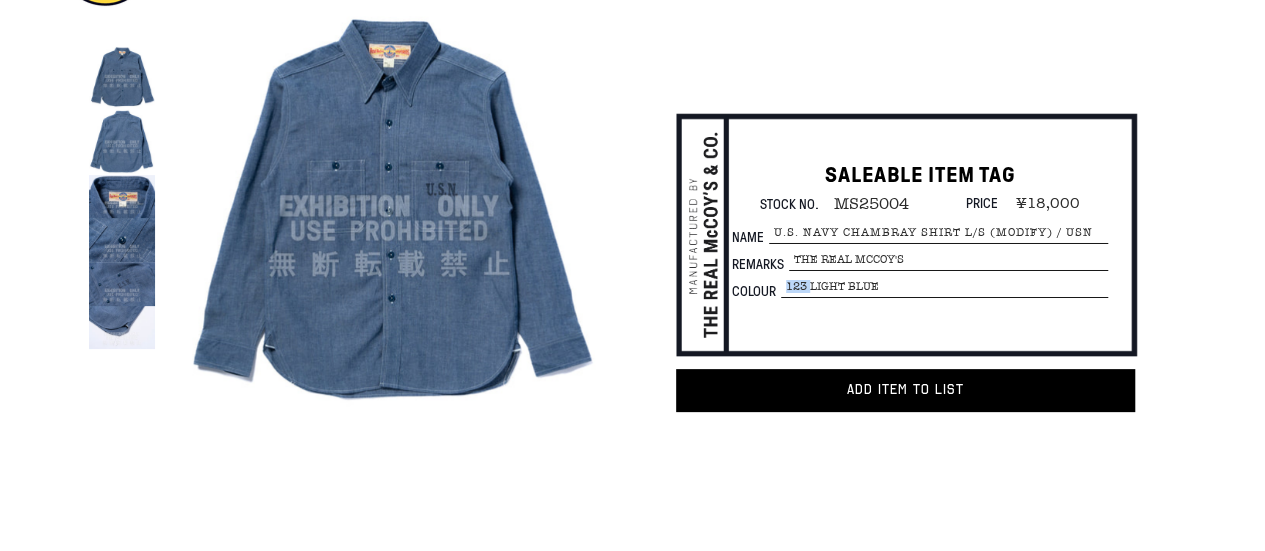 click on "123 LIGHT BLUE" at bounding box center (948, 260) 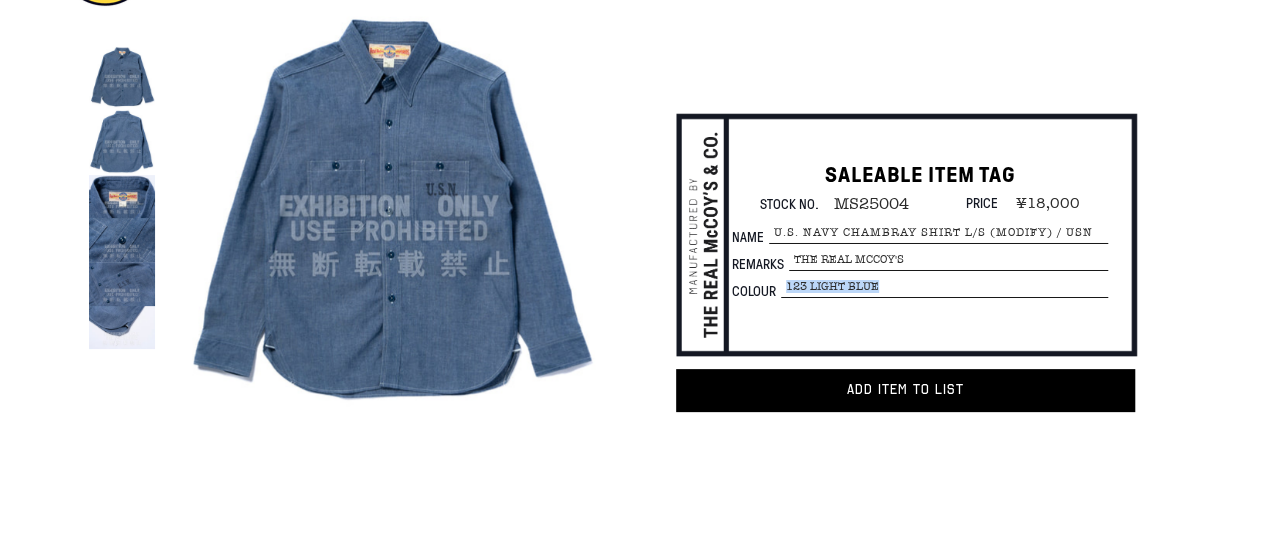 click on "123 LIGHT BLUE" at bounding box center [948, 260] 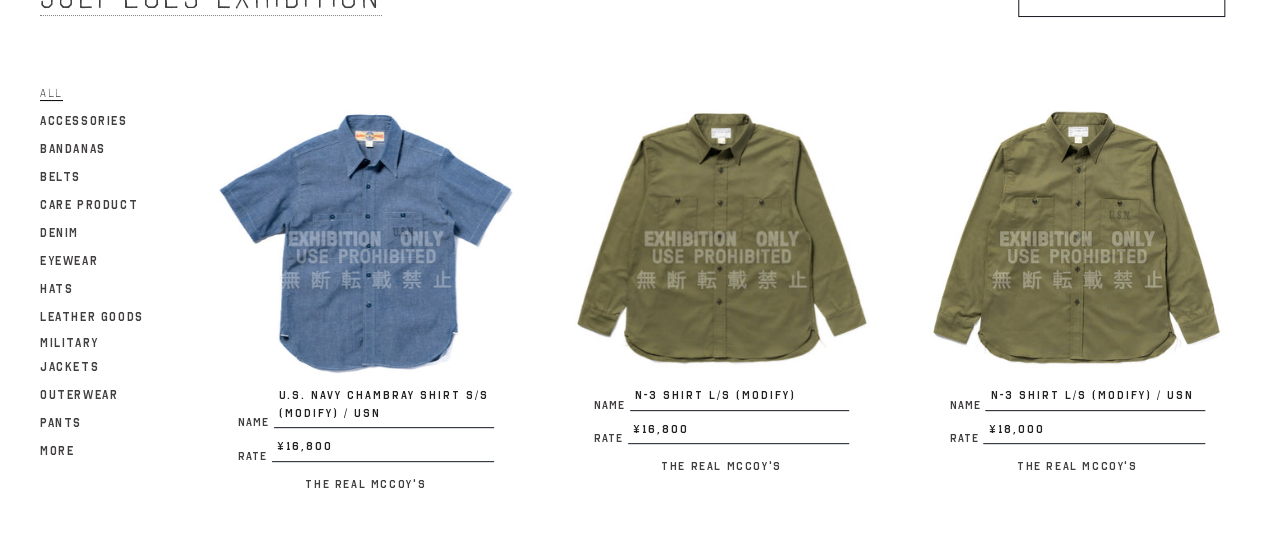 scroll, scrollTop: 200, scrollLeft: 0, axis: vertical 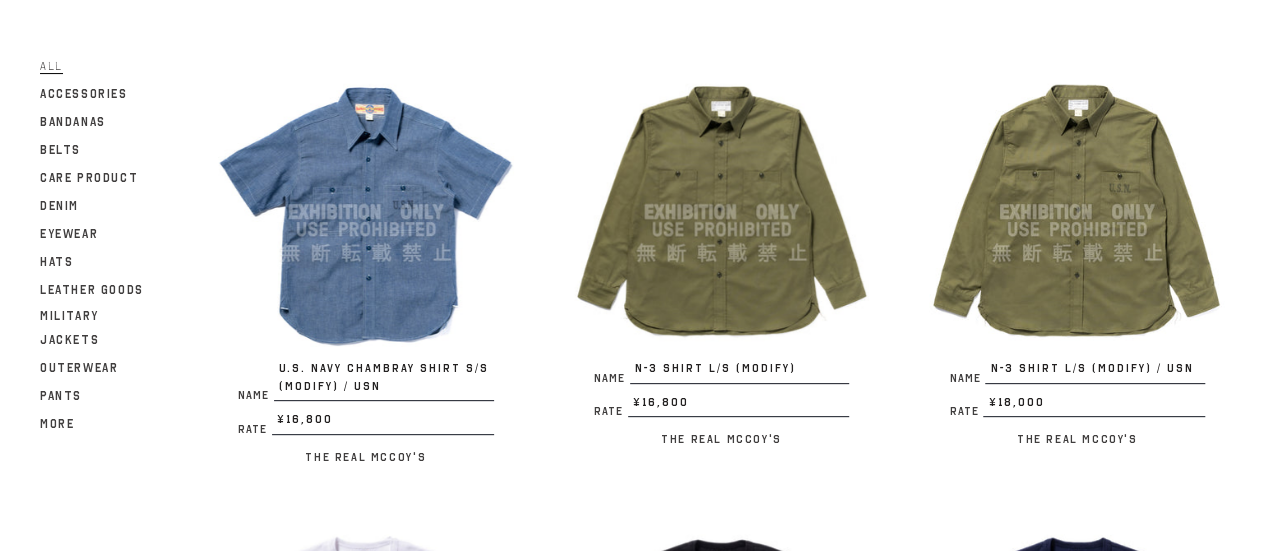 click at bounding box center (366, 212) 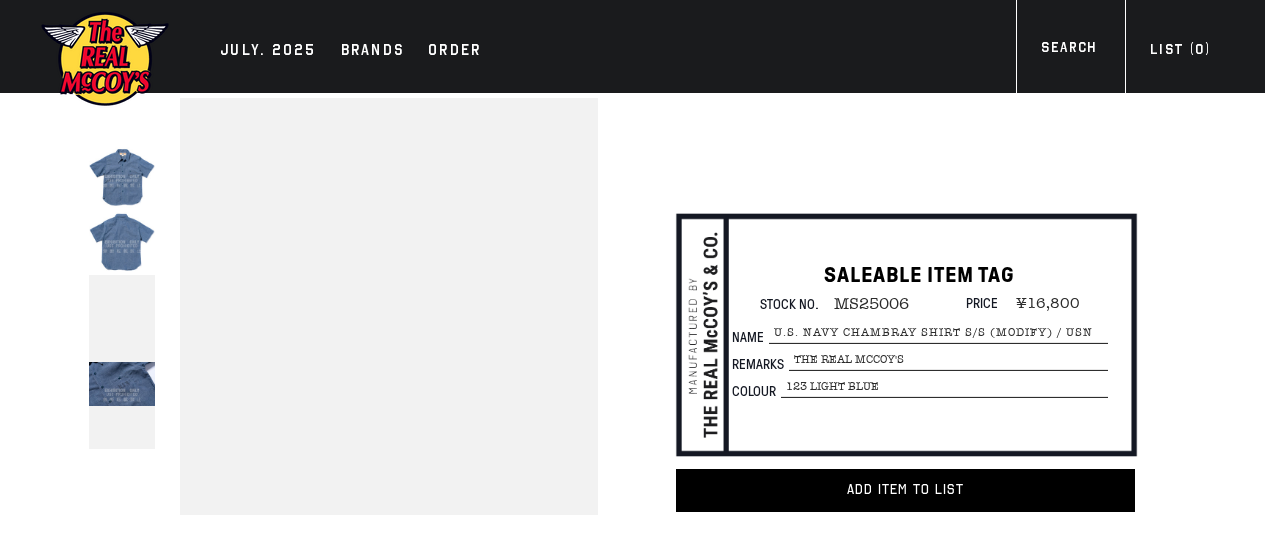 scroll, scrollTop: 0, scrollLeft: 0, axis: both 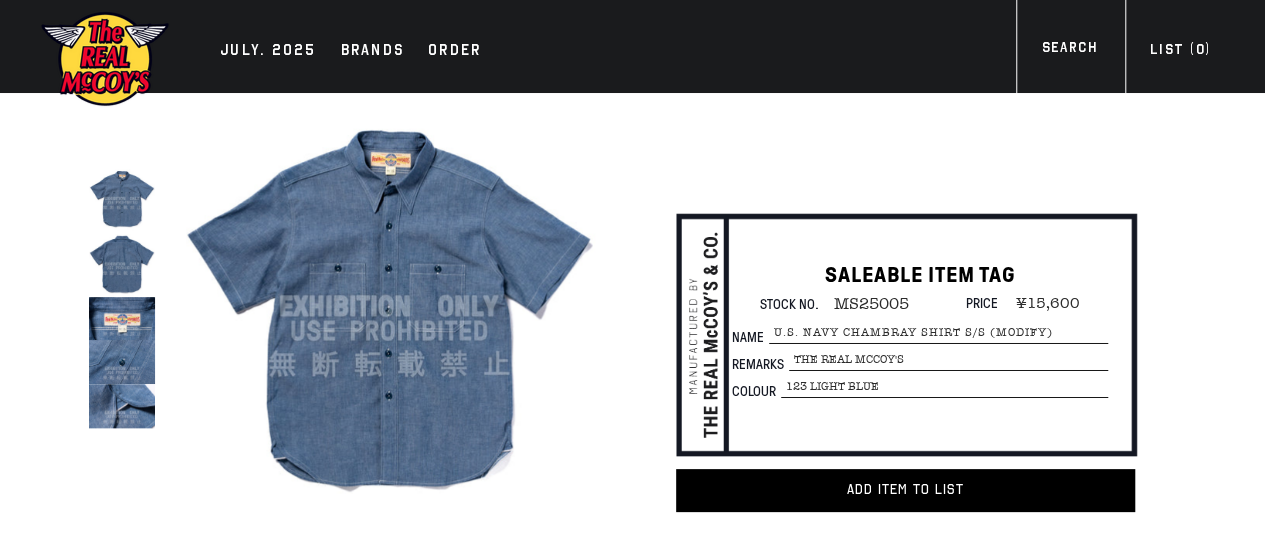 click on "MS25005" at bounding box center [864, 304] 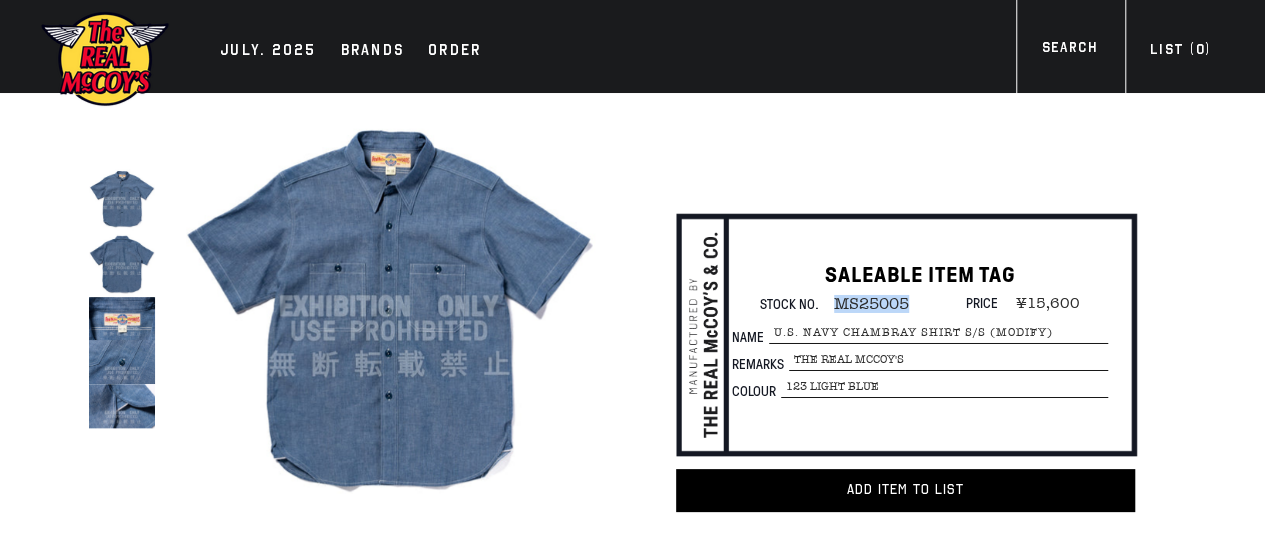 click on "MS25005" at bounding box center (864, 304) 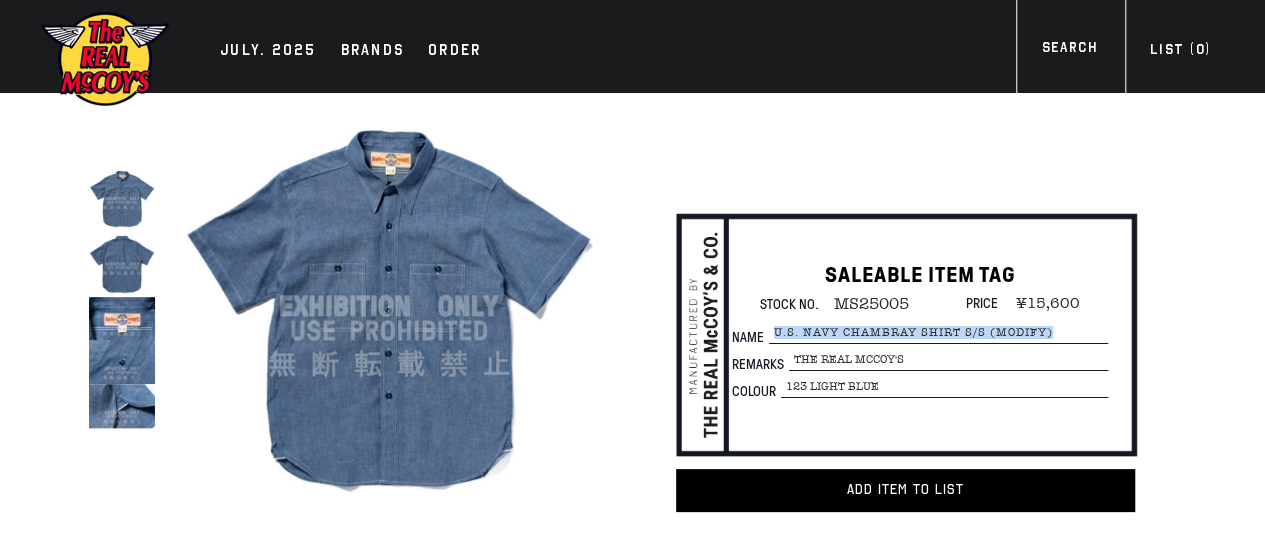 drag, startPoint x: 798, startPoint y: 319, endPoint x: 882, endPoint y: 333, distance: 85.158676 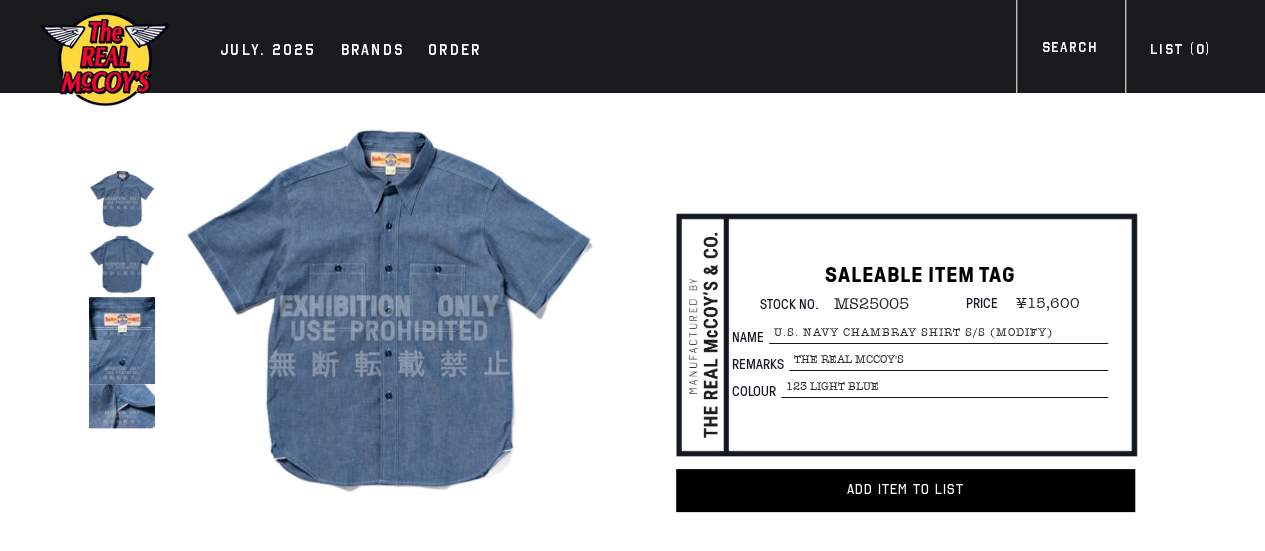 click on "123 LIGHT BLUE" at bounding box center (948, 360) 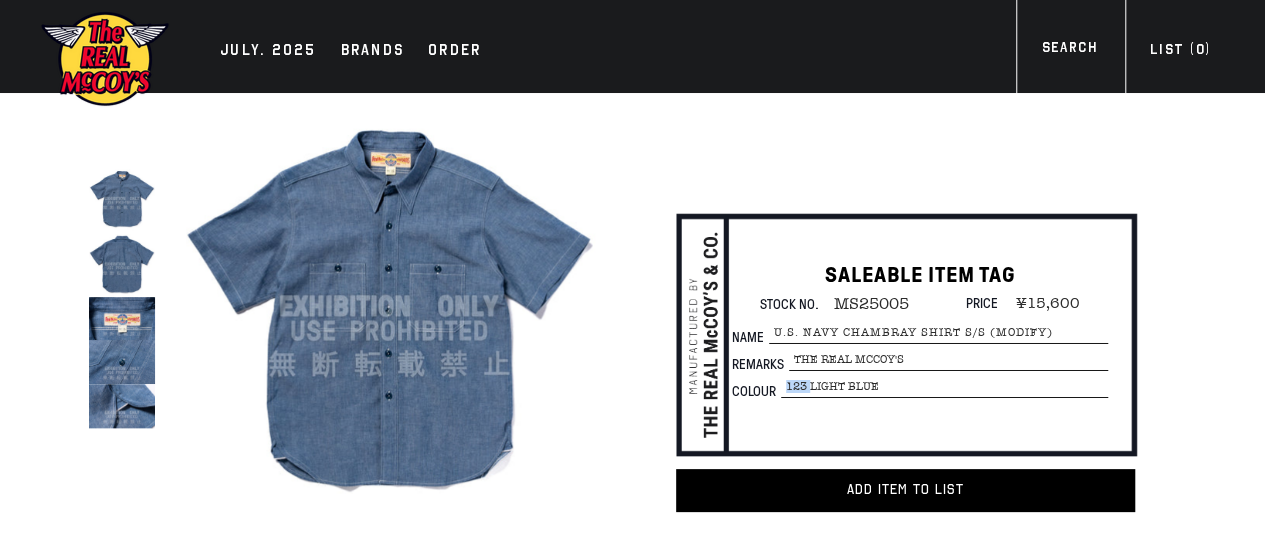 click on "123 LIGHT BLUE" at bounding box center (948, 360) 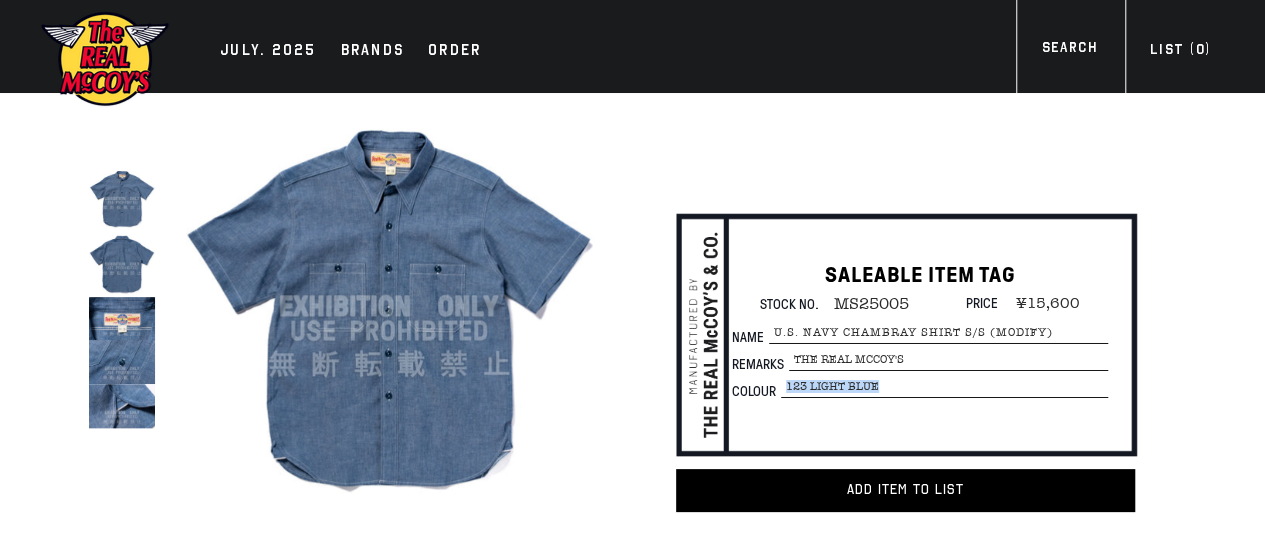 click on "123 LIGHT BLUE" at bounding box center [948, 360] 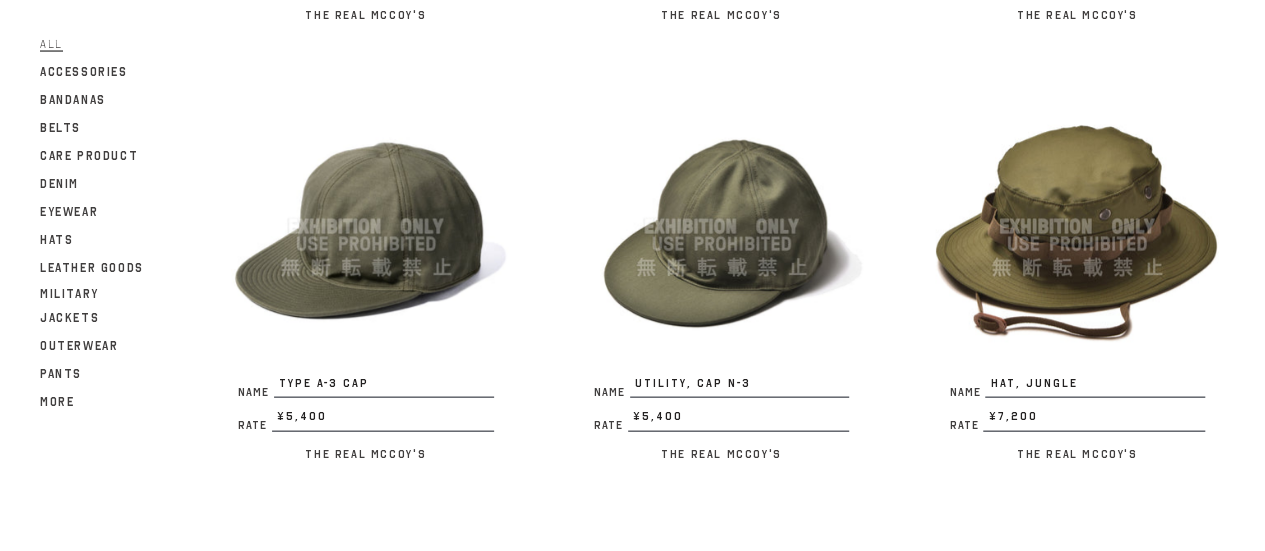 scroll, scrollTop: 2000, scrollLeft: 0, axis: vertical 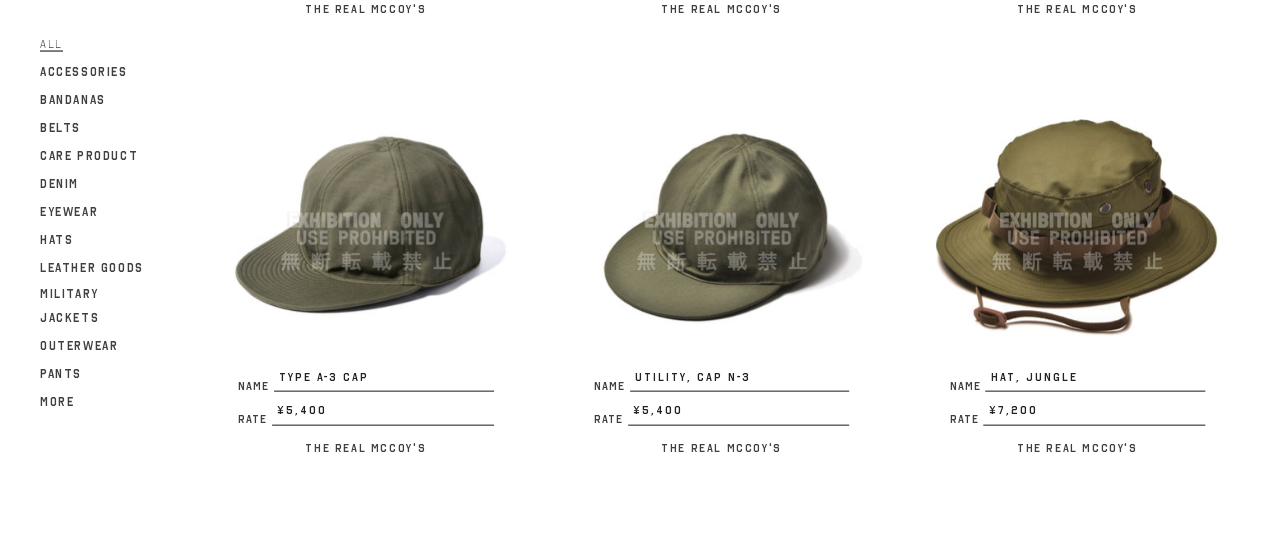 click at bounding box center (366, 221) 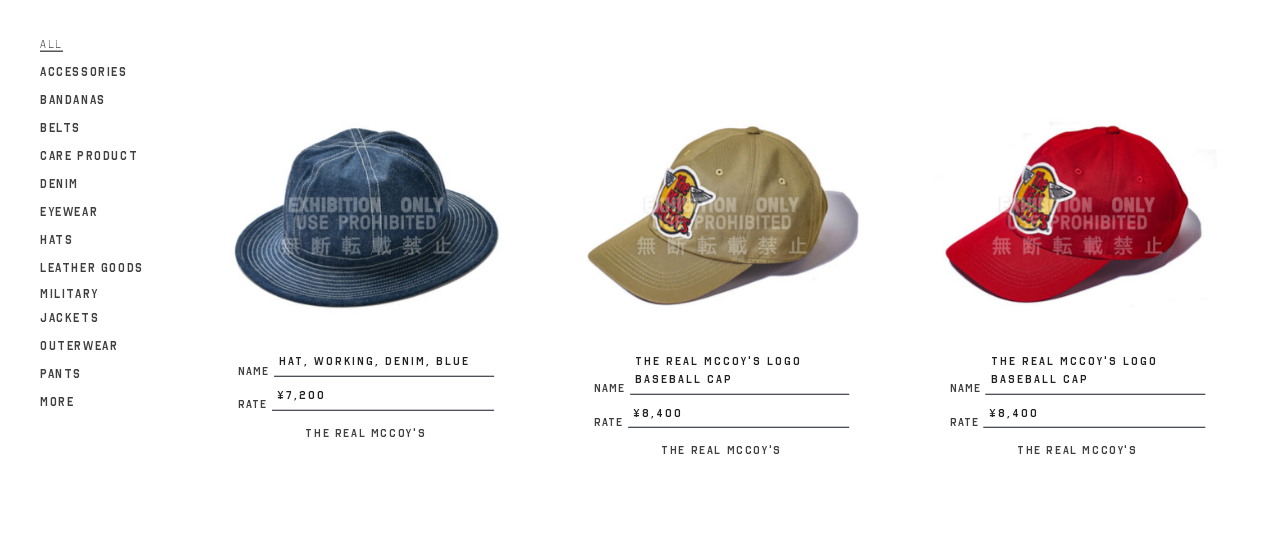 scroll, scrollTop: 2500, scrollLeft: 0, axis: vertical 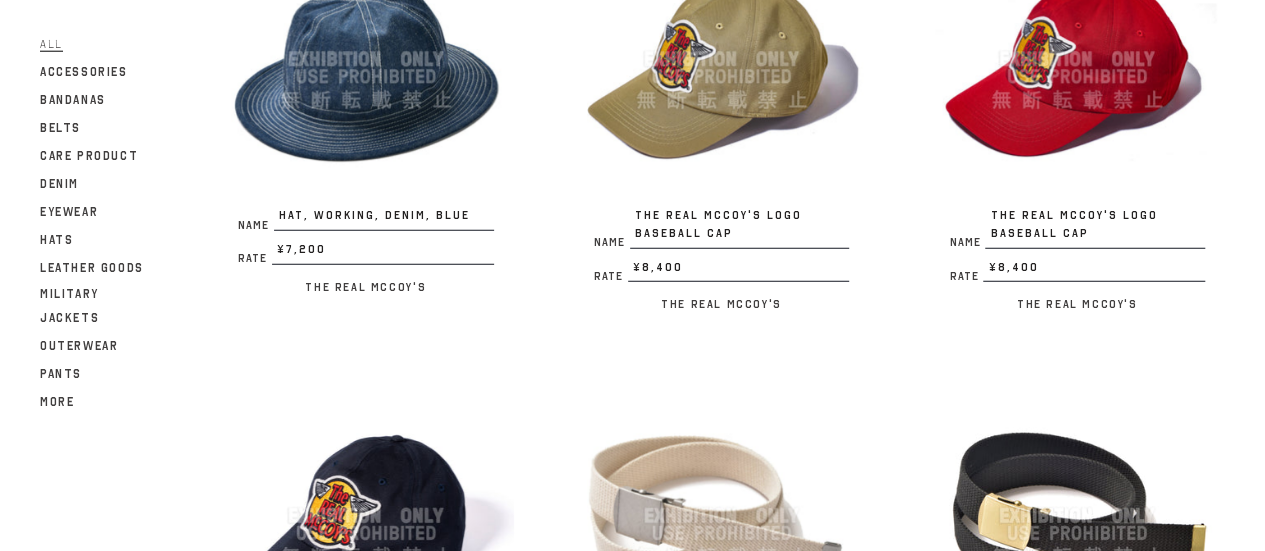 drag, startPoint x: 1263, startPoint y: 366, endPoint x: 1258, endPoint y: 392, distance: 26.476404 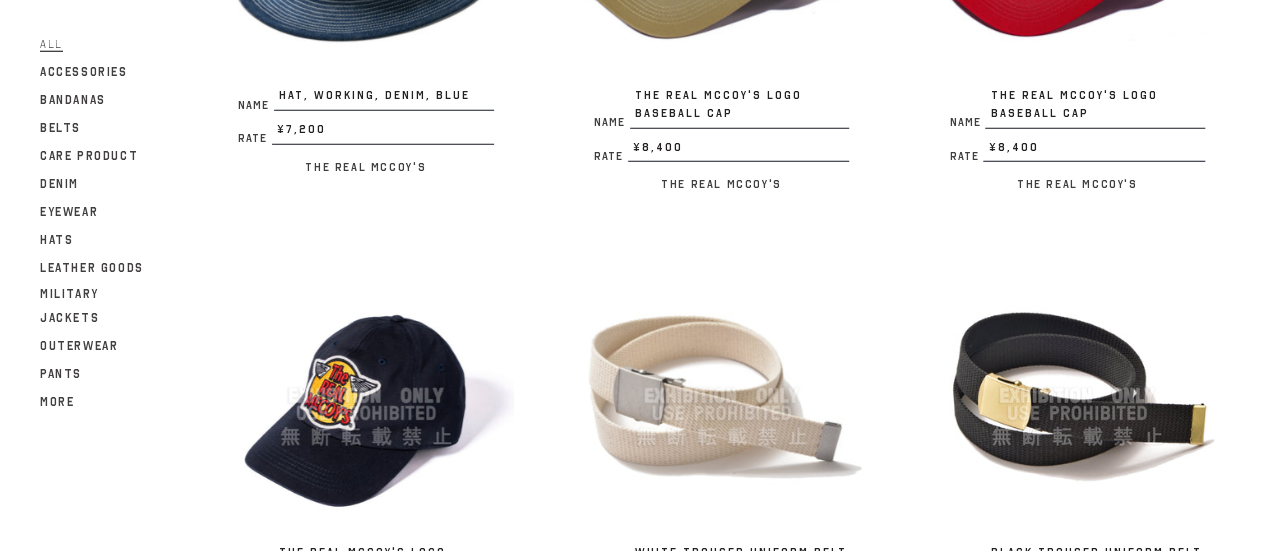 scroll, scrollTop: 2726, scrollLeft: 0, axis: vertical 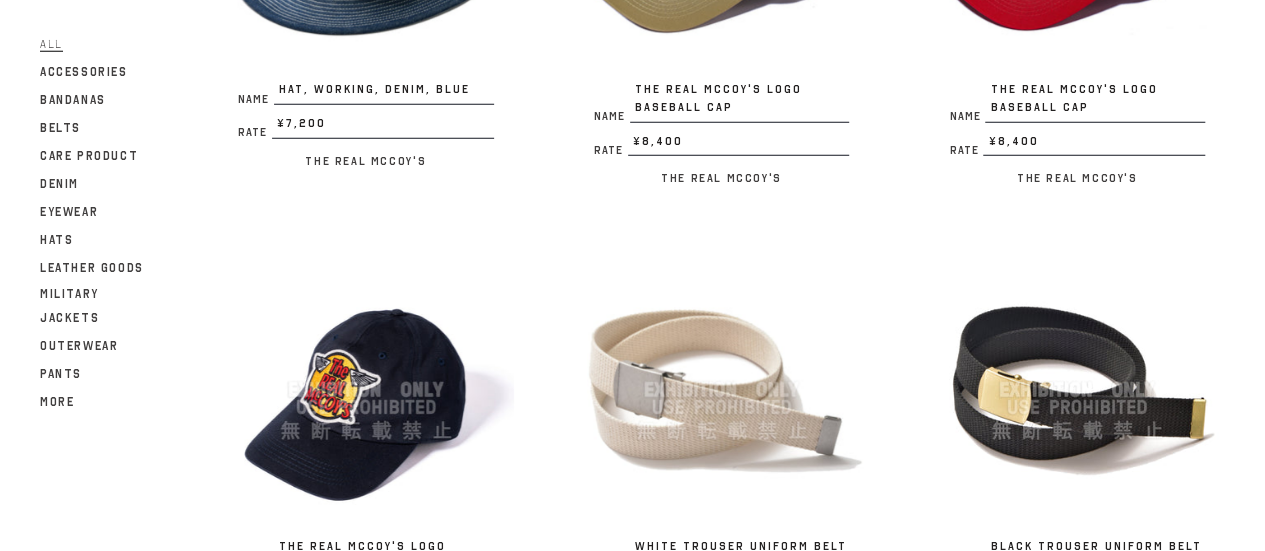 click at bounding box center [1077, 390] 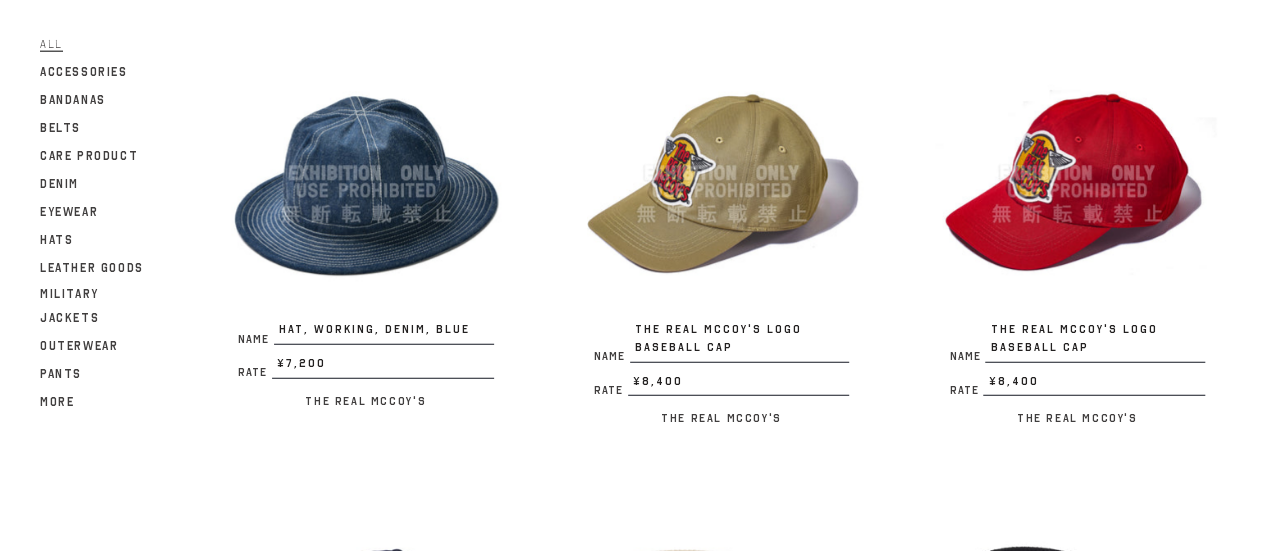 scroll, scrollTop: 2426, scrollLeft: 0, axis: vertical 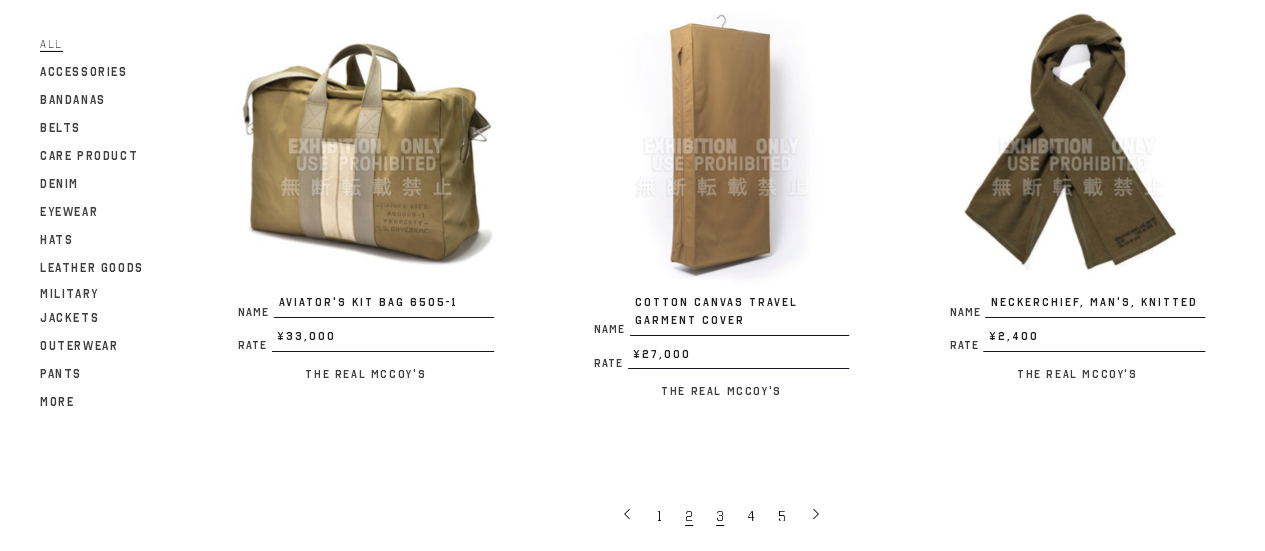 click on "3" at bounding box center [720, 516] 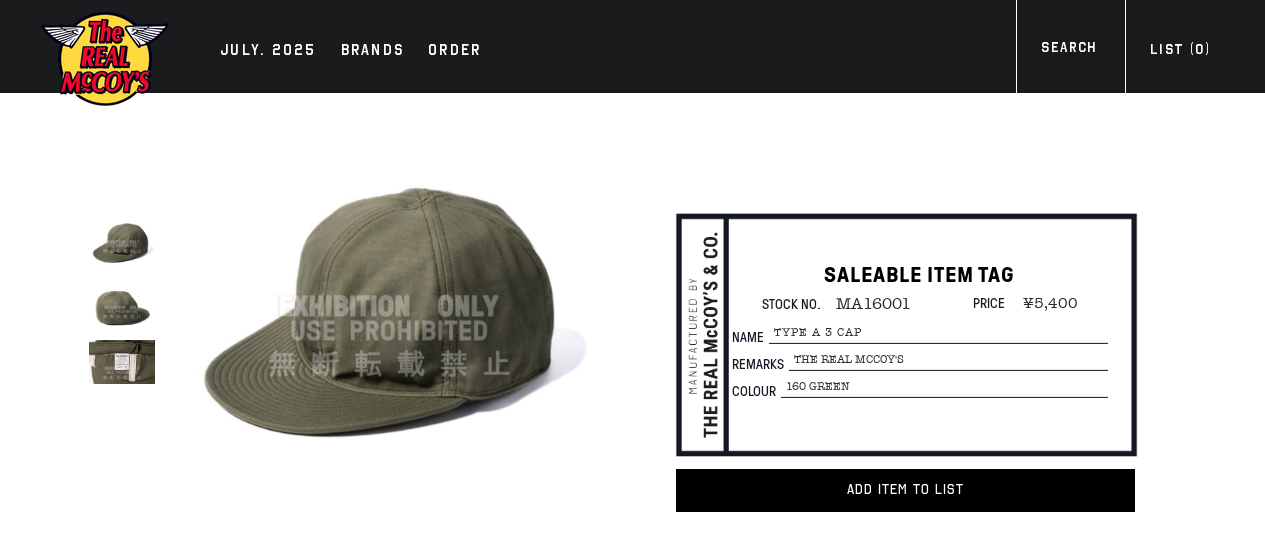 scroll, scrollTop: 0, scrollLeft: 0, axis: both 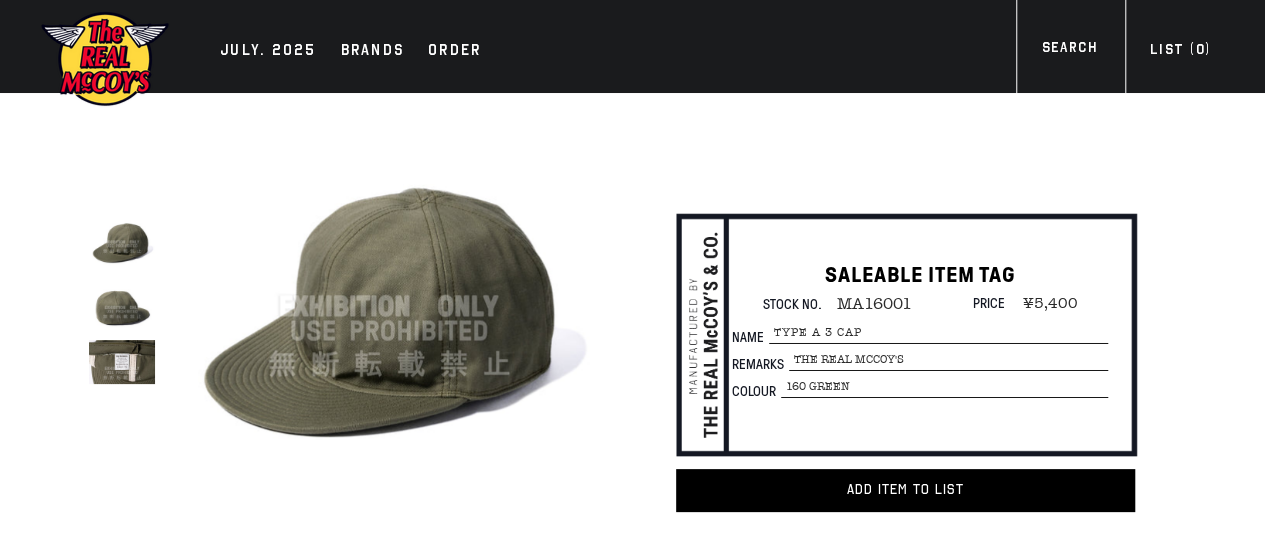 click on "MA16001" at bounding box center [866, 304] 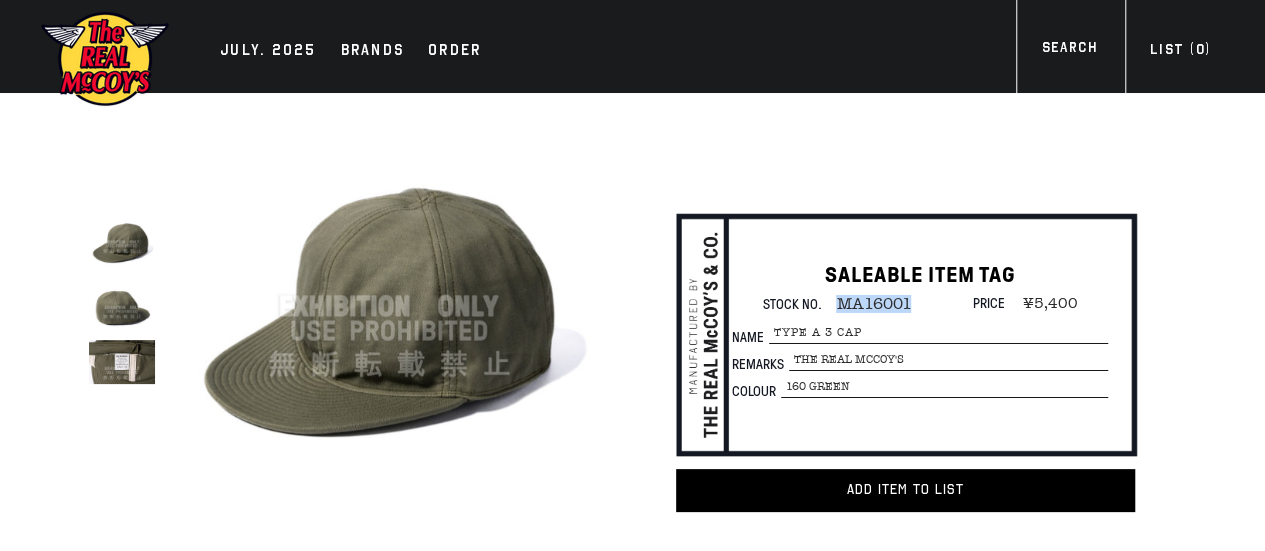click on "MA16001" at bounding box center (866, 304) 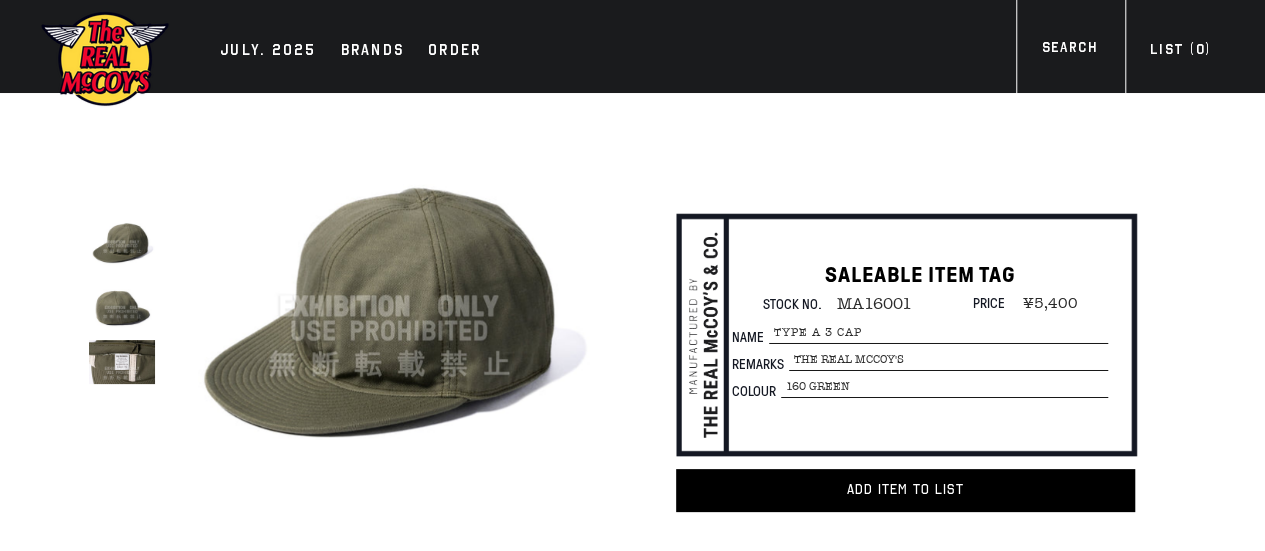 click on "TYPE A-3 CAP" at bounding box center [938, 333] 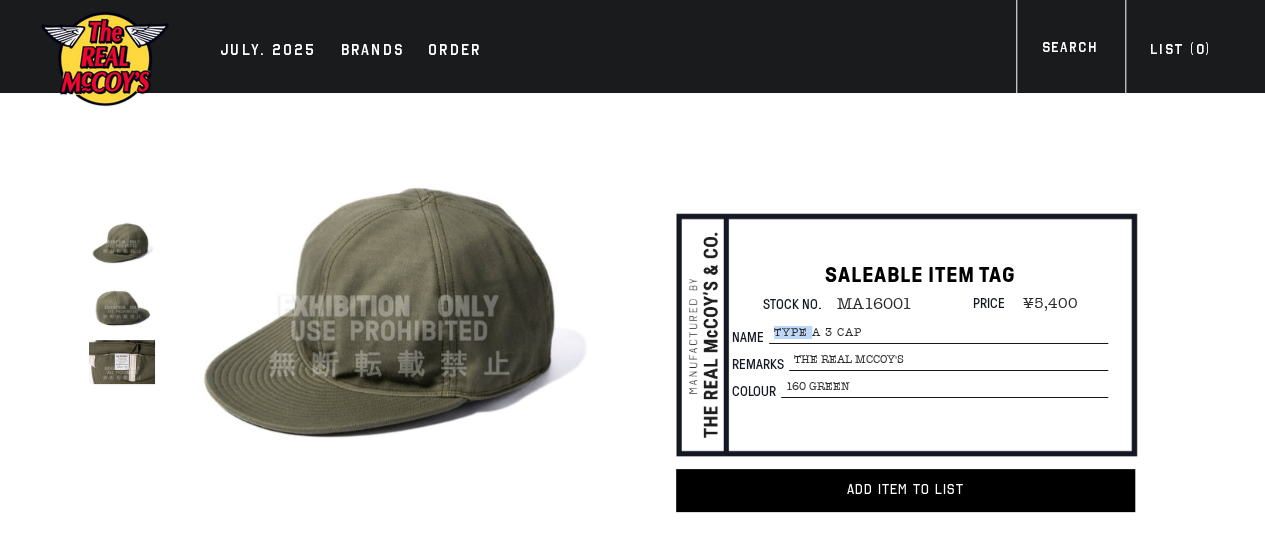 click on "TYPE A-3 CAP" at bounding box center [938, 333] 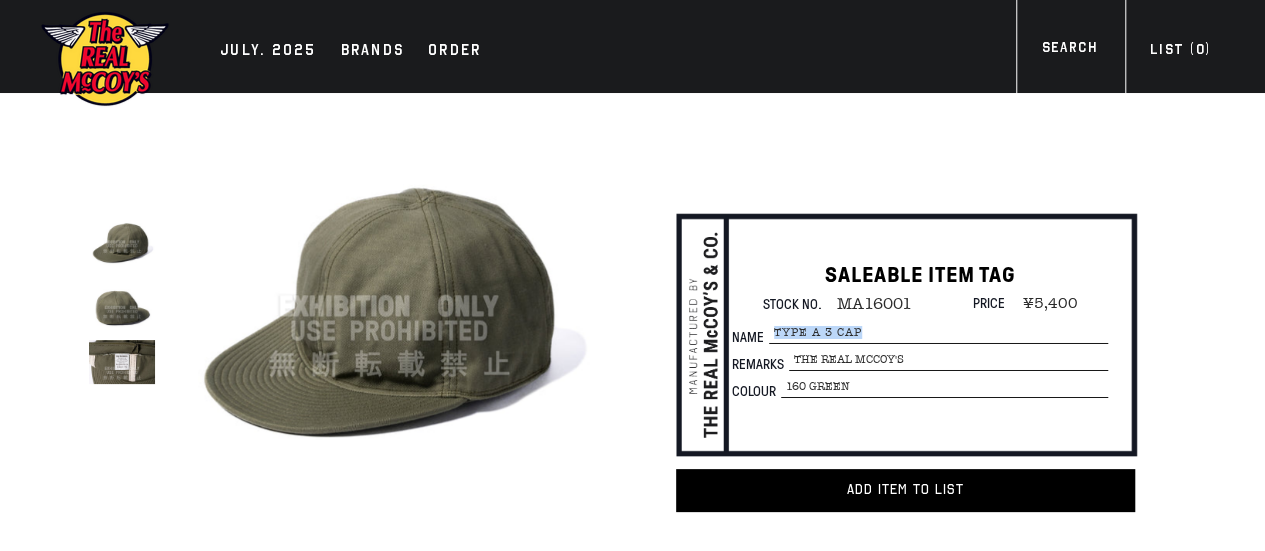 click on "TYPE A-3 CAP" at bounding box center [938, 333] 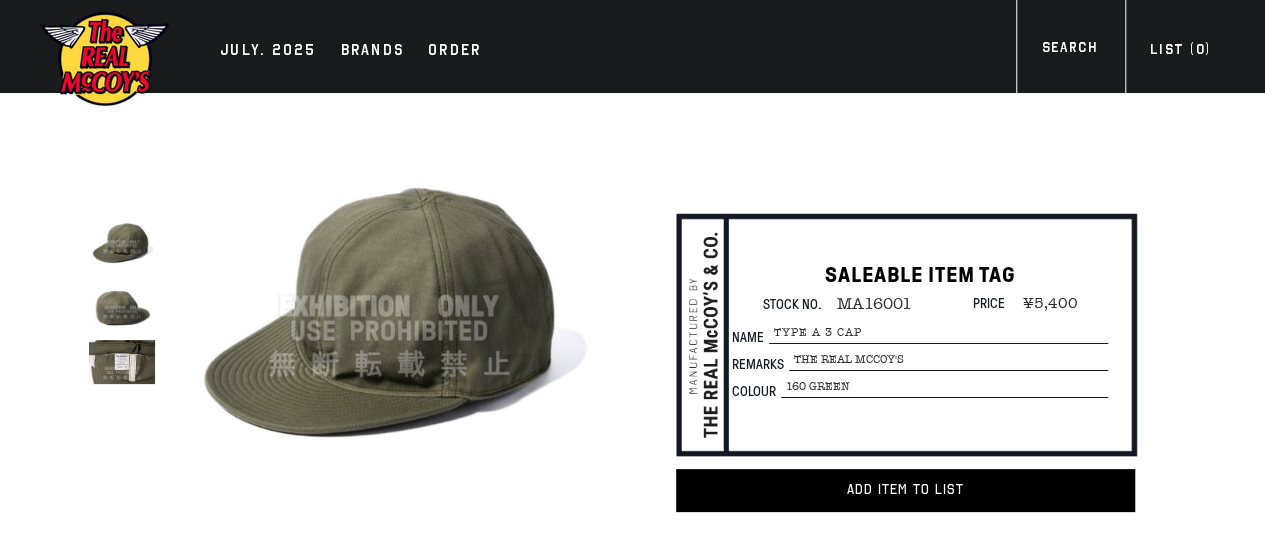 click on "160 GREEN" at bounding box center [948, 360] 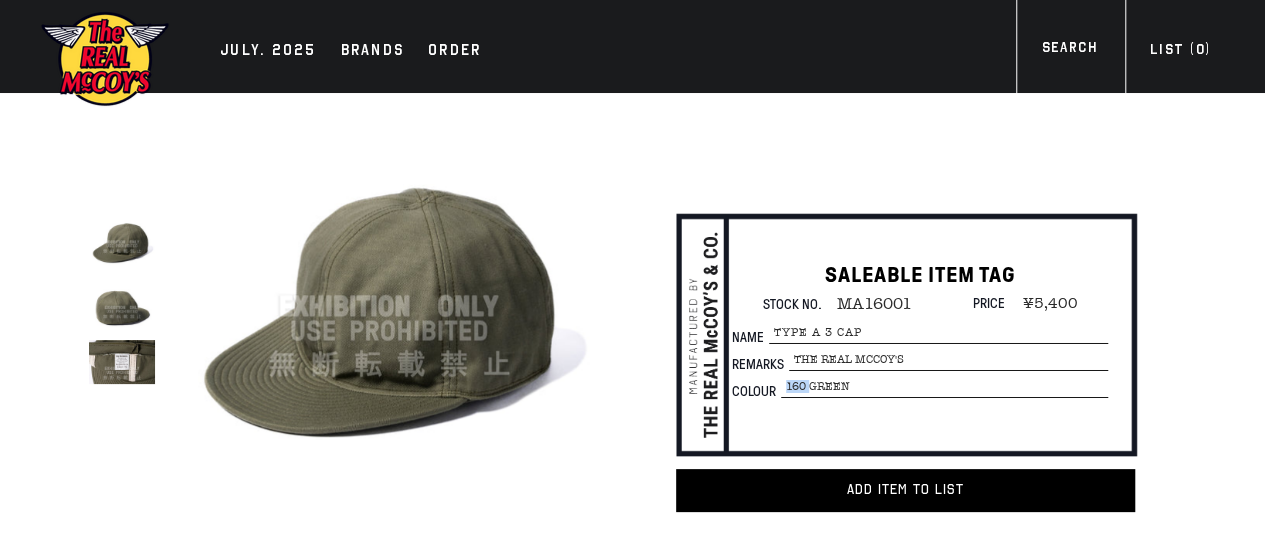 click on "160 GREEN" at bounding box center [948, 360] 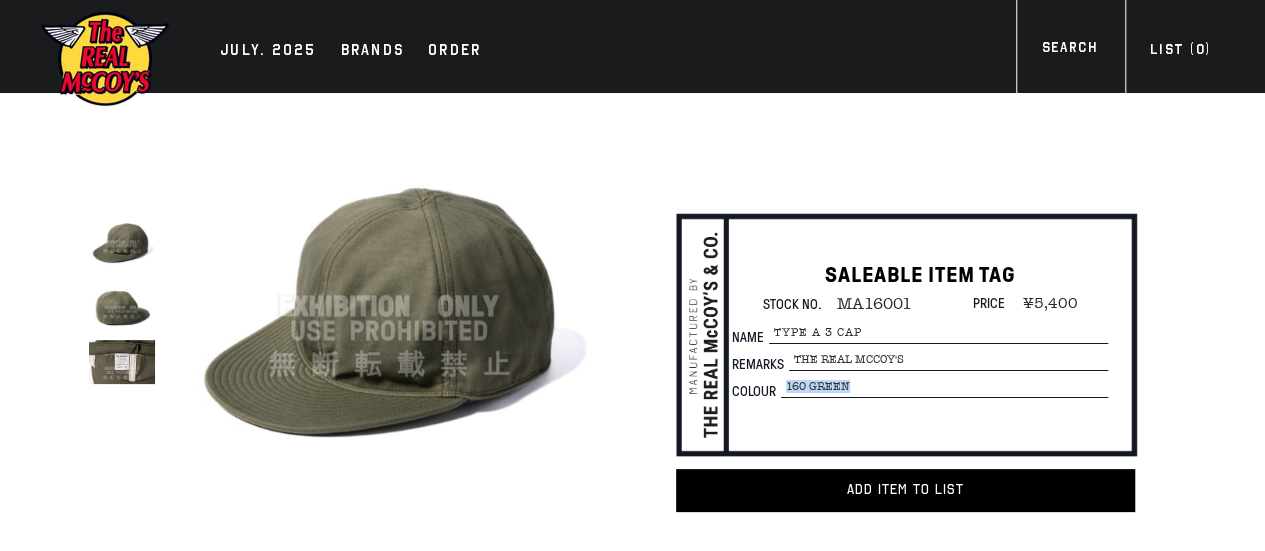 click on "160 GREEN" at bounding box center [948, 360] 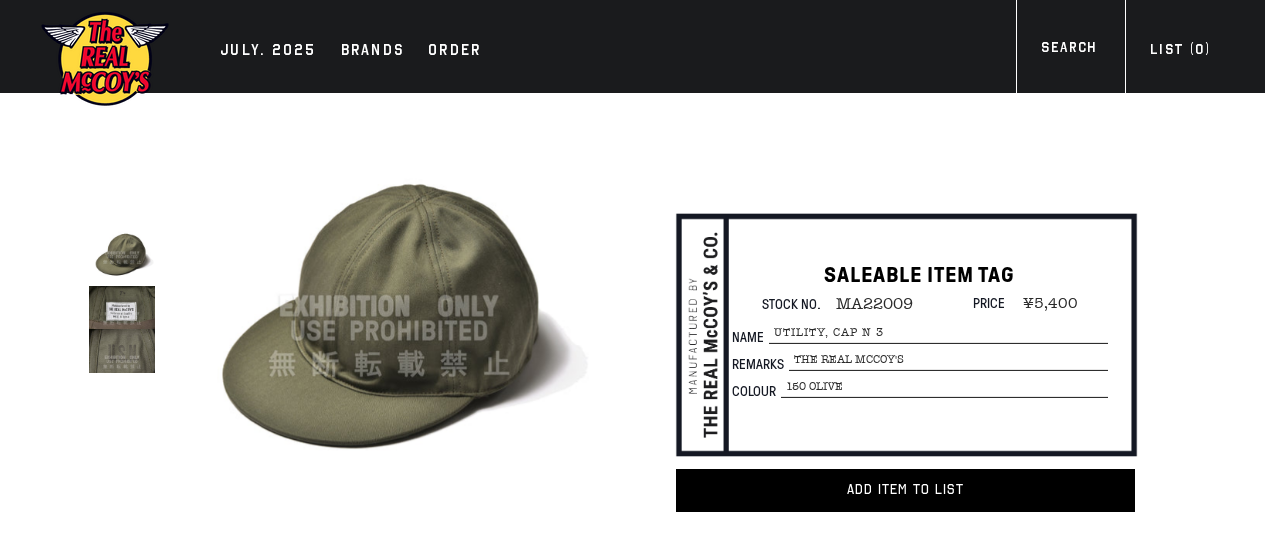 scroll, scrollTop: 0, scrollLeft: 0, axis: both 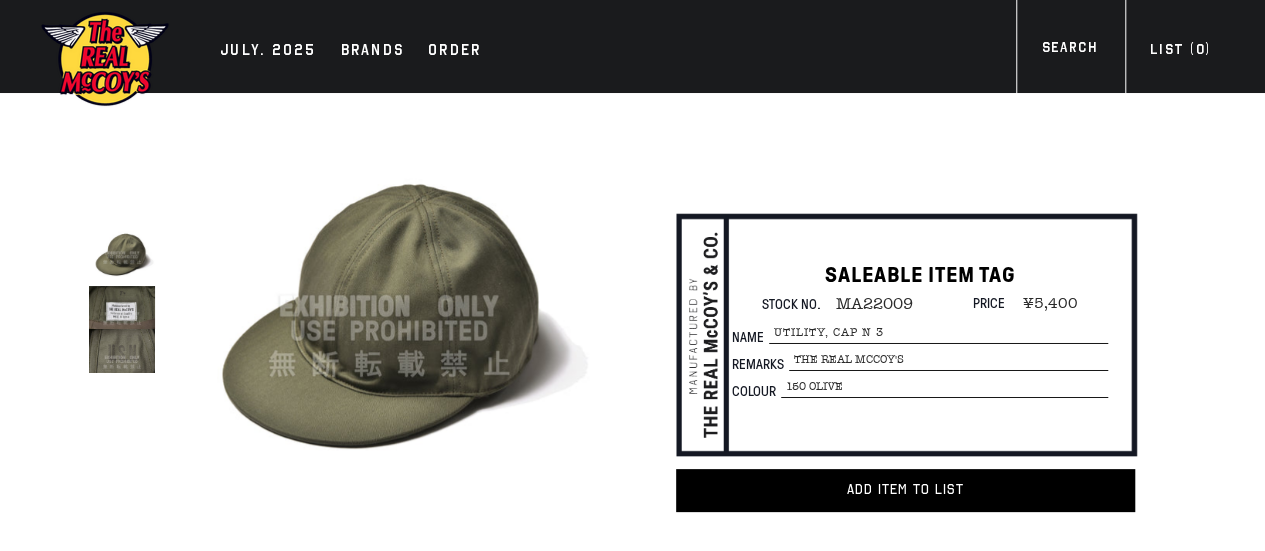 click on "UTILITY, CAP N-3" at bounding box center (938, 333) 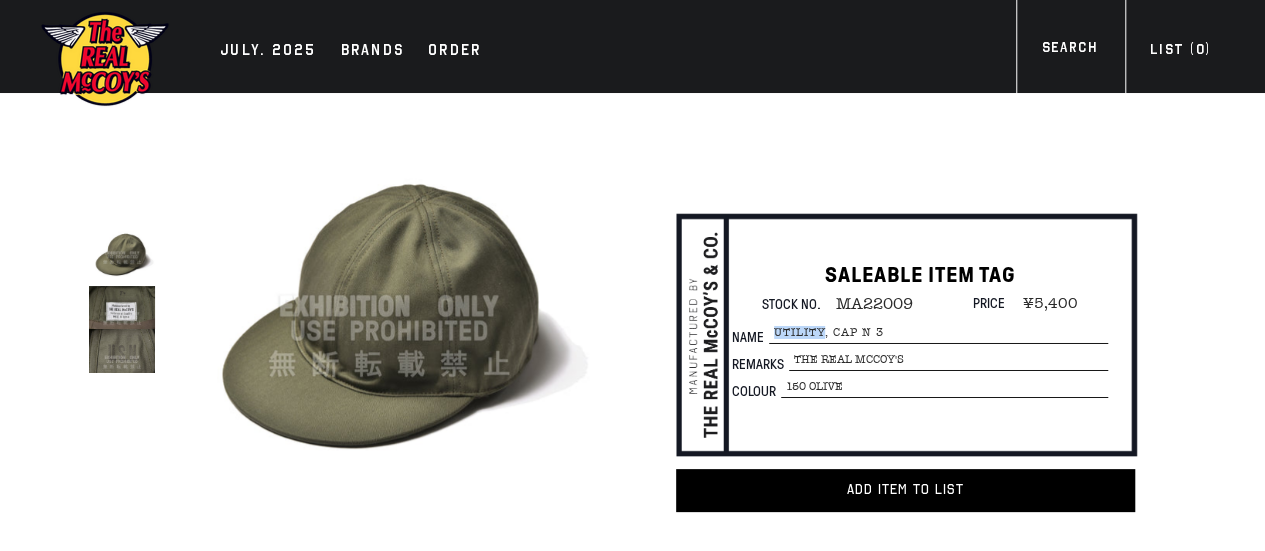 click on "UTILITY, CAP N-3" at bounding box center [938, 333] 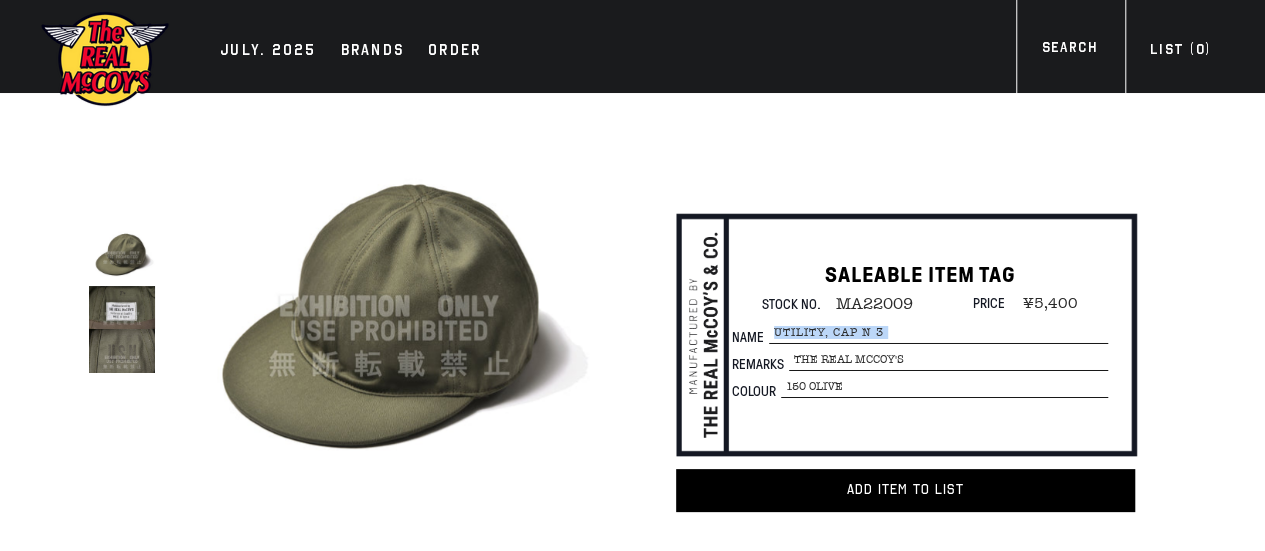 click on "UTILITY, CAP N-3" at bounding box center [938, 333] 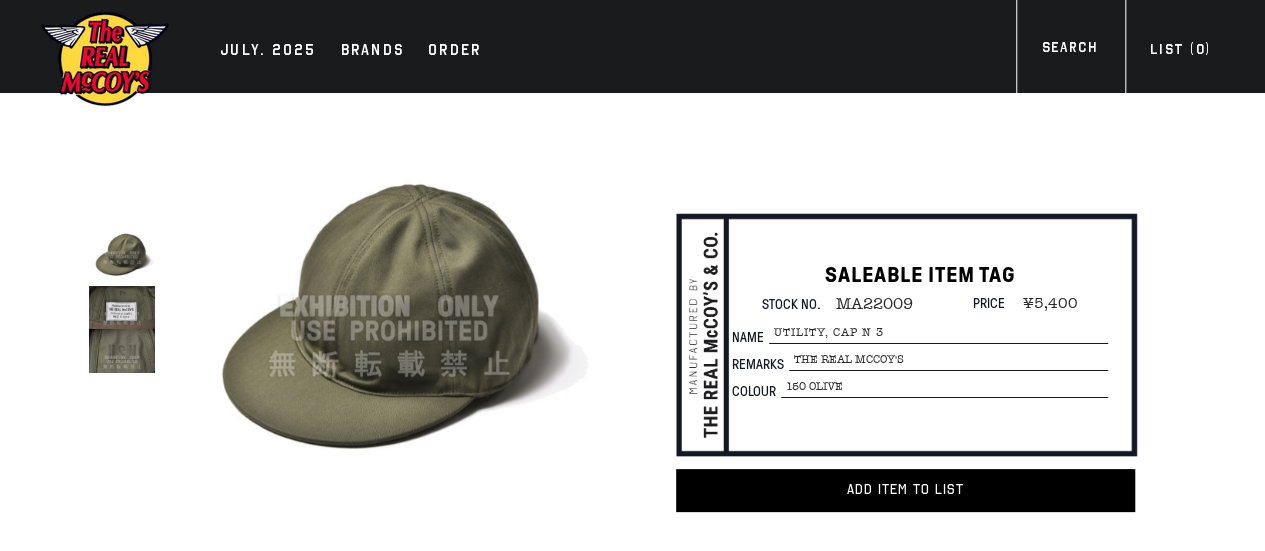 click on "MA22009" at bounding box center (867, 304) 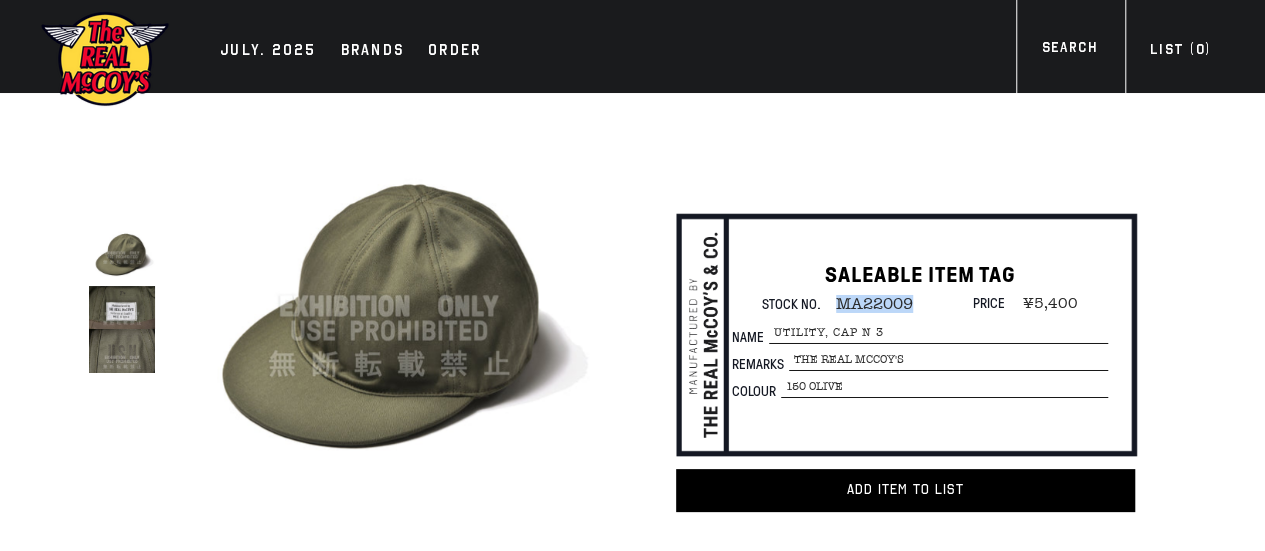 click on "MA22009" at bounding box center (867, 304) 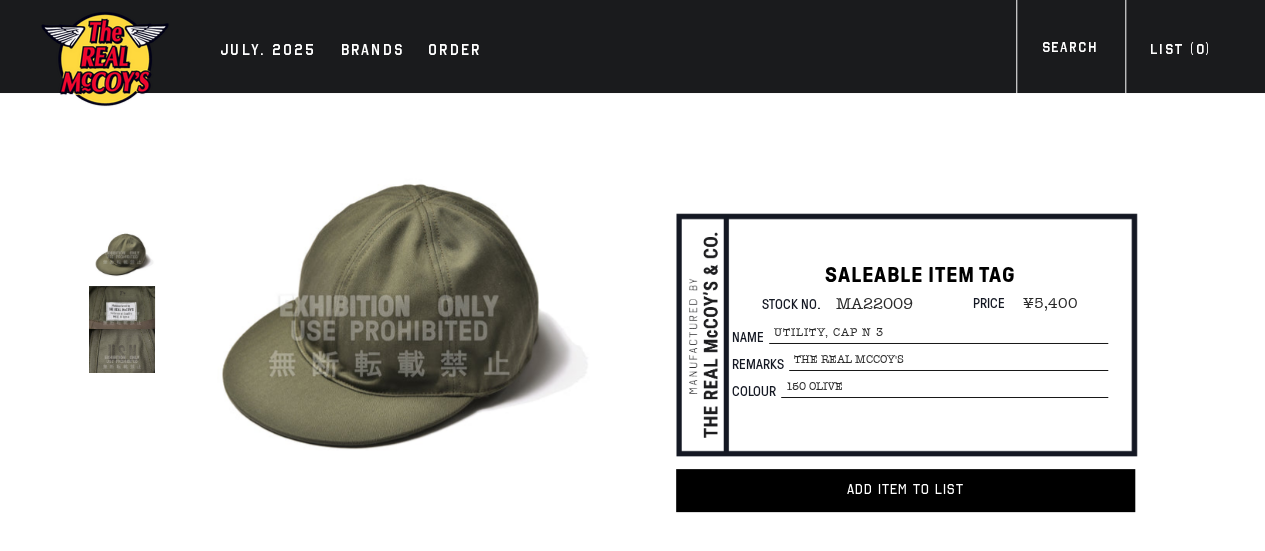 click on "SALEABLE ITEM TAG
Stock No. MA22009
Price
¥5,400
Name UTILITY, CAP N-3
Remarks The Real McCoy's
Colour 150 OLIVE
Unit price
/
per
Colour
150 OLIVE" at bounding box center [920, 332] 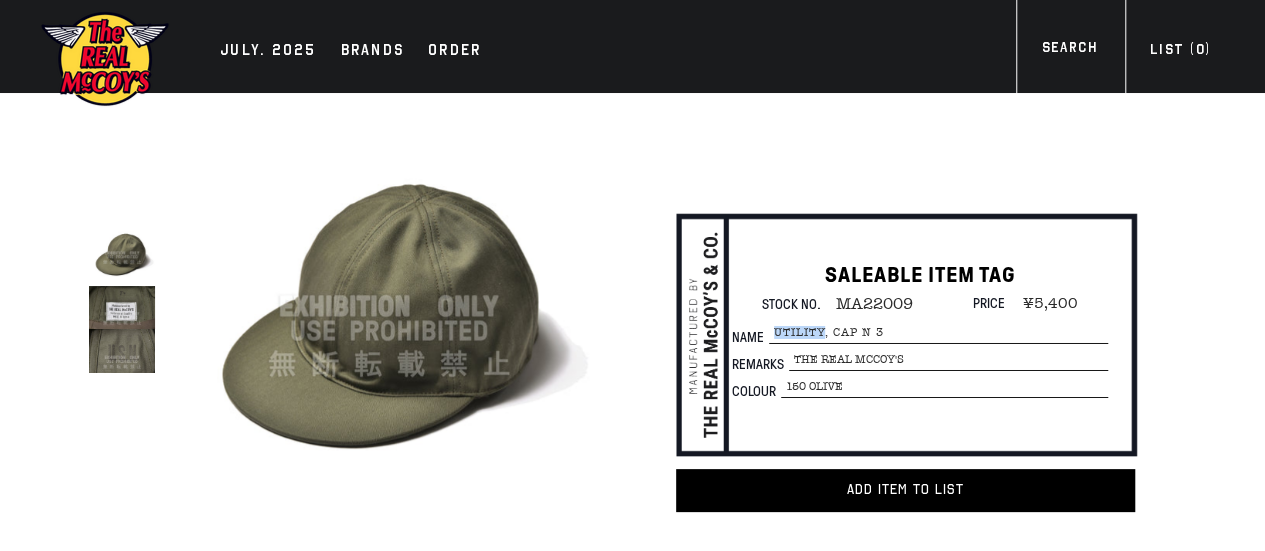 click on "SALEABLE ITEM TAG
Stock No. MA22009
Price
¥5,400
Name UTILITY, CAP N-3
Remarks The Real McCoy's
Colour 150 OLIVE
Unit price
/
per
Colour
150 OLIVE" at bounding box center [920, 332] 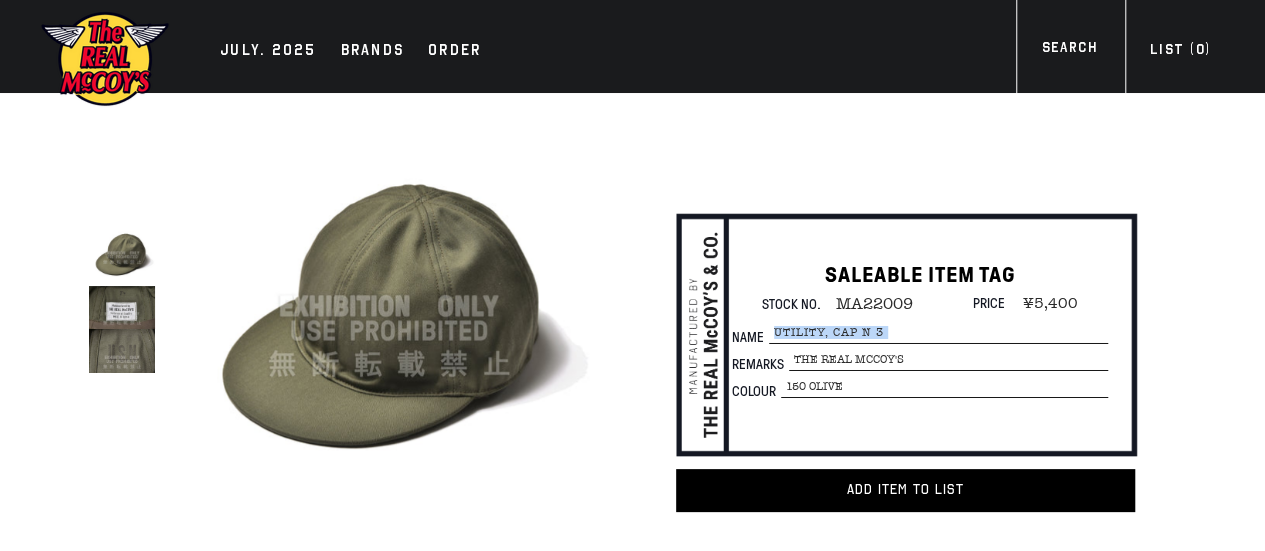 click on "UTILITY, CAP N-3" at bounding box center [938, 333] 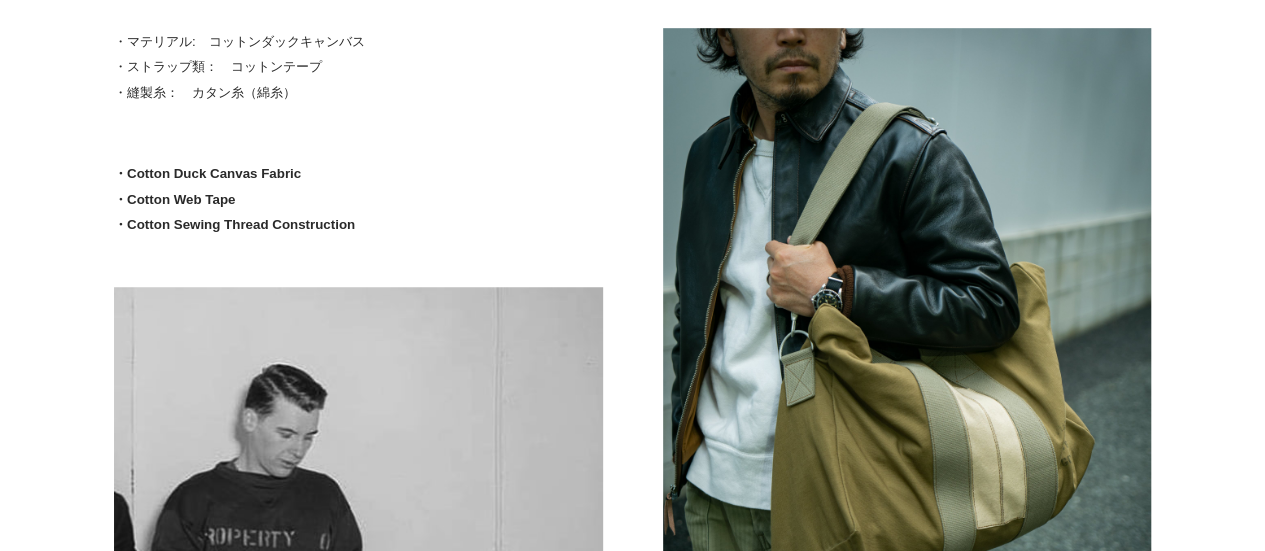 scroll, scrollTop: 600, scrollLeft: 0, axis: vertical 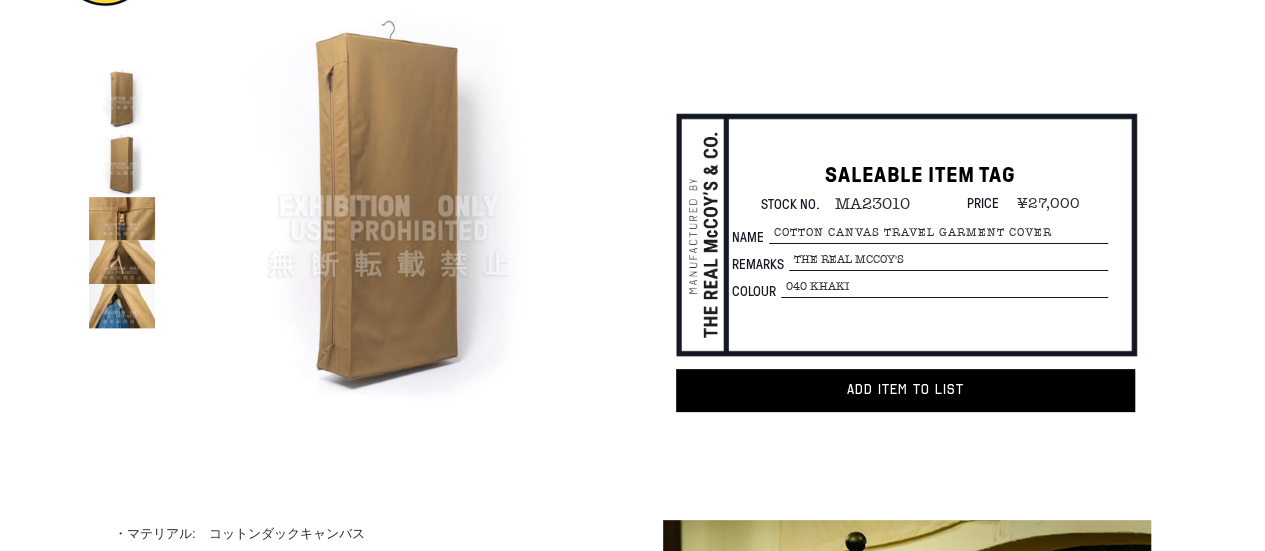 click at bounding box center (122, 219) 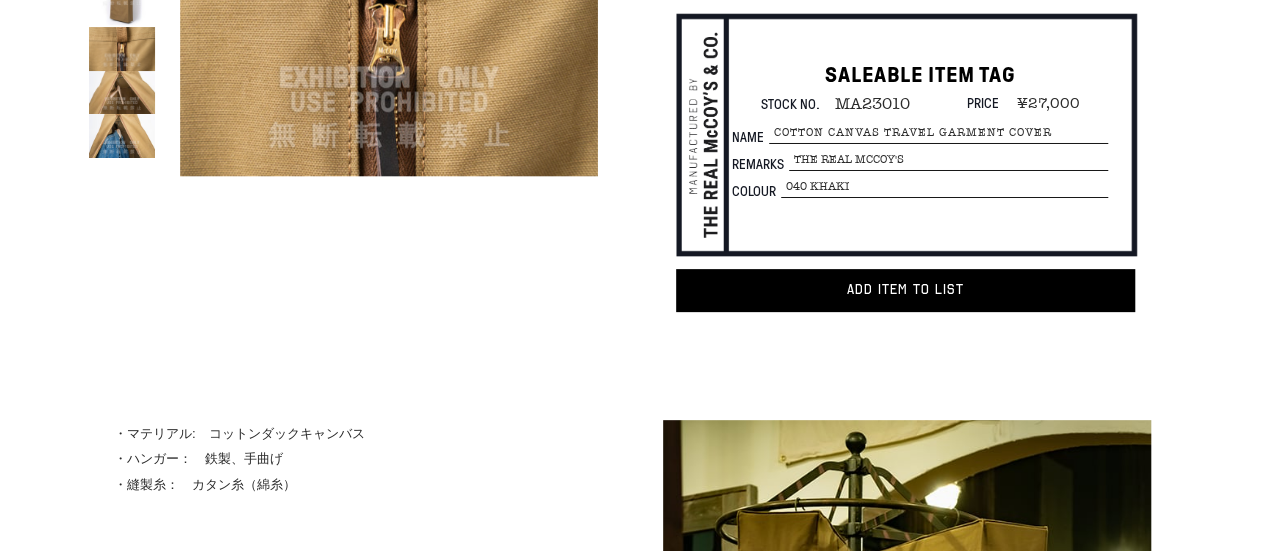 click at bounding box center (122, 136) 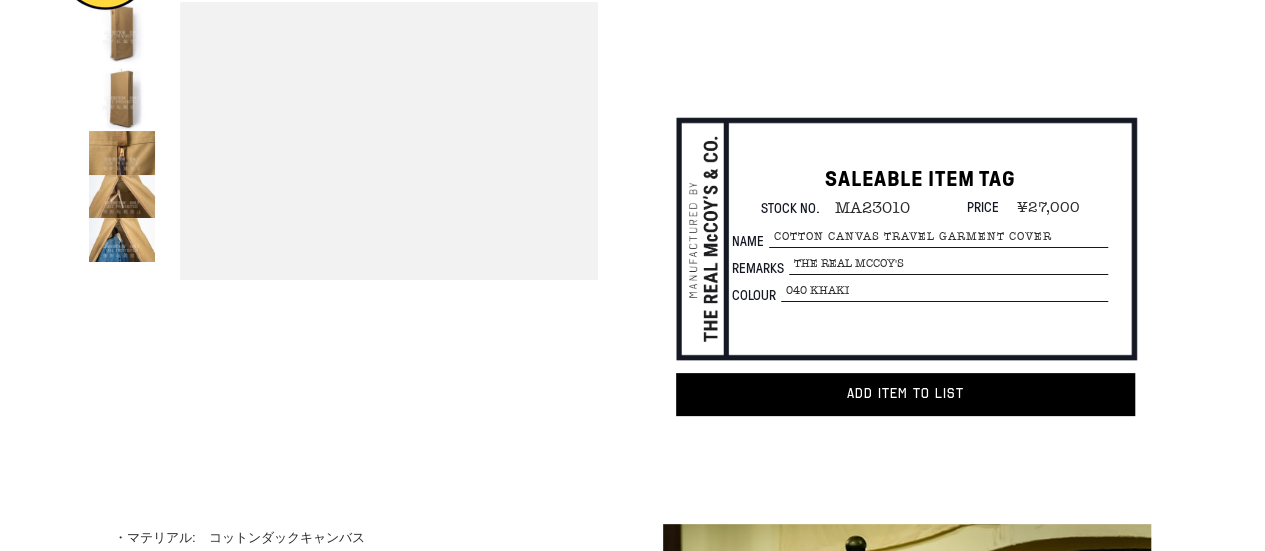 scroll, scrollTop: 0, scrollLeft: 0, axis: both 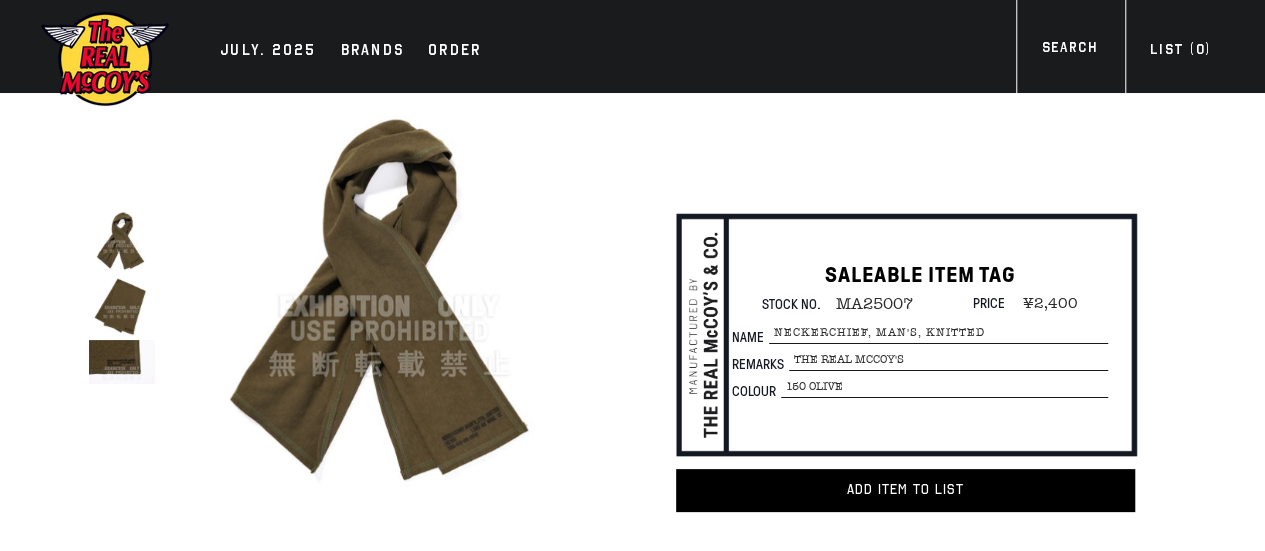 click on "MA25007" at bounding box center (867, 304) 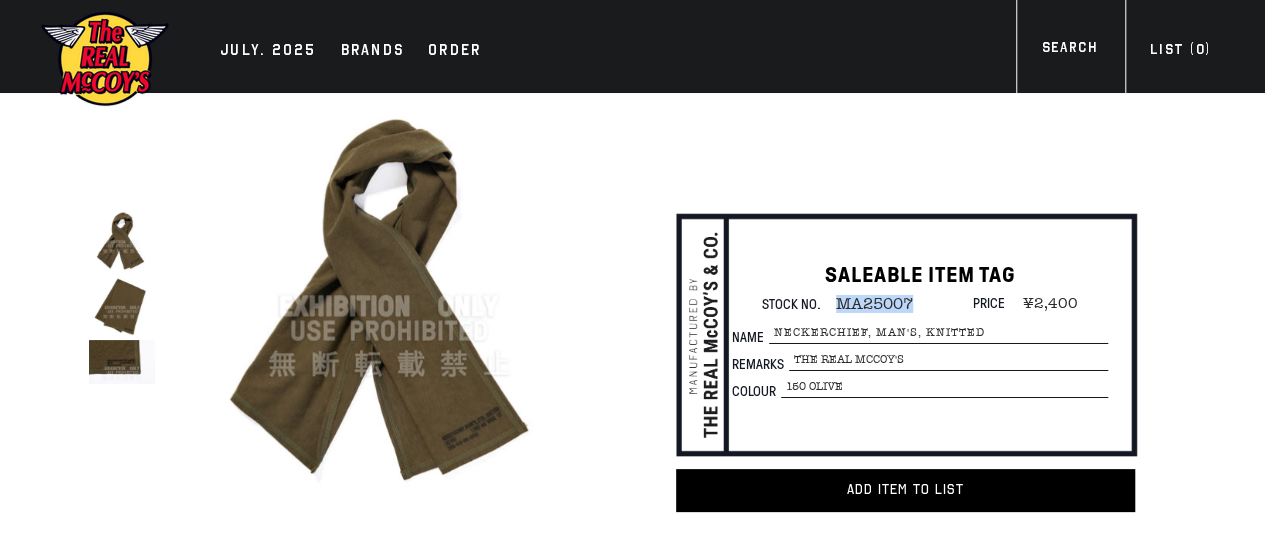 click on "MA25007" at bounding box center (867, 304) 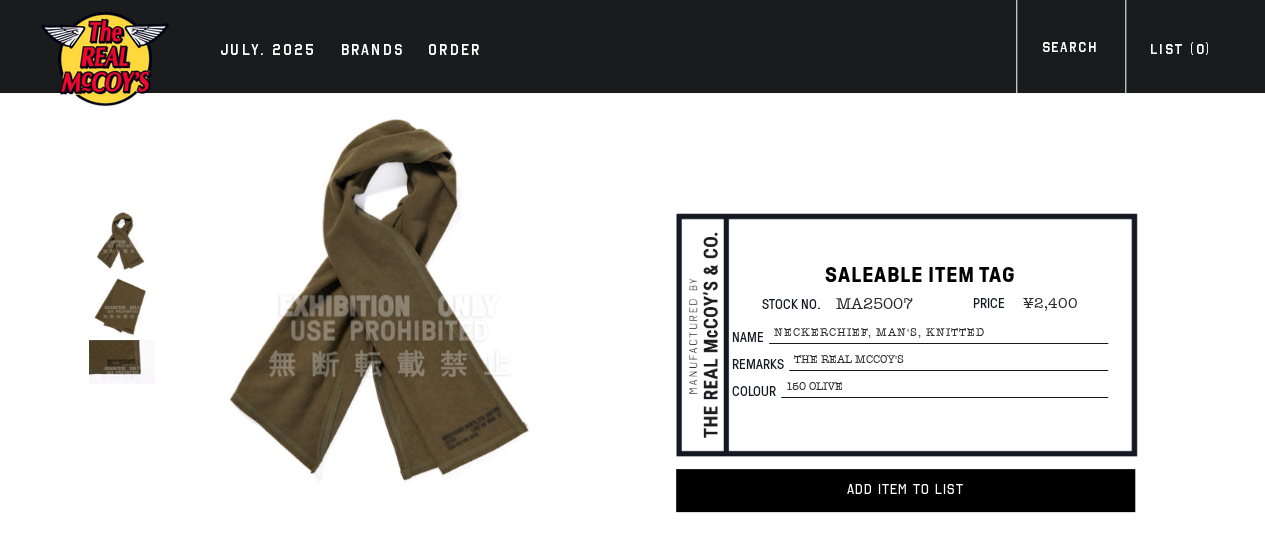 click on "NECKERCHIEF, MAN'S, KNITTED" at bounding box center [938, 333] 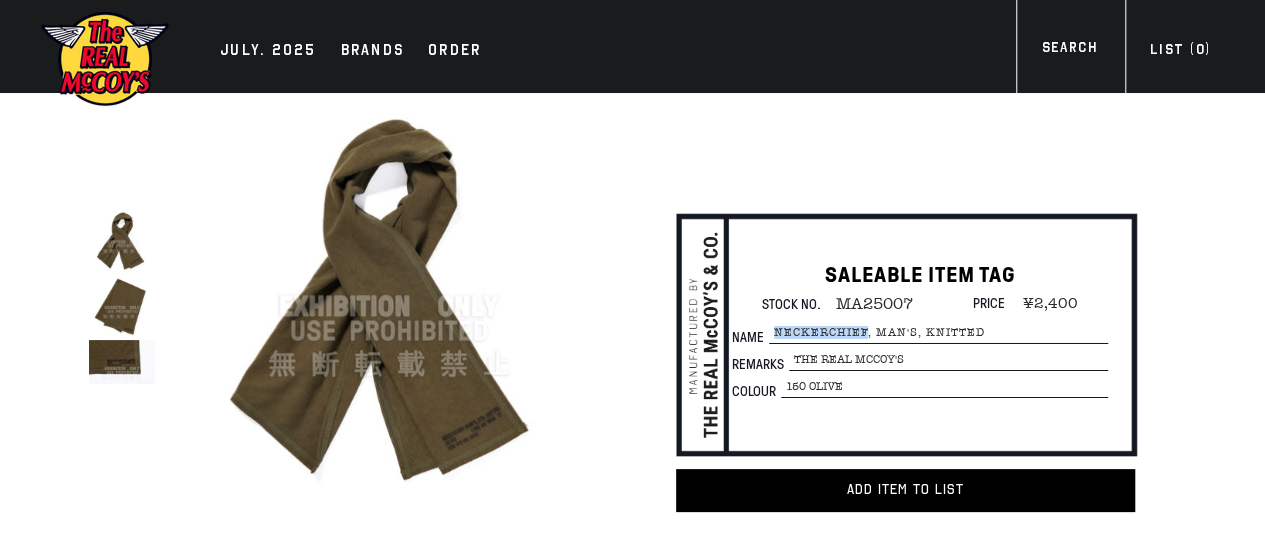 click on "NECKERCHIEF, MAN'S, KNITTED" at bounding box center [938, 333] 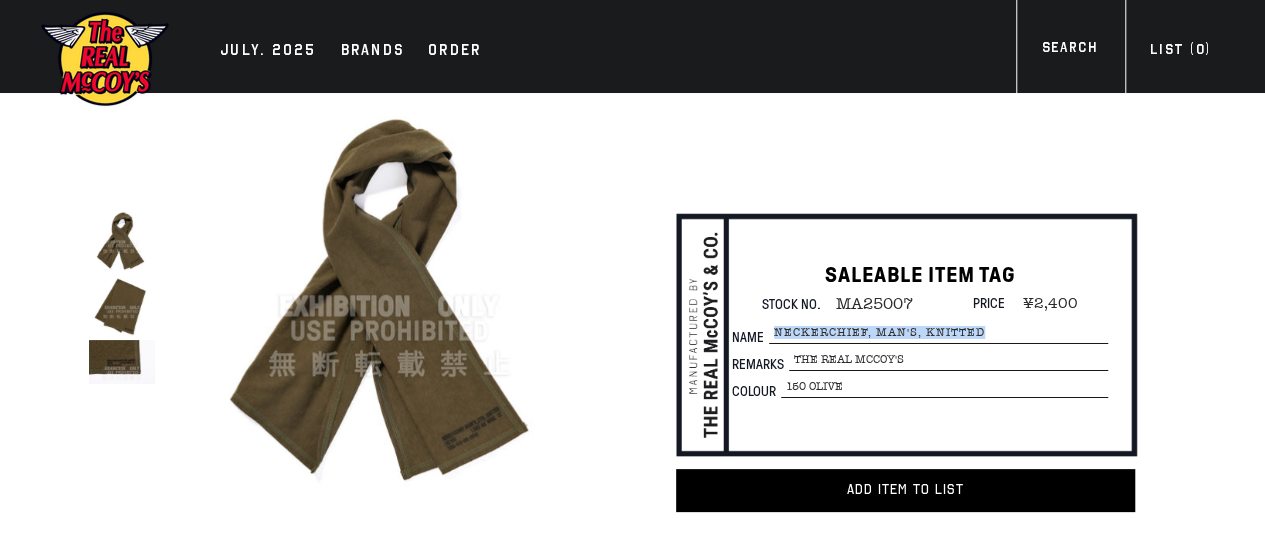 click on "NECKERCHIEF, MAN'S, KNITTED" at bounding box center [938, 333] 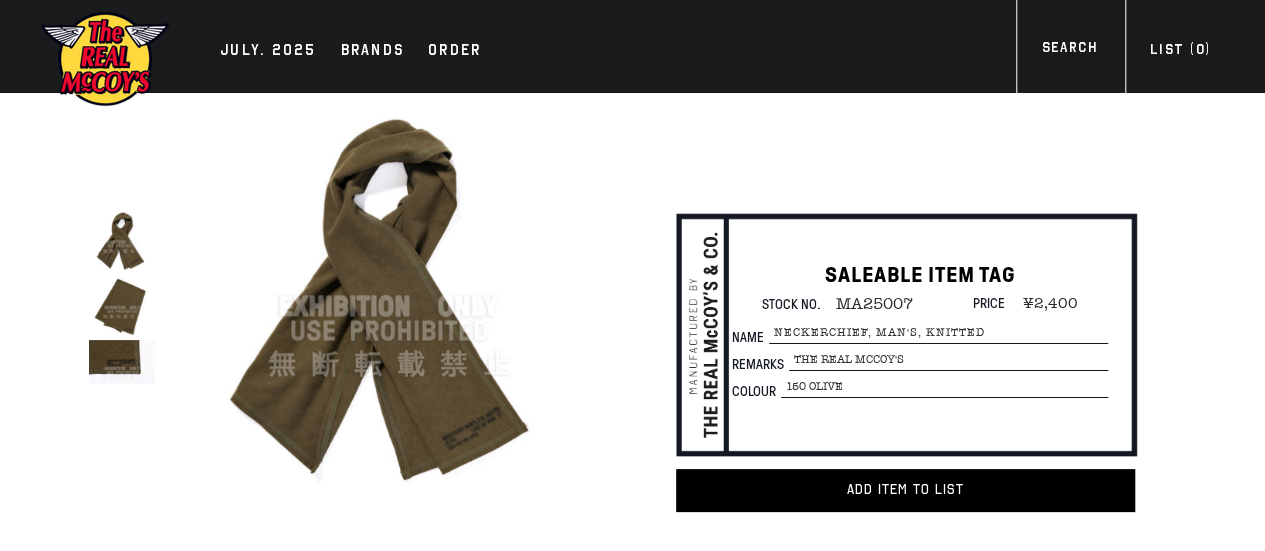 click on "150 OLIVE" at bounding box center (948, 360) 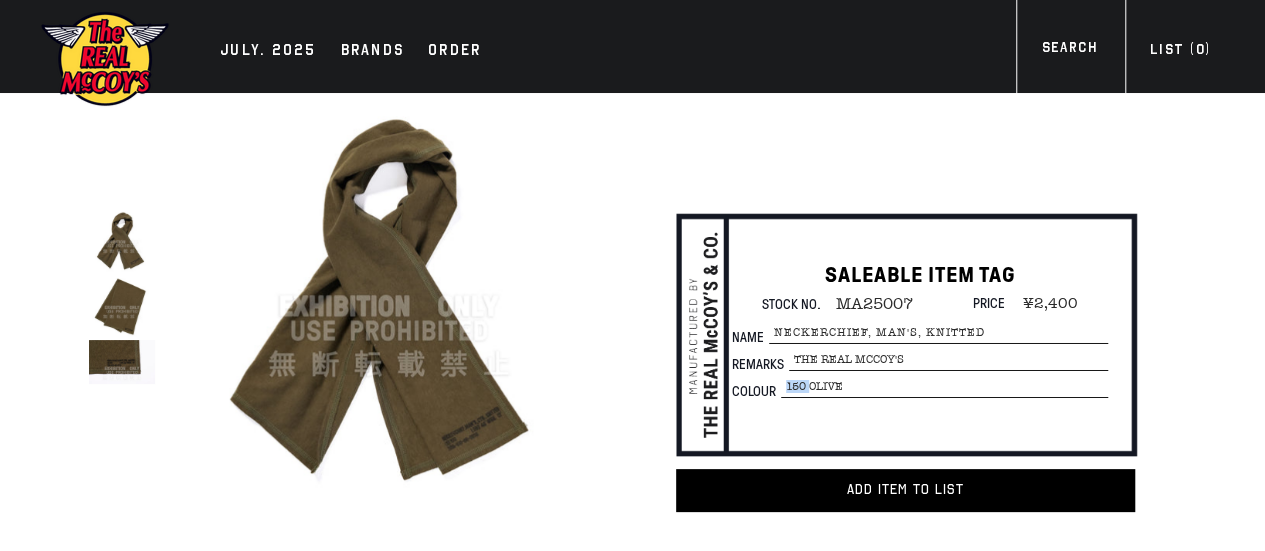click on "150 OLIVE" at bounding box center (948, 360) 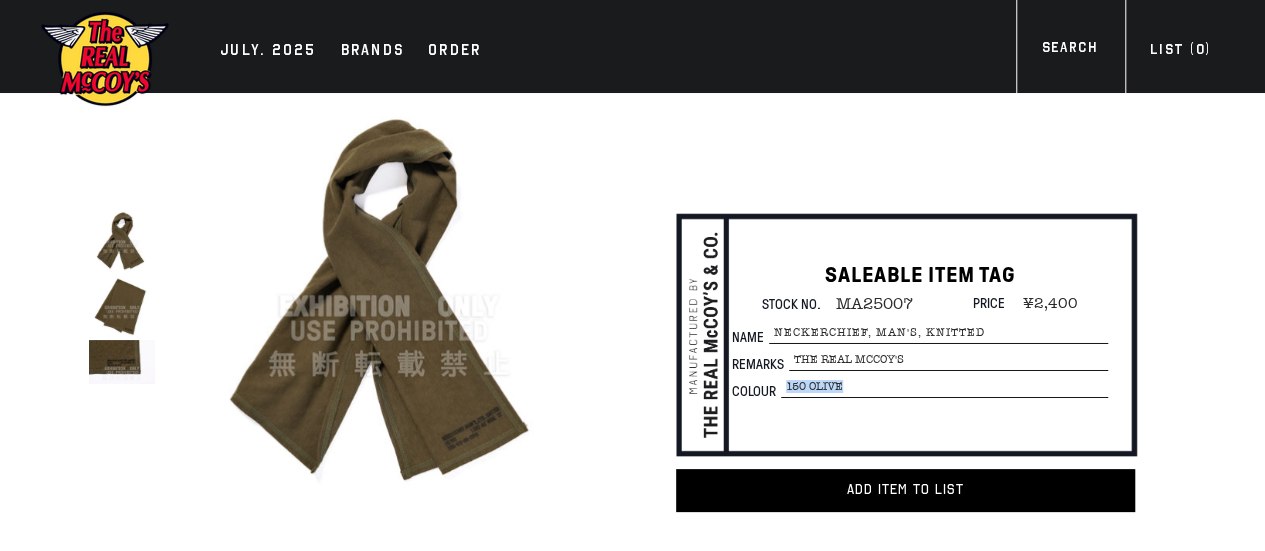 click on "150 OLIVE" at bounding box center [948, 360] 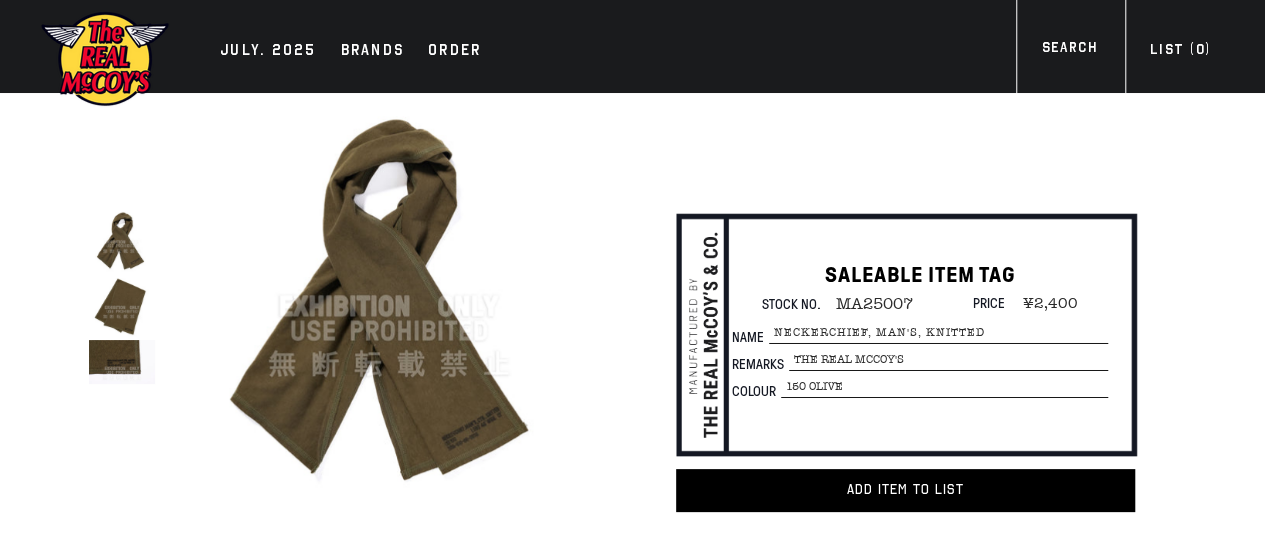 click on "NECKERCHIEF, MAN'S, KNITTED" at bounding box center (938, 333) 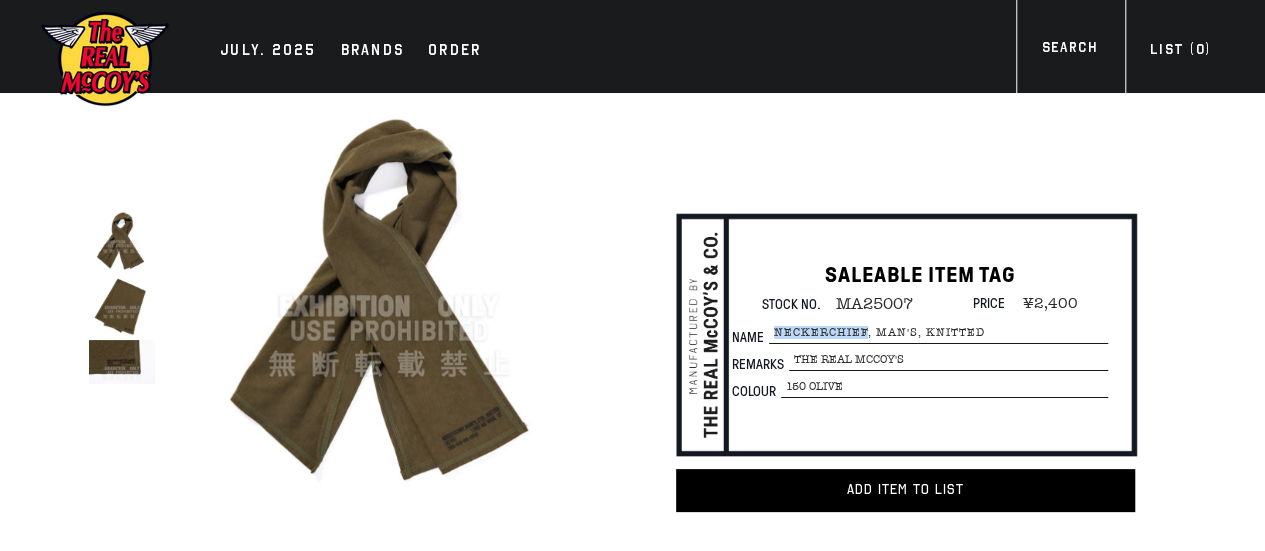 click on "NECKERCHIEF, MAN'S, KNITTED" at bounding box center (938, 333) 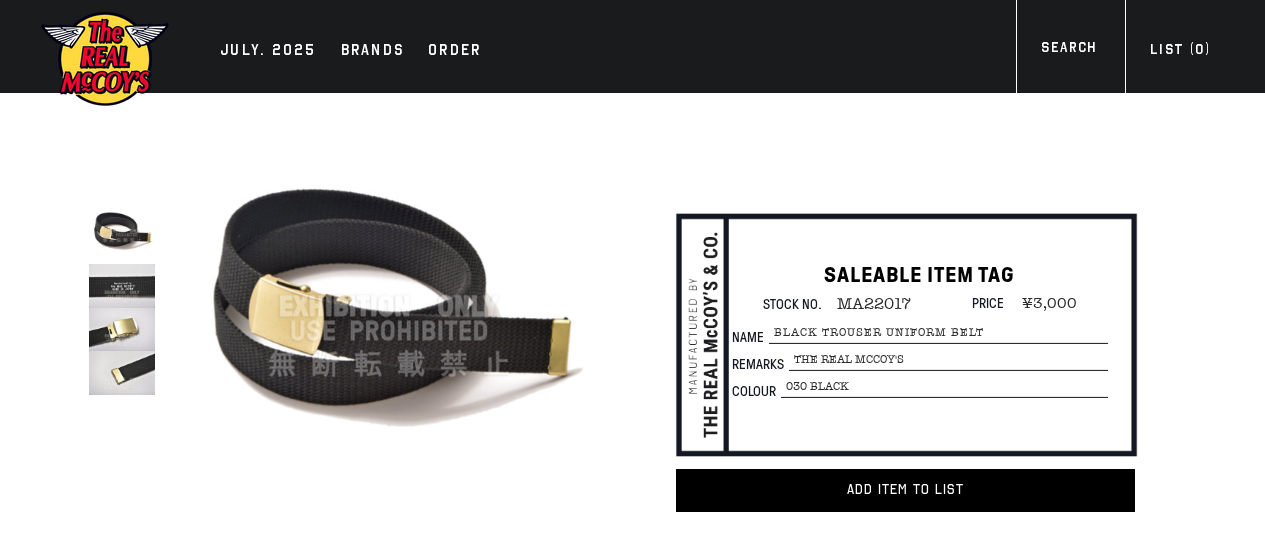 scroll, scrollTop: 0, scrollLeft: 0, axis: both 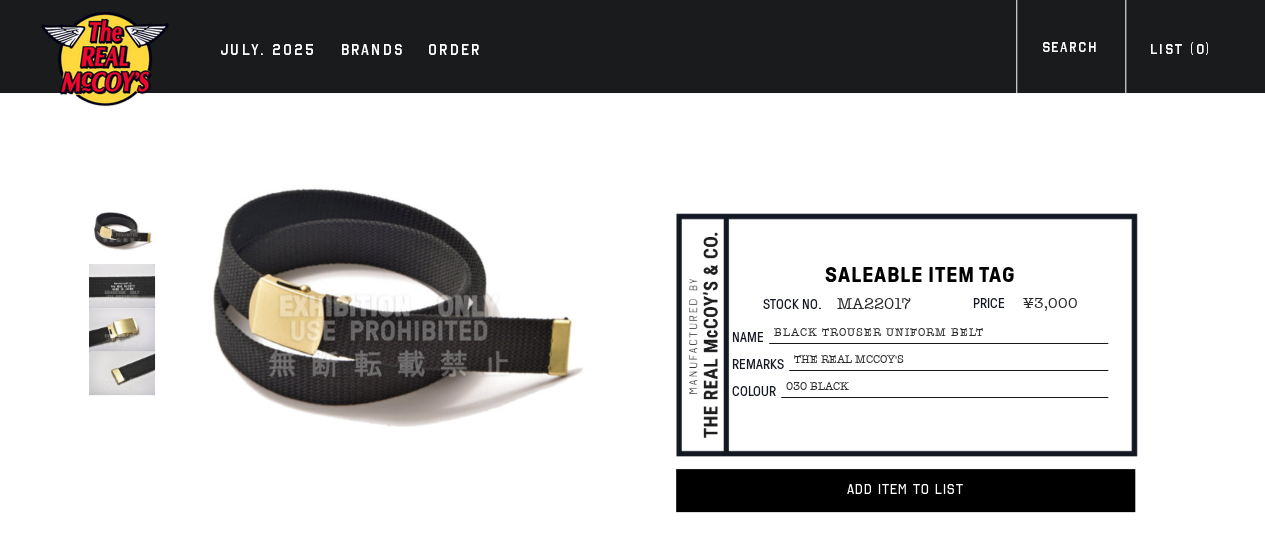 click on "MA22017" at bounding box center [866, 304] 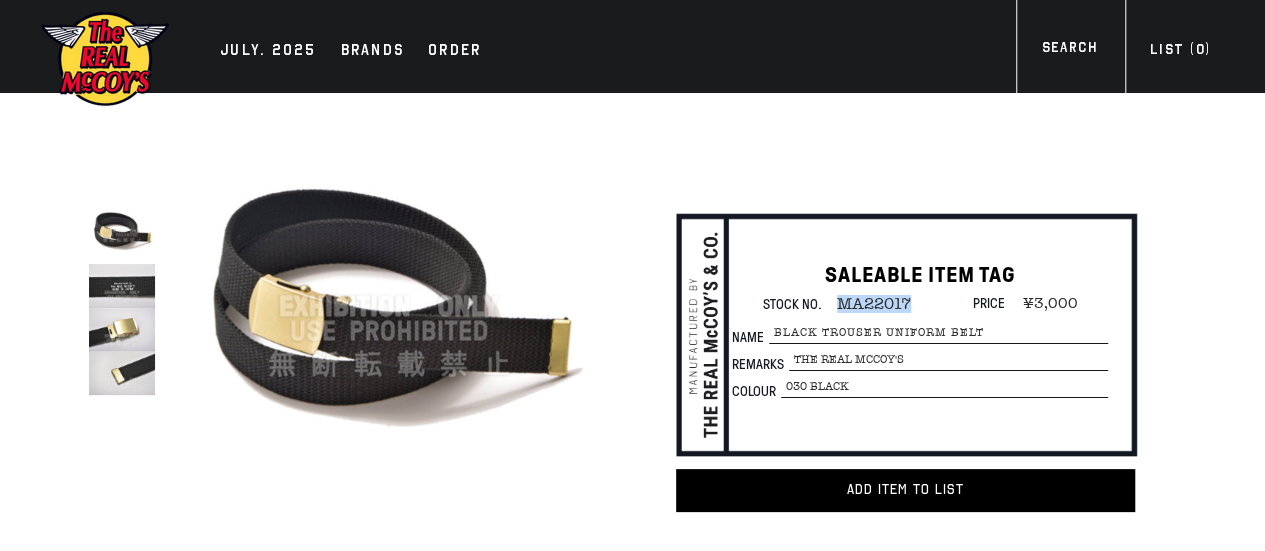 click on "MA22017" at bounding box center [866, 304] 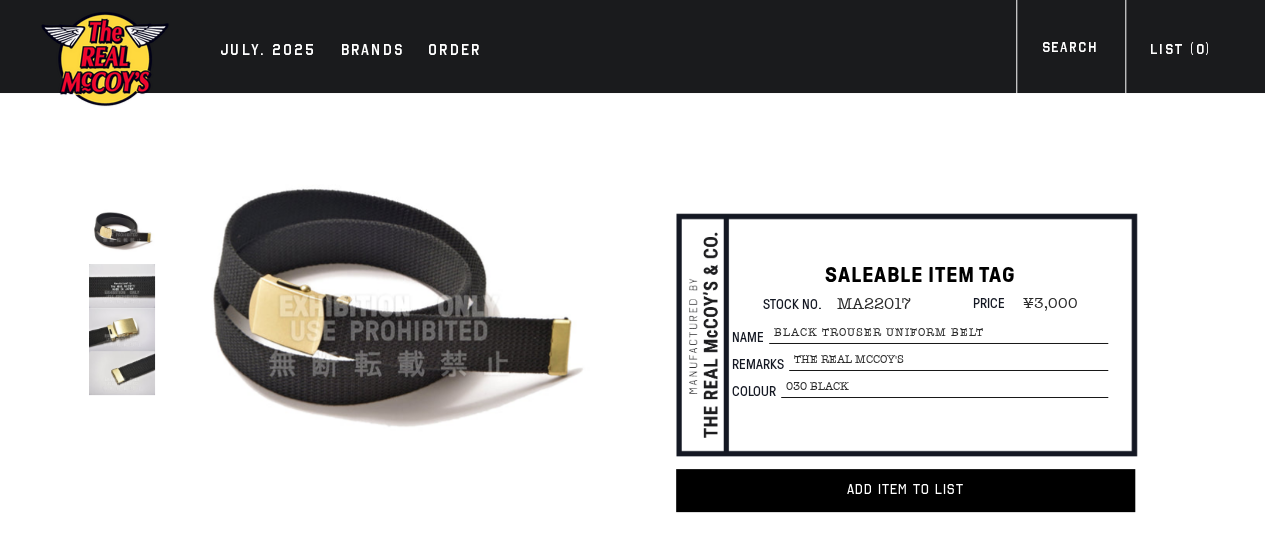 click on "BLACK TROUSER UNIFORM BELT" at bounding box center (938, 333) 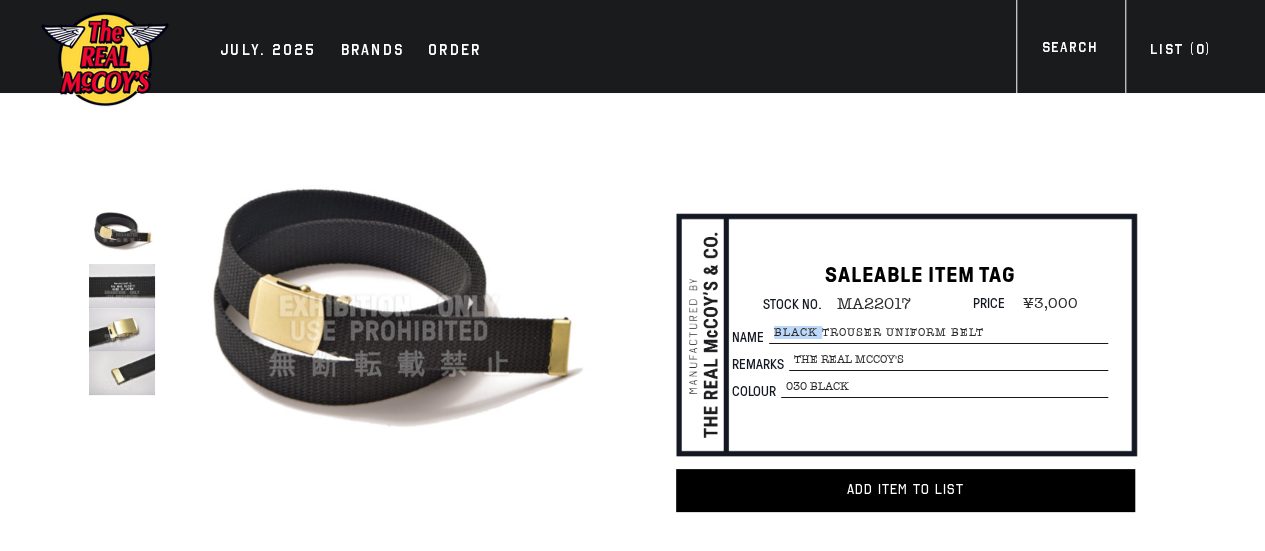 click on "BLACK TROUSER UNIFORM BELT" at bounding box center [938, 333] 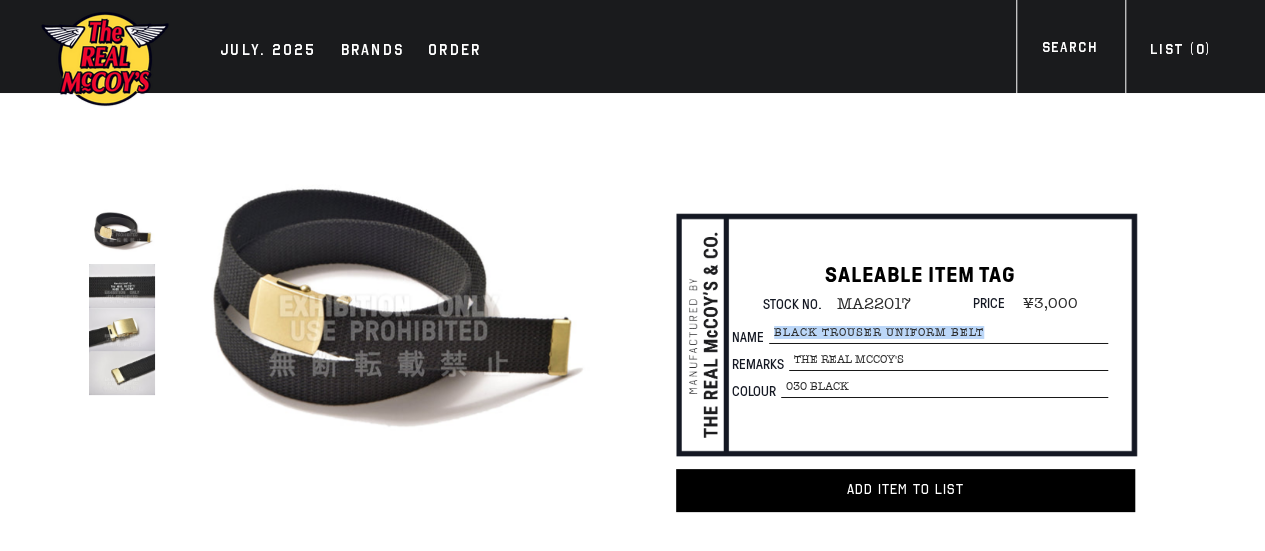 click on "BLACK TROUSER UNIFORM BELT" at bounding box center (938, 333) 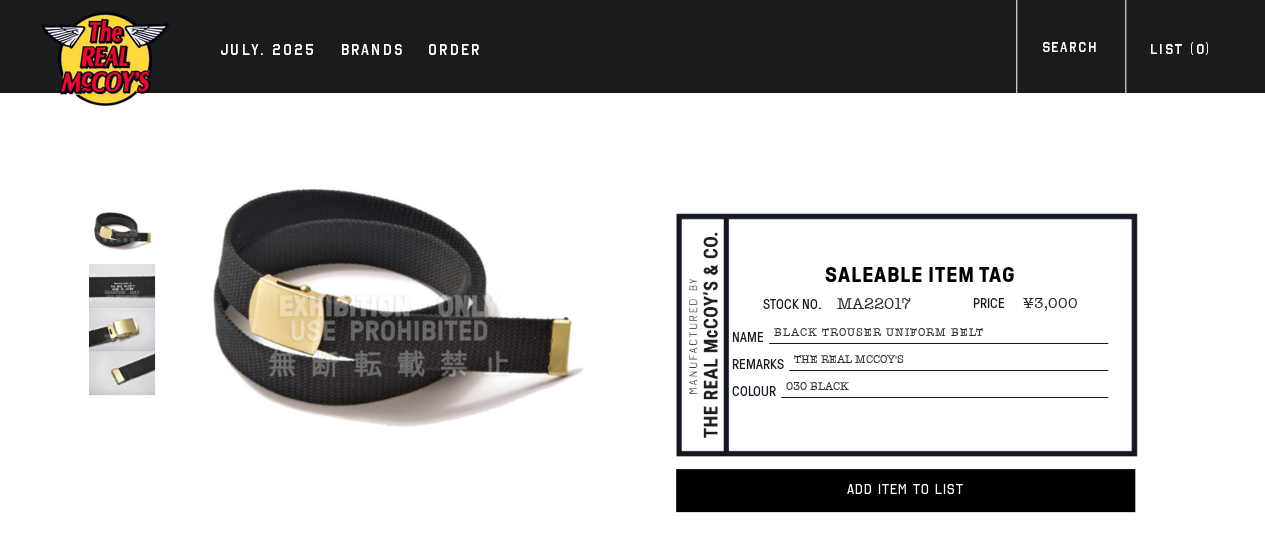 click on "030 BLACK" at bounding box center [948, 360] 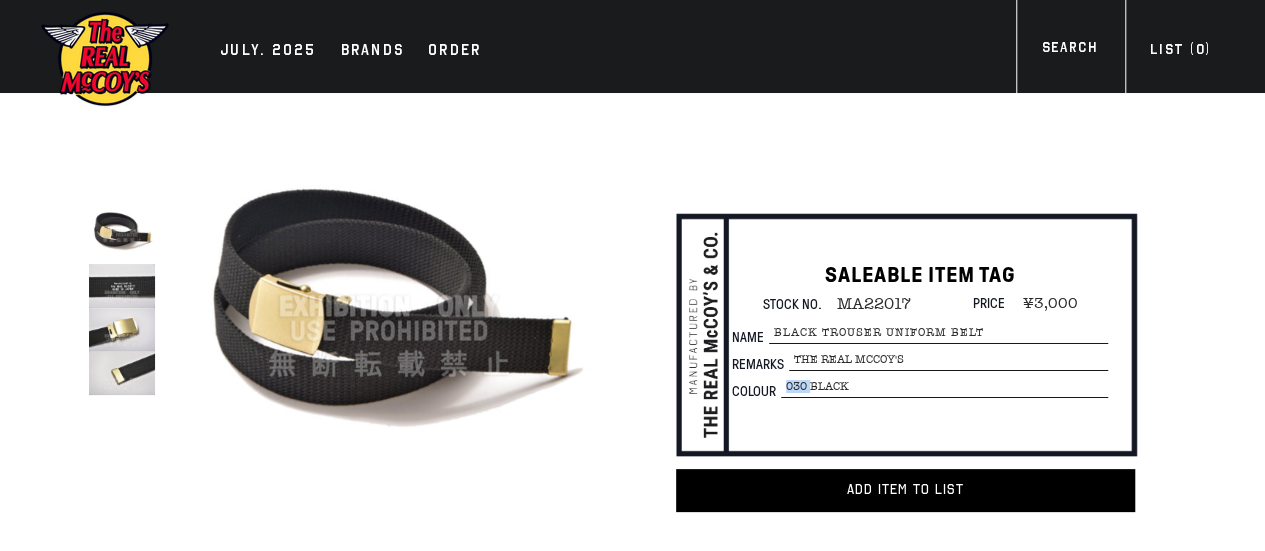 click on "030 BLACK" at bounding box center (948, 360) 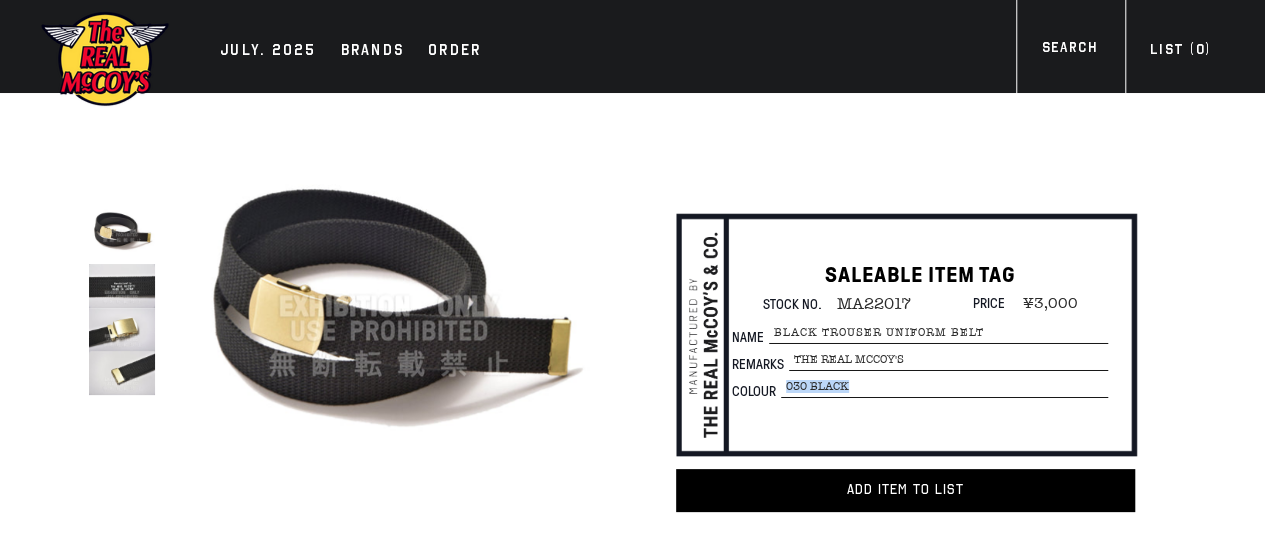 click on "030 BLACK" at bounding box center (948, 360) 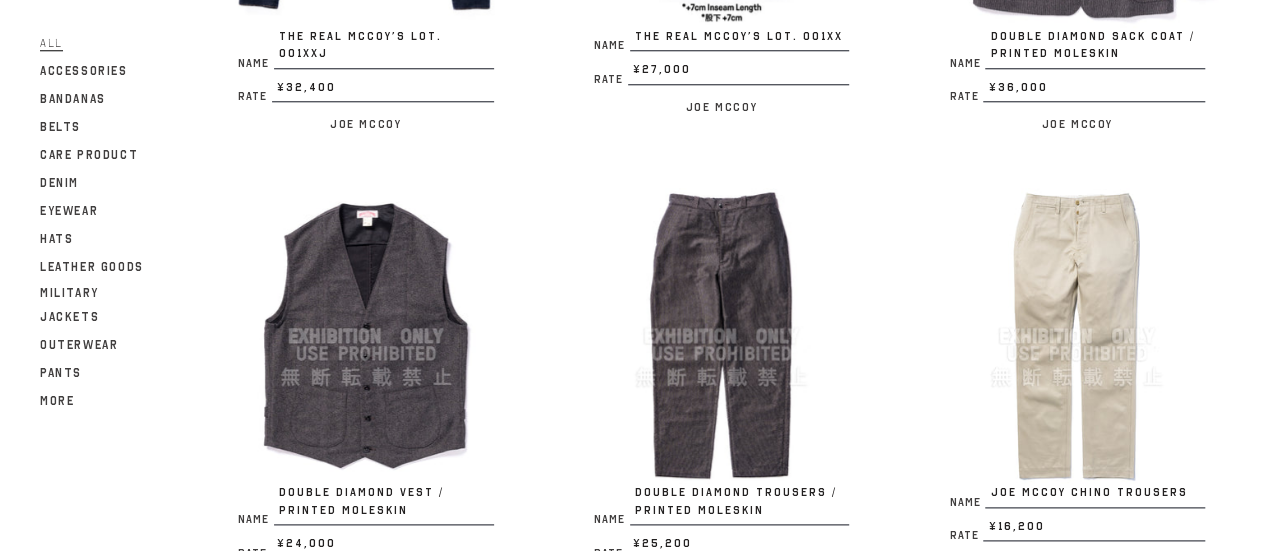 scroll, scrollTop: 1000, scrollLeft: 0, axis: vertical 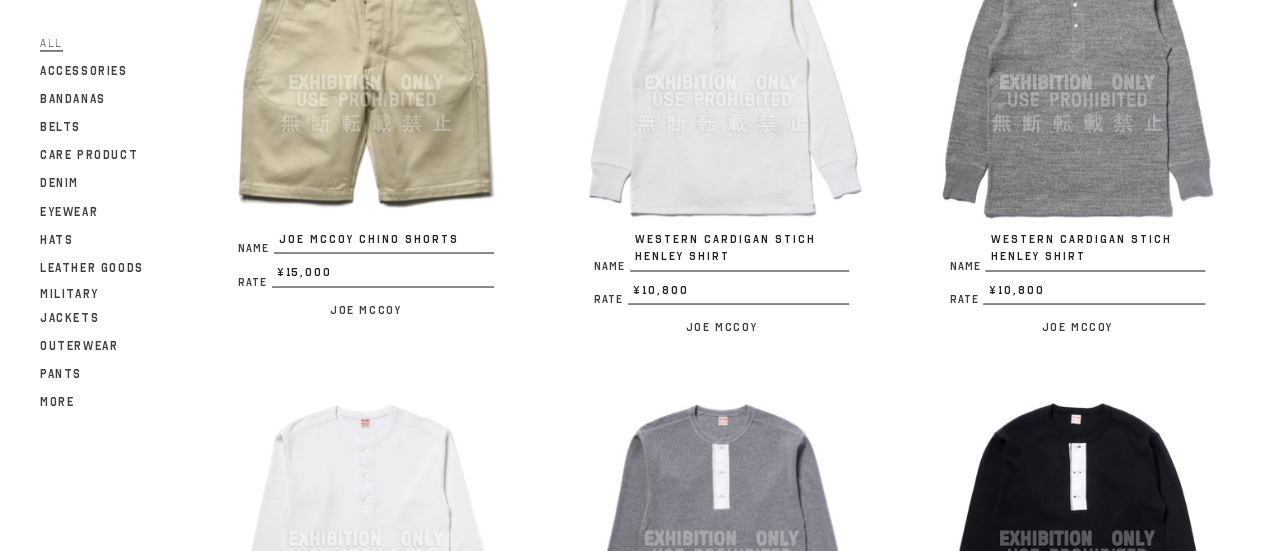 drag, startPoint x: 614, startPoint y: 315, endPoint x: 555, endPoint y: 349, distance: 68.09552 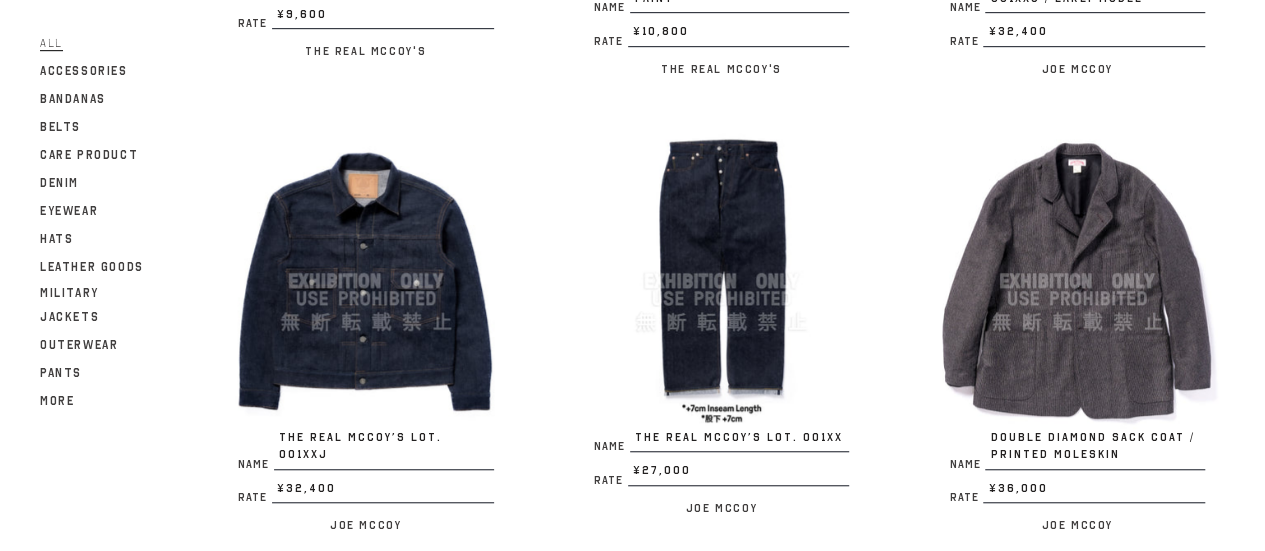 scroll, scrollTop: 600, scrollLeft: 0, axis: vertical 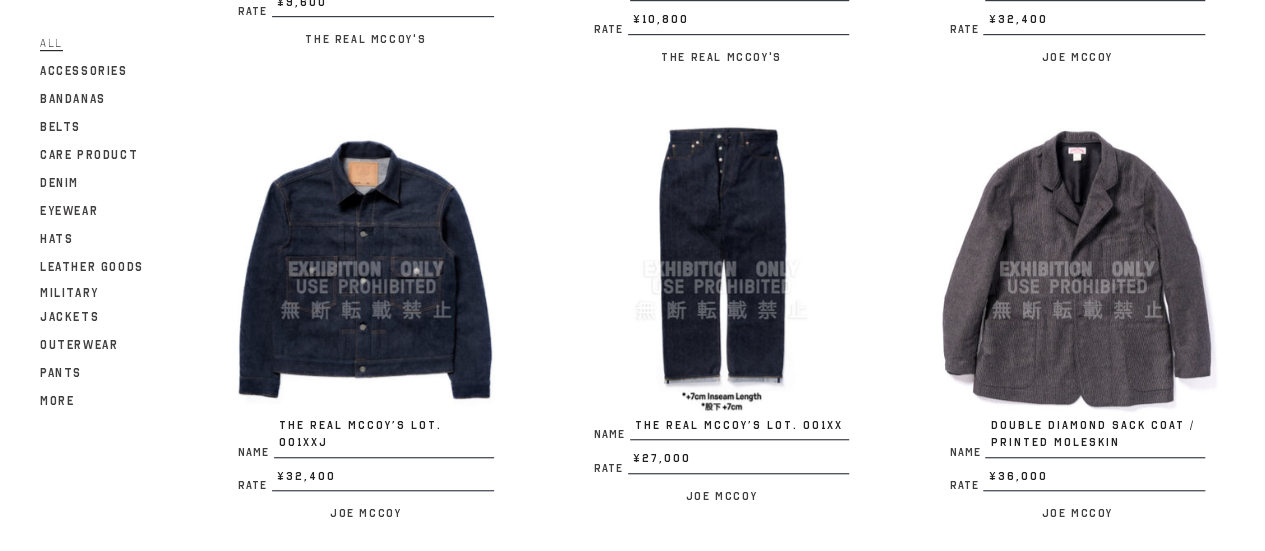 click at bounding box center [722, 269] 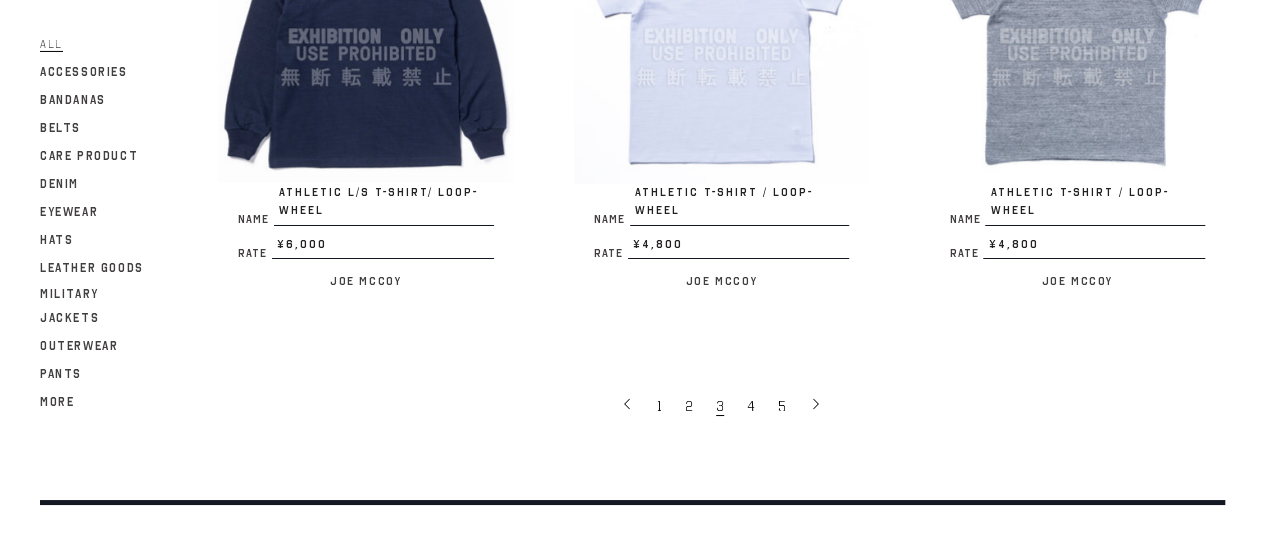 scroll, scrollTop: 3600, scrollLeft: 0, axis: vertical 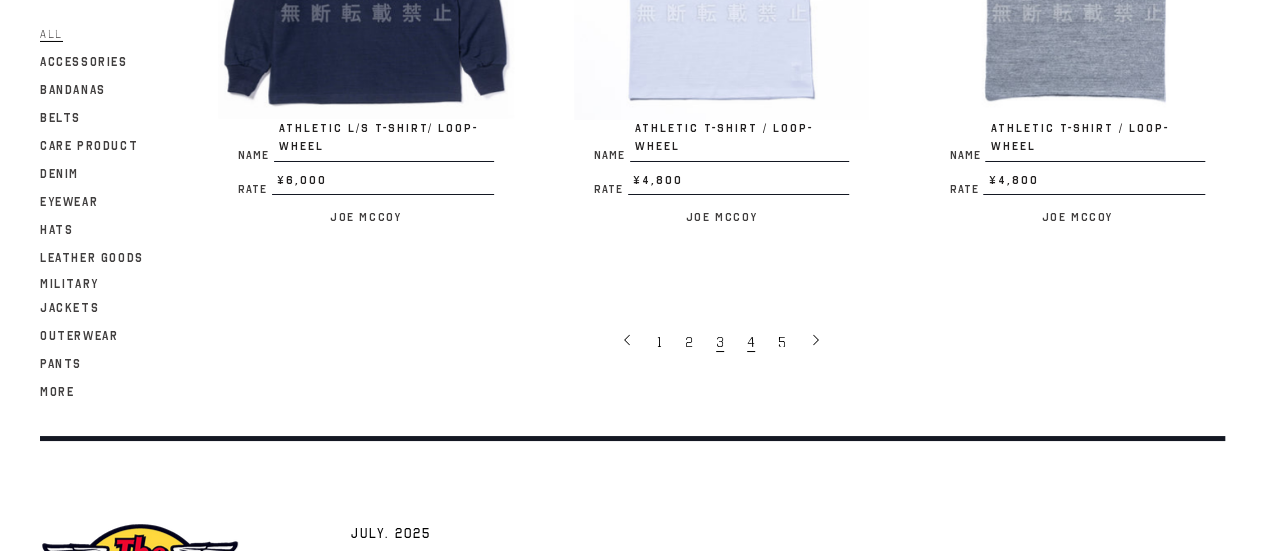 click on "4" at bounding box center [751, 342] 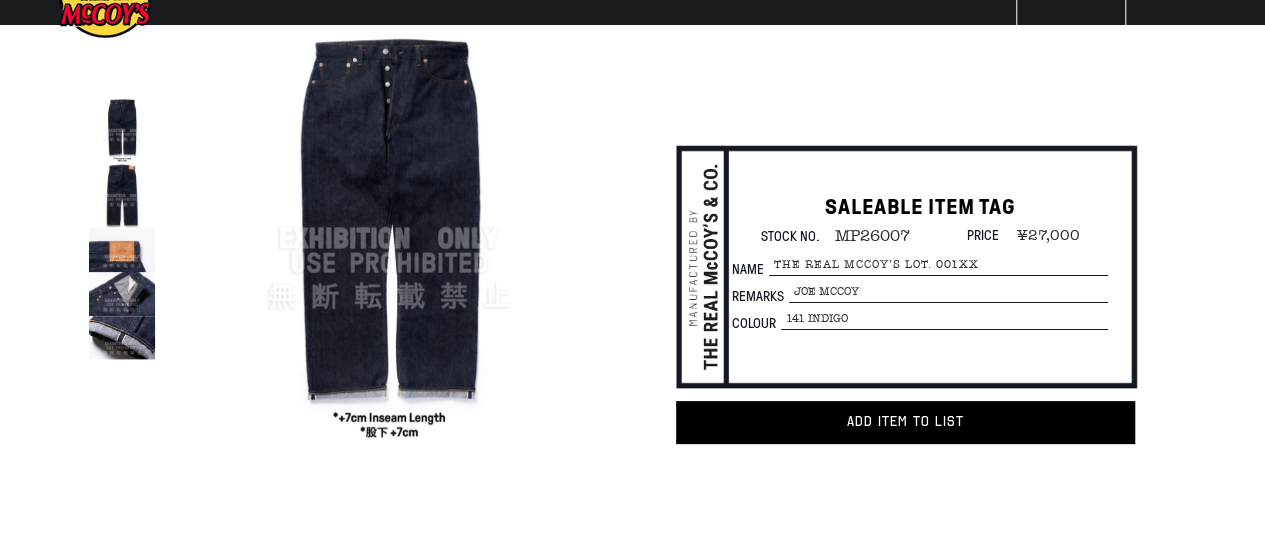 scroll, scrollTop: 100, scrollLeft: 0, axis: vertical 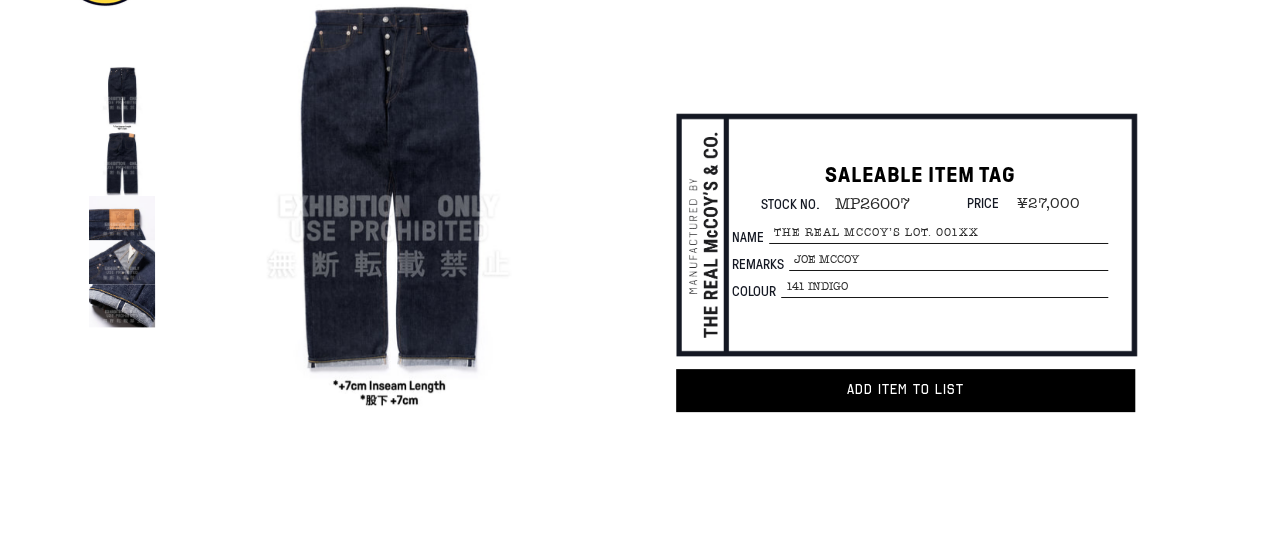 click on "MP26007" at bounding box center (864, 204) 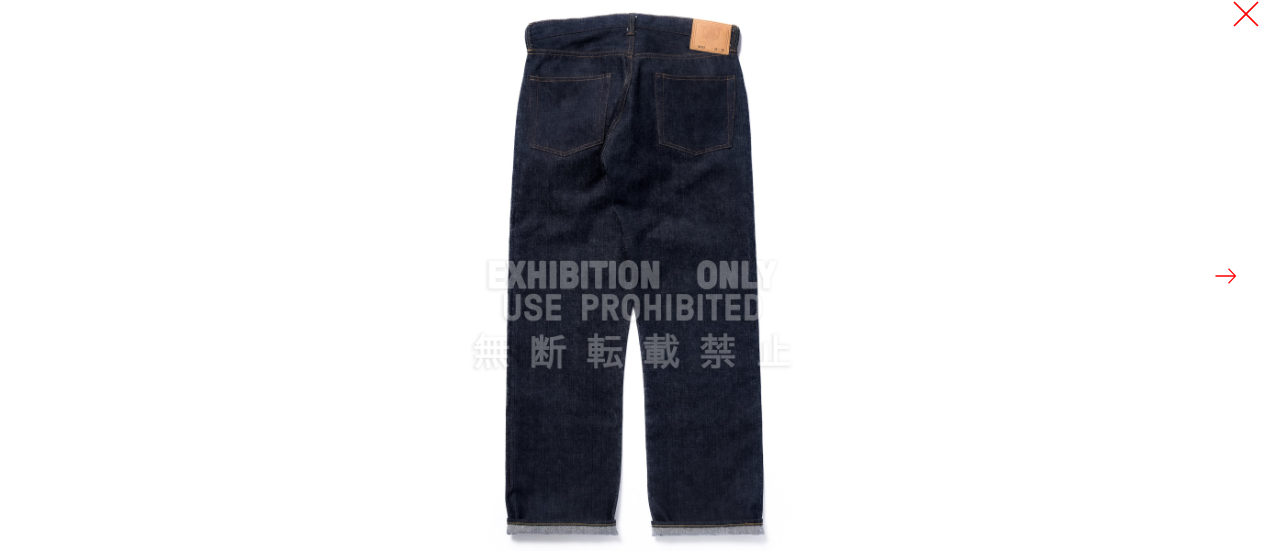 click at bounding box center [1246, 14] 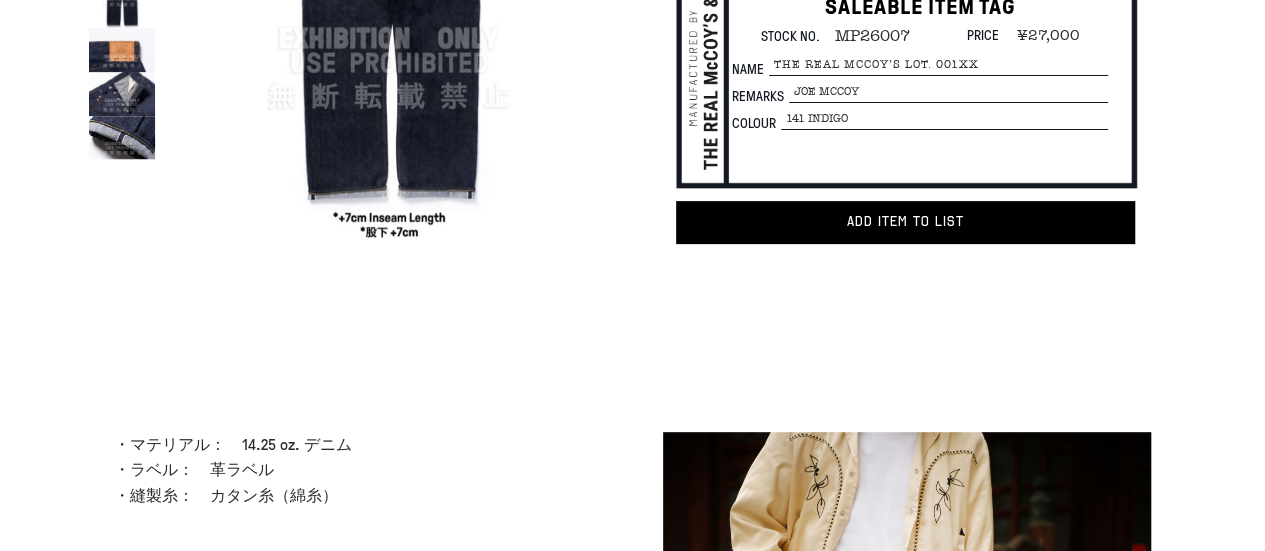 scroll, scrollTop: 0, scrollLeft: 0, axis: both 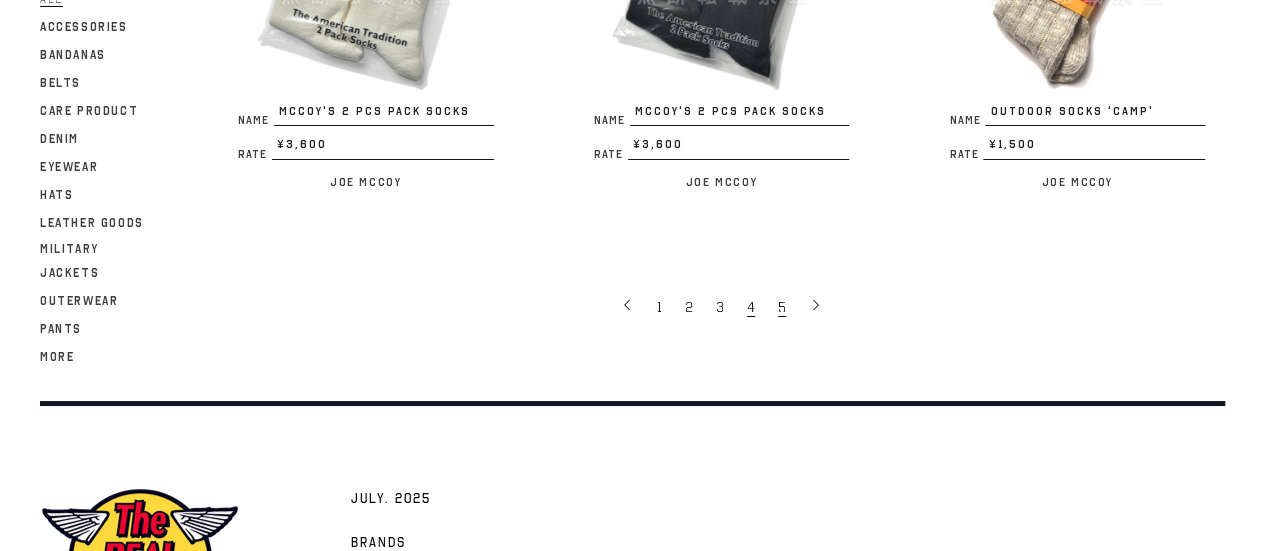 click on "5" at bounding box center [783, 306] 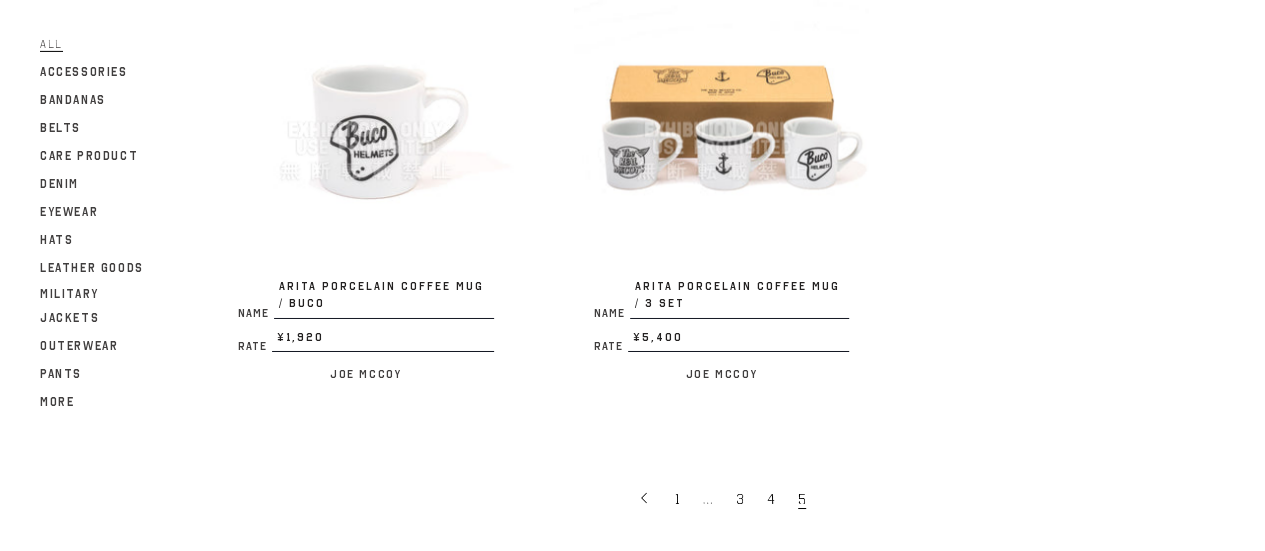 scroll, scrollTop: 3400, scrollLeft: 0, axis: vertical 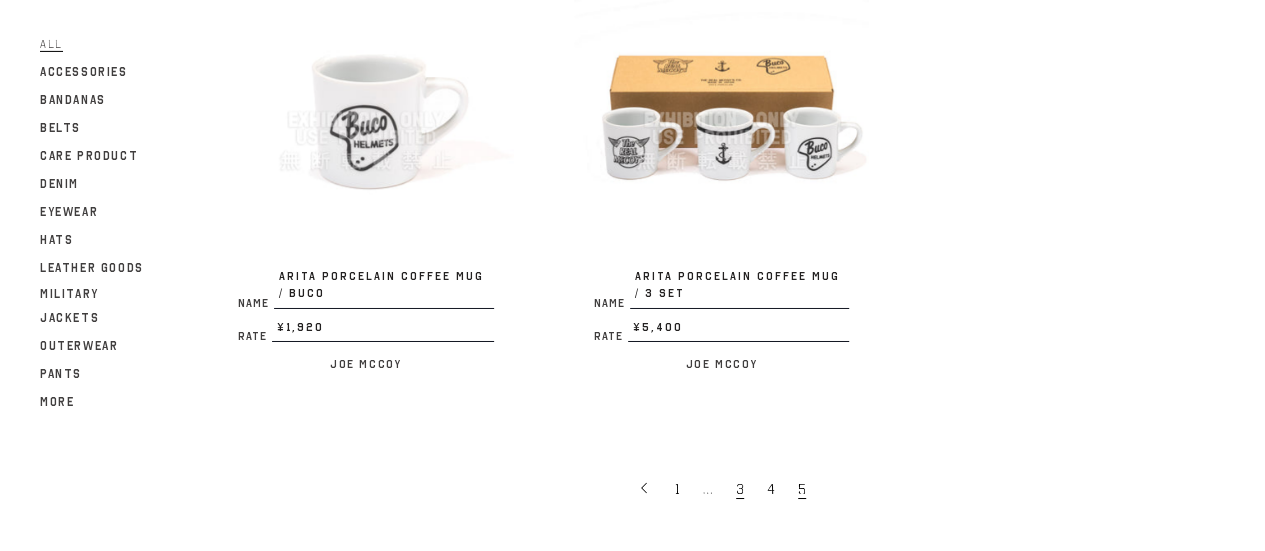 click on "3" at bounding box center [740, 489] 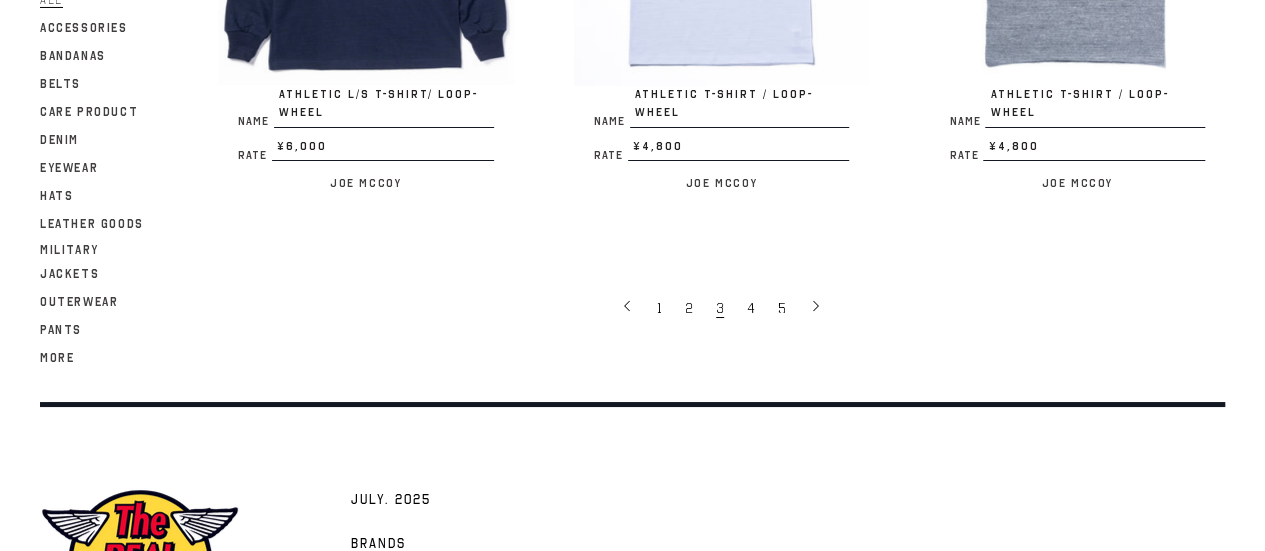 scroll, scrollTop: 3700, scrollLeft: 0, axis: vertical 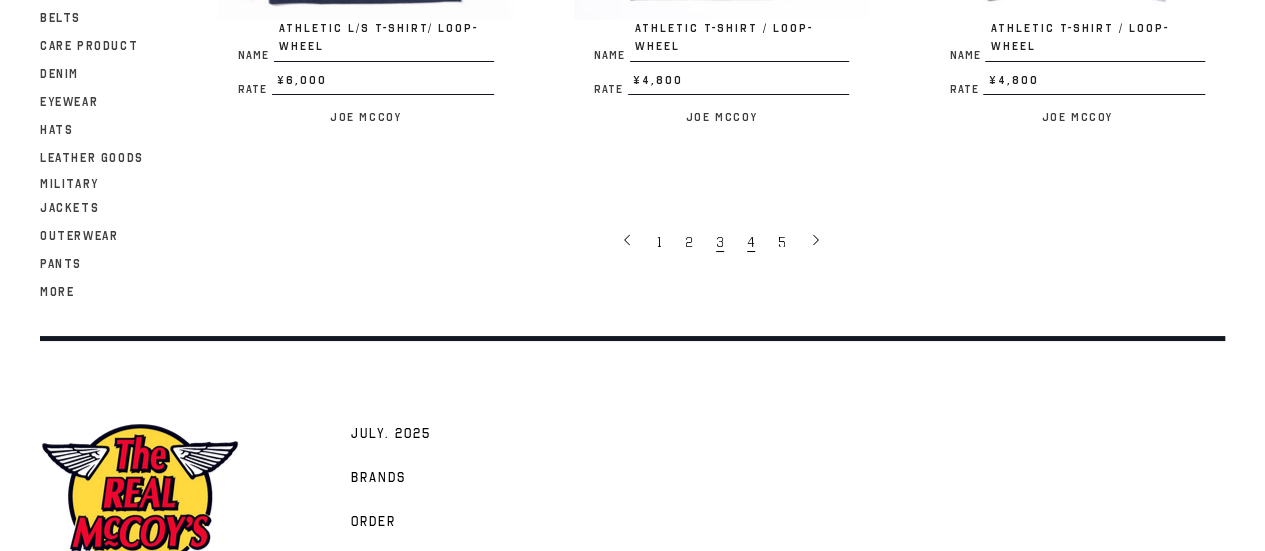 click on "4" at bounding box center [752, 241] 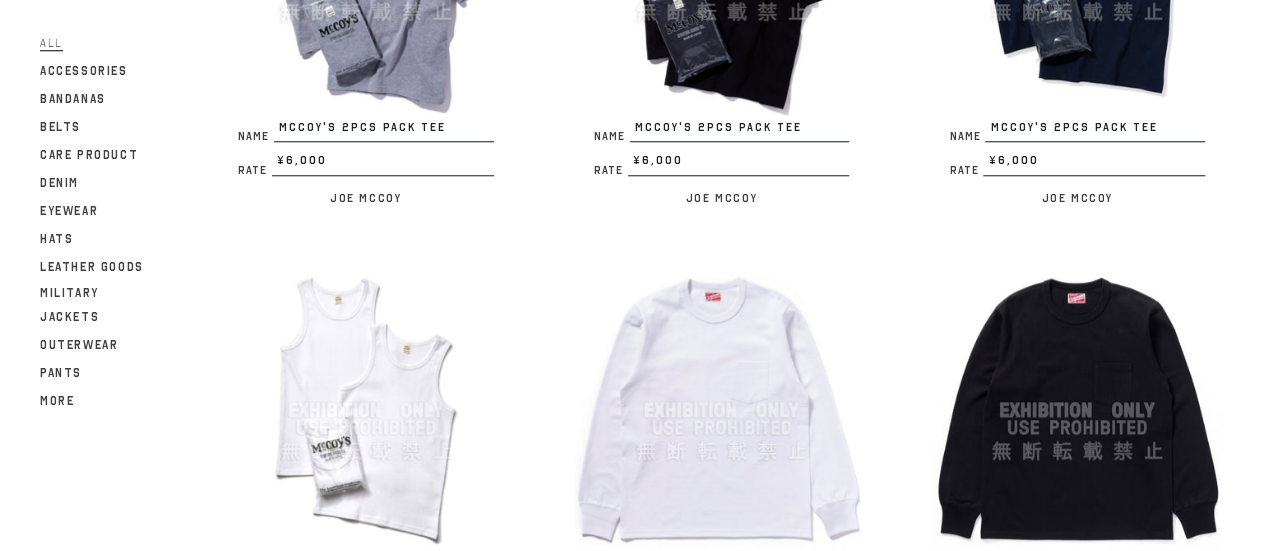 scroll, scrollTop: 900, scrollLeft: 0, axis: vertical 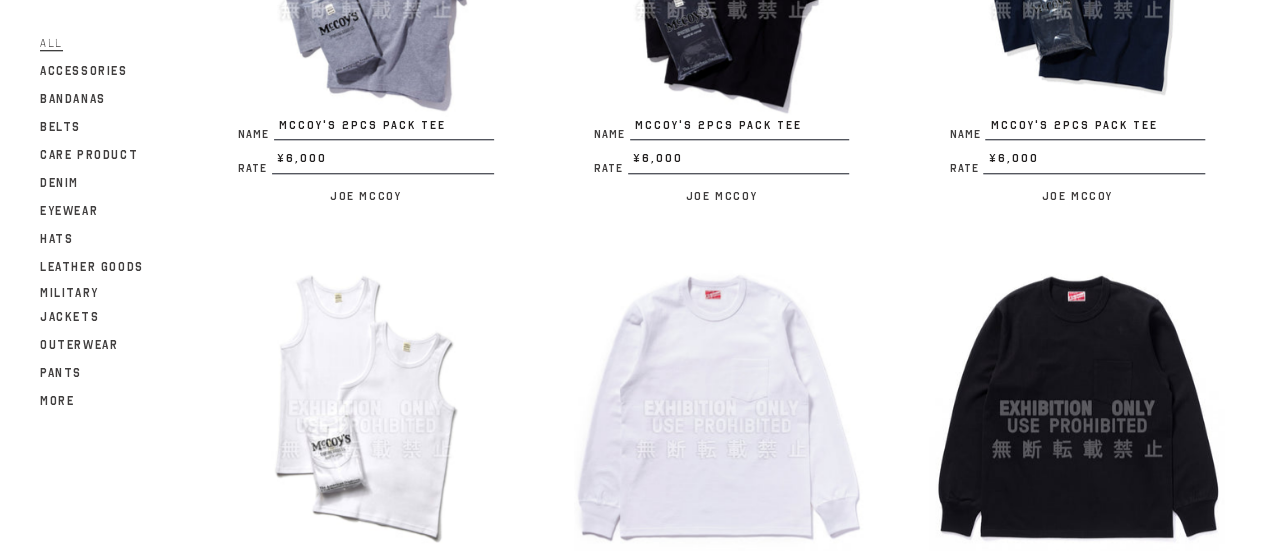click at bounding box center [366, 408] 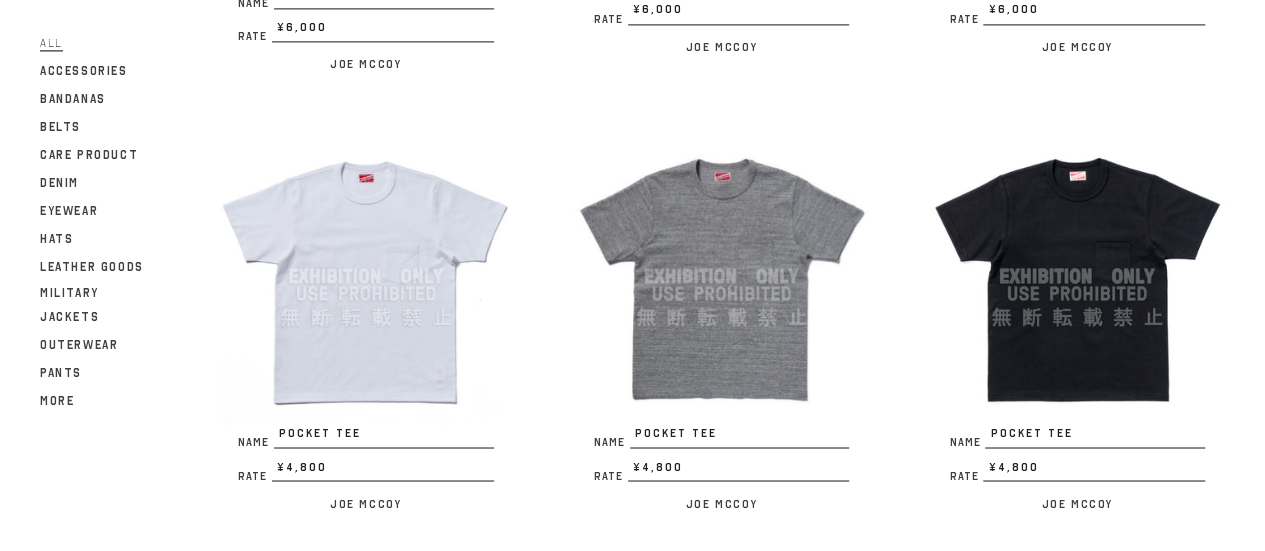 scroll, scrollTop: 1500, scrollLeft: 0, axis: vertical 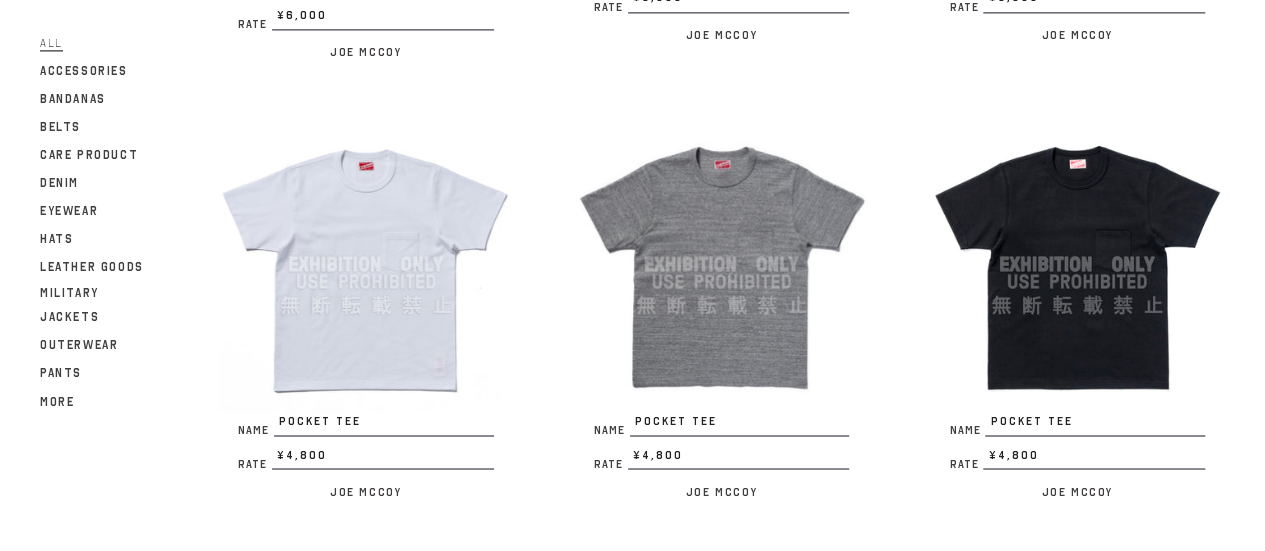 click at bounding box center [722, 264] 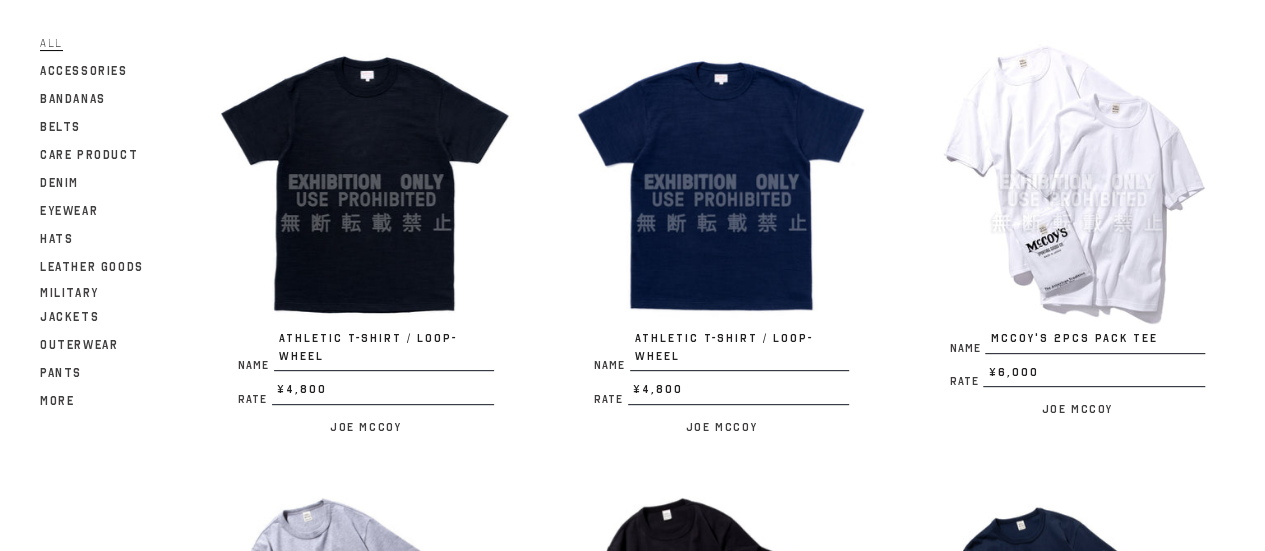 scroll, scrollTop: 200, scrollLeft: 0, axis: vertical 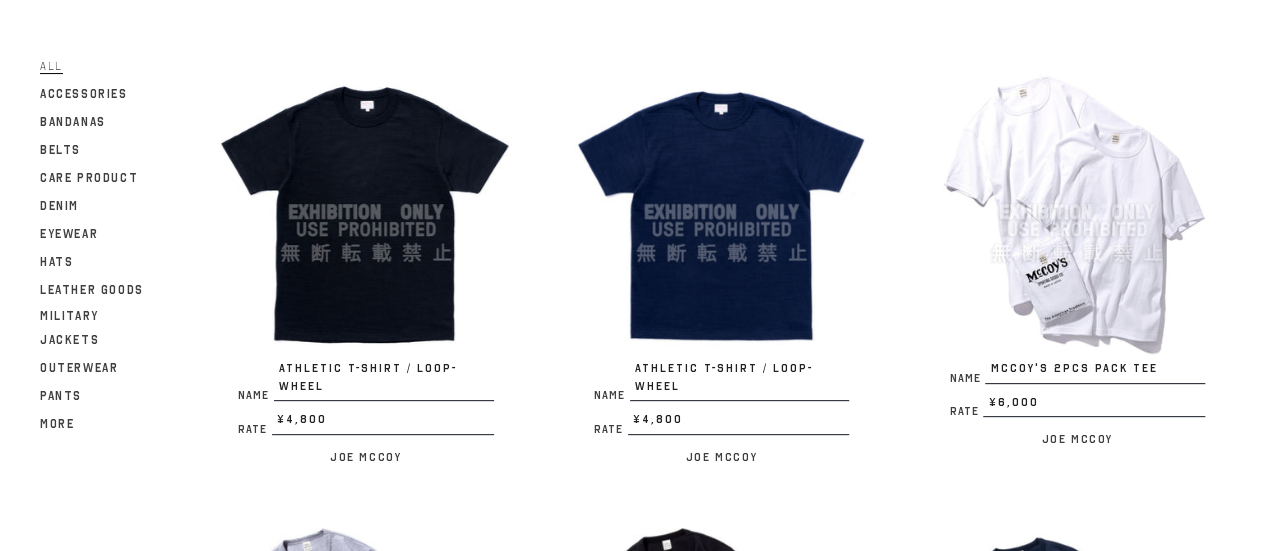 click at bounding box center [1077, 212] 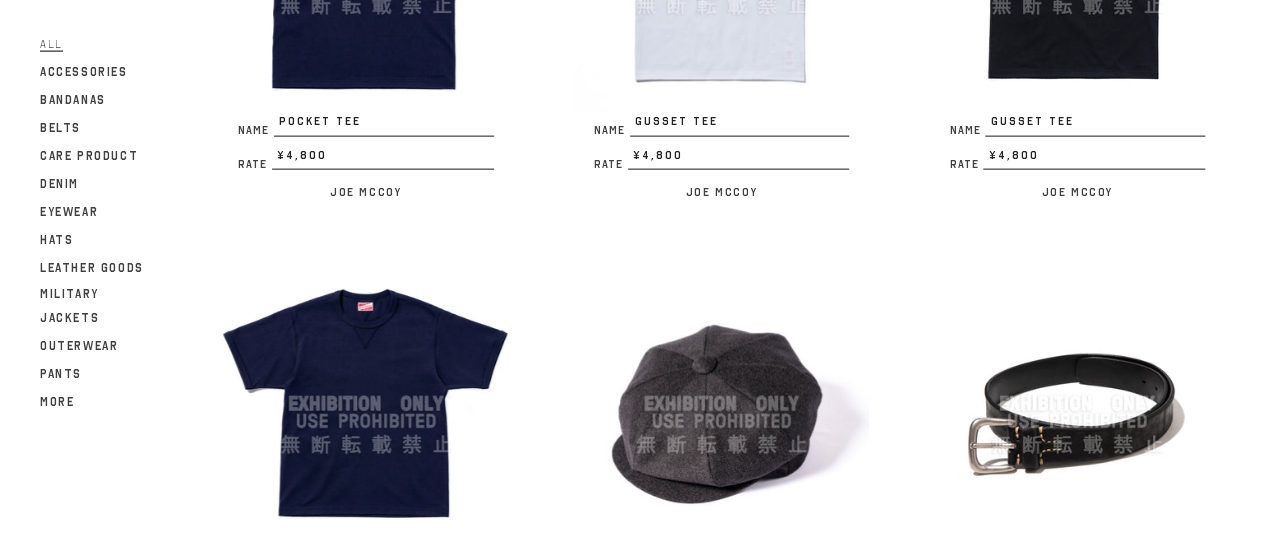 scroll, scrollTop: 2300, scrollLeft: 0, axis: vertical 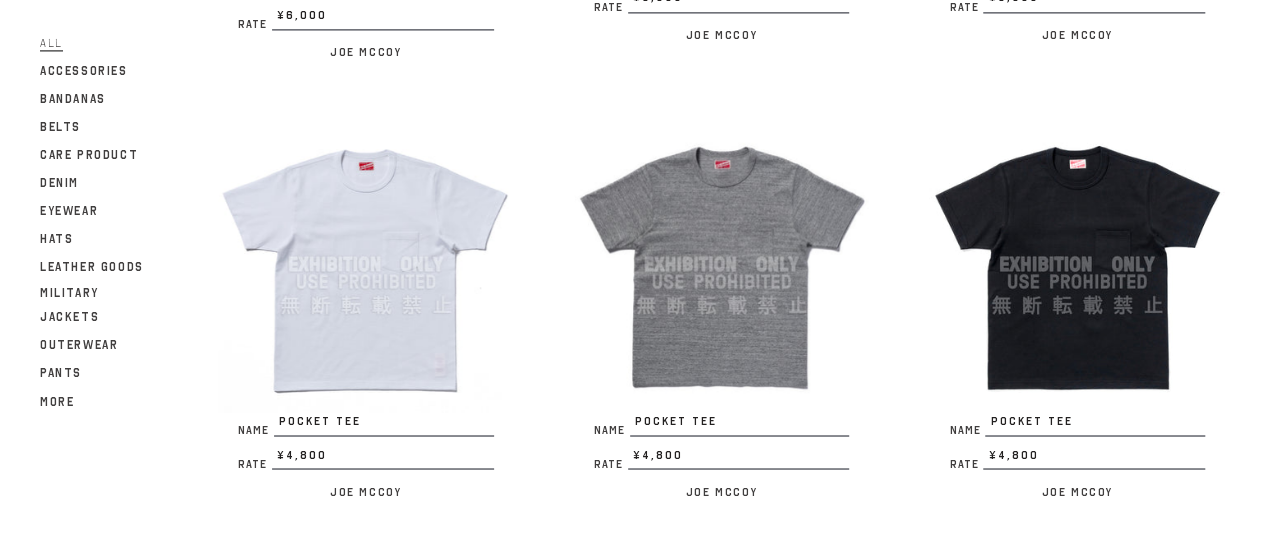 click at bounding box center (1077, 264) 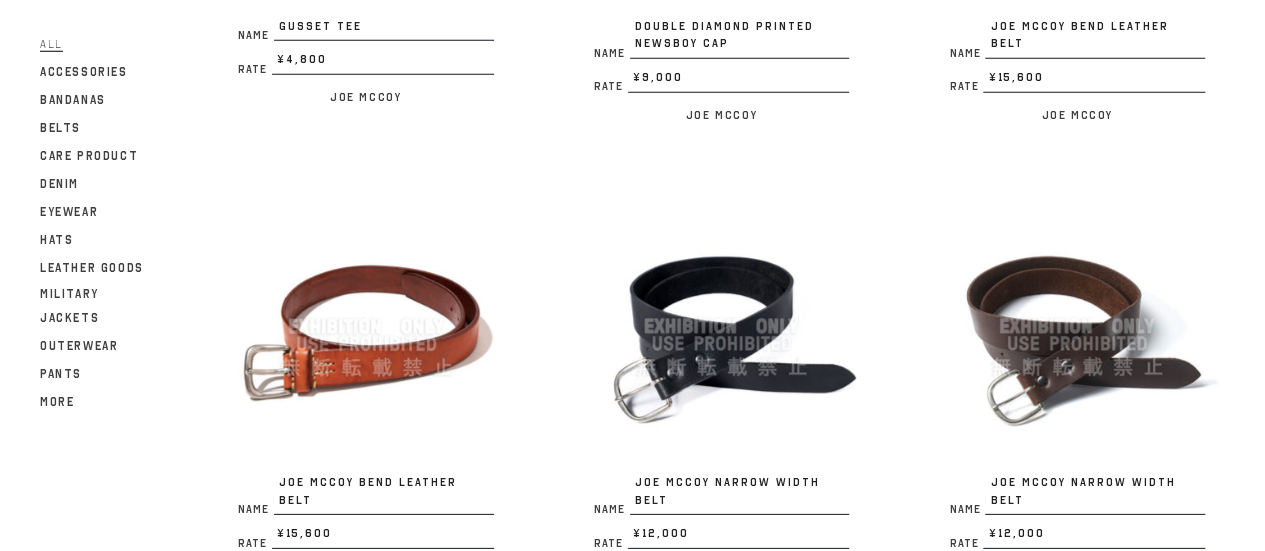 scroll, scrollTop: 2900, scrollLeft: 0, axis: vertical 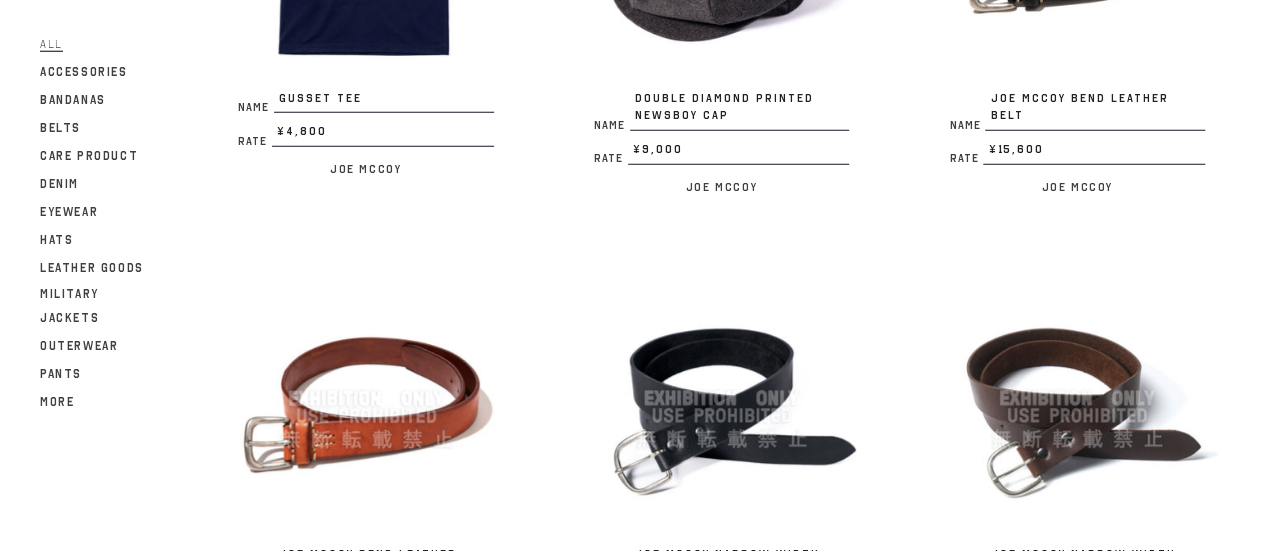 click at bounding box center (722, 399) 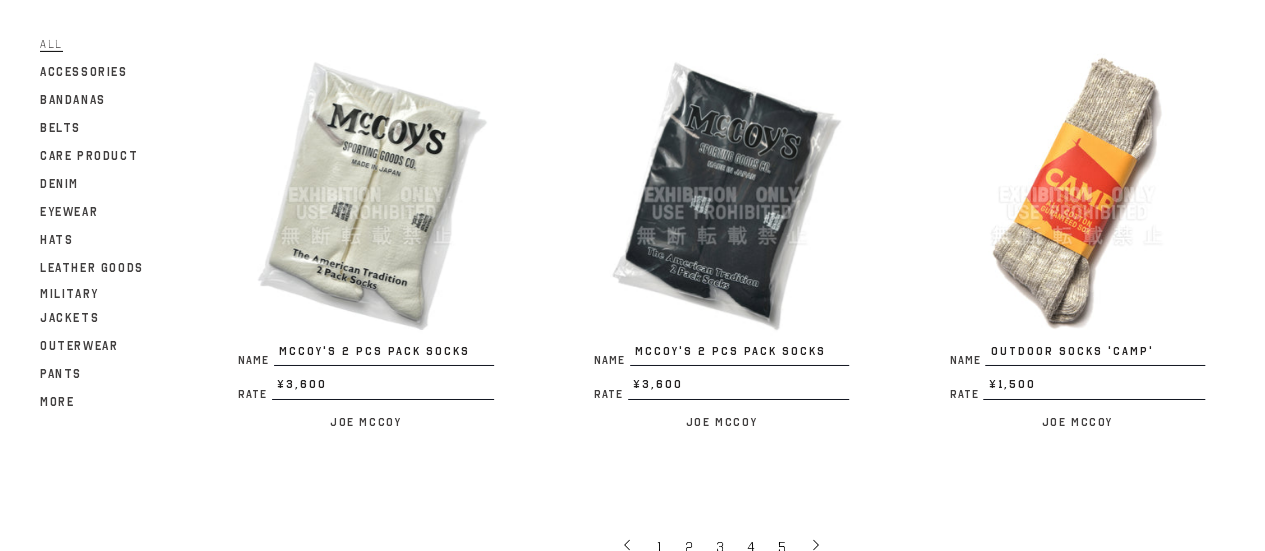 scroll, scrollTop: 3300, scrollLeft: 0, axis: vertical 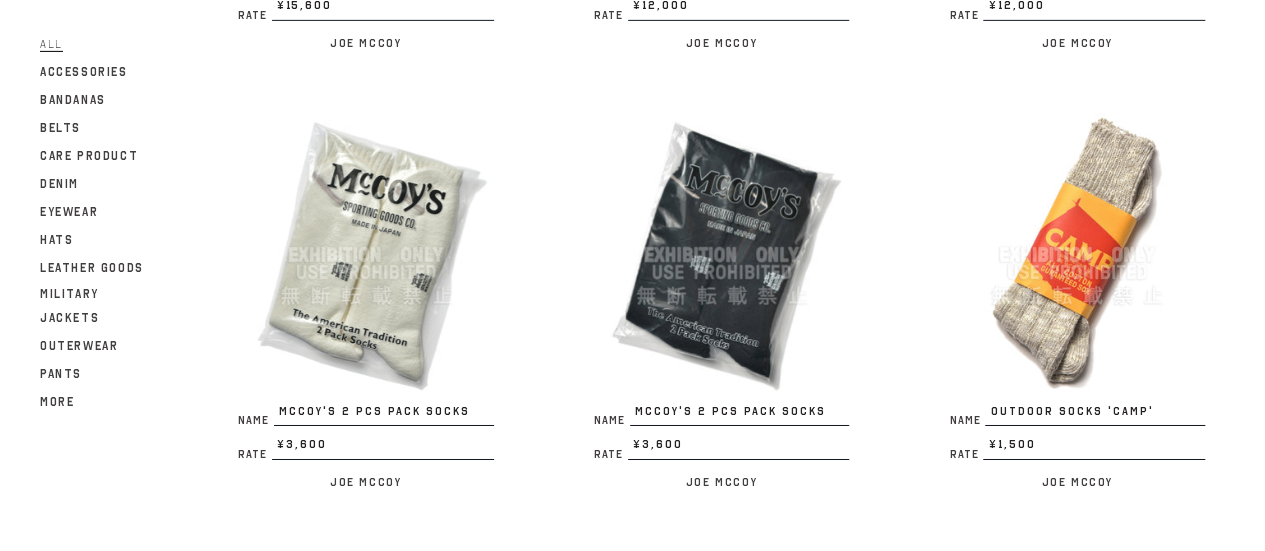 click at bounding box center [366, 255] 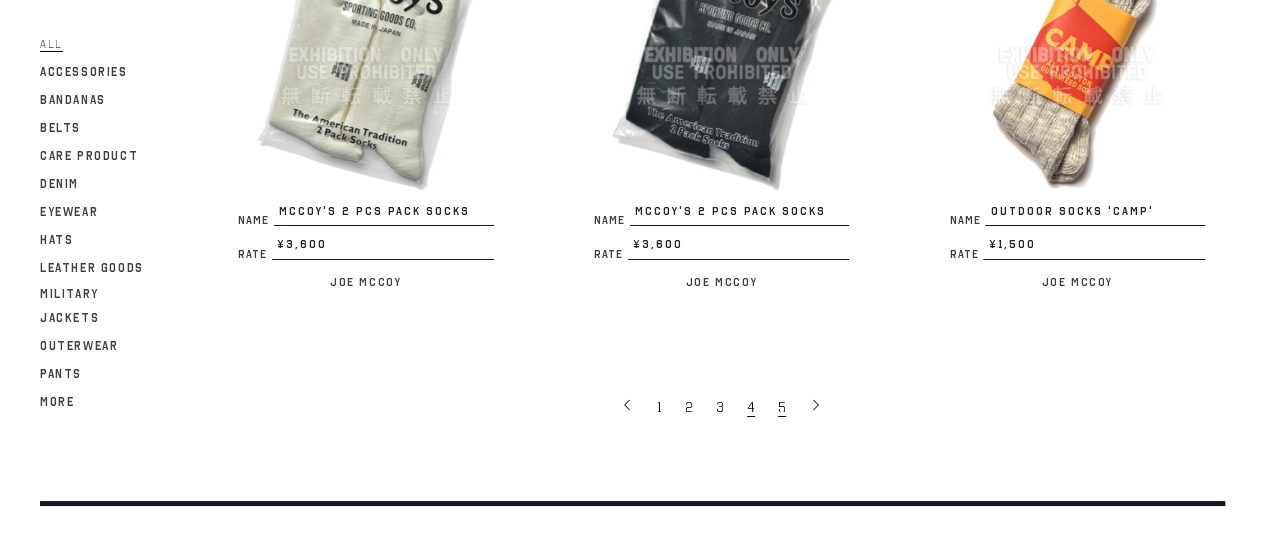 click on "5" at bounding box center (783, 406) 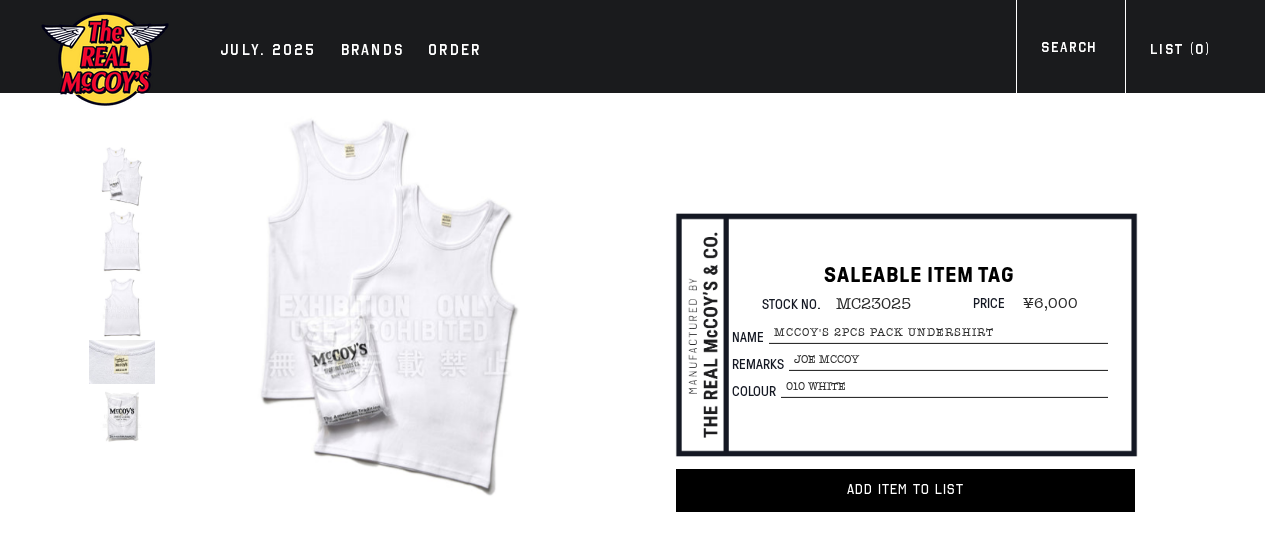 scroll, scrollTop: 0, scrollLeft: 0, axis: both 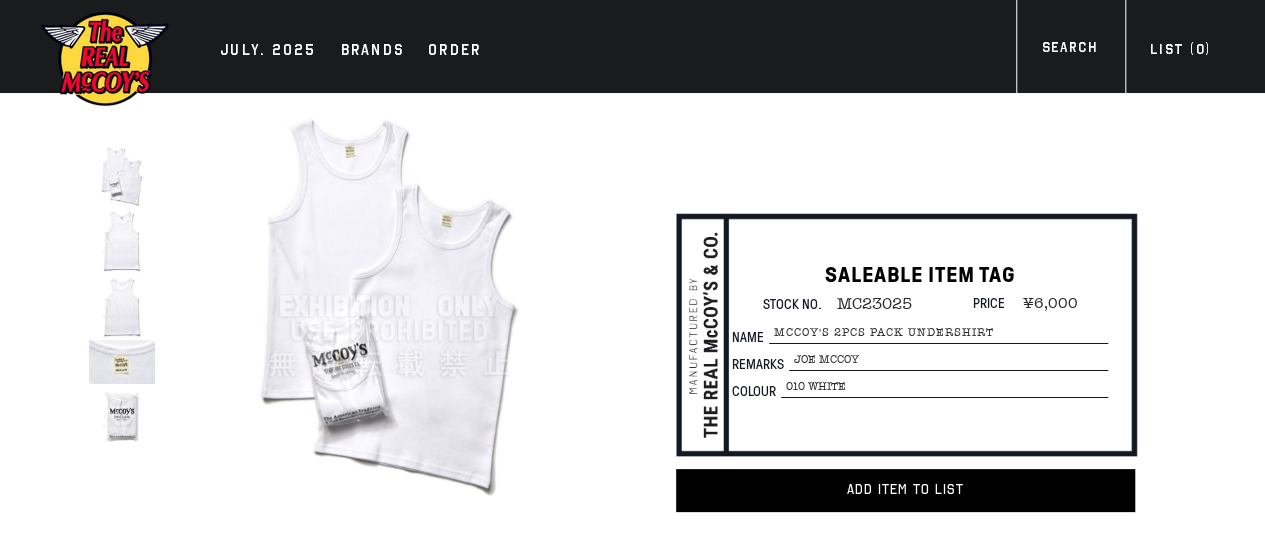 click on "SALEABLE ITEM TAG
Stock No. MC23025
Price
¥6,000
Name [NAME] [LAST]
Remarks [NAME] [LAST]
Colour 010 WHITE
Unit price
/
per
Colour
010 WHITE" at bounding box center [920, 332] 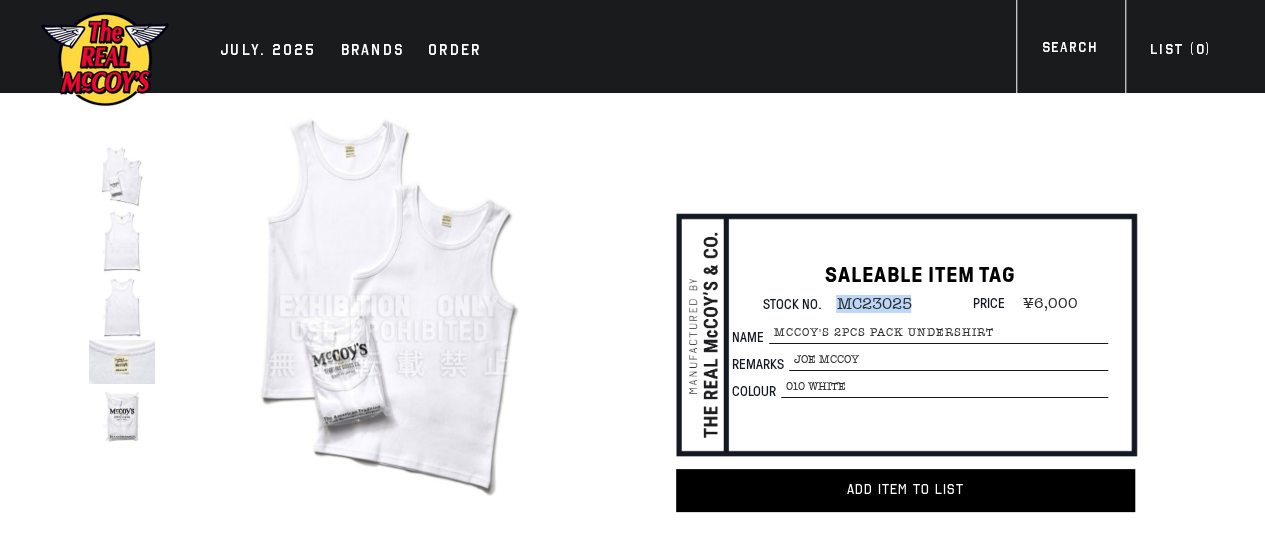 click on "SALEABLE ITEM TAG
Stock No. MC23025
Price
¥6,000
Name [NAME] [LAST]
Remarks [NAME] [LAST]
Colour 010 WHITE
Unit price
/
per
Colour
010 WHITE" at bounding box center (920, 332) 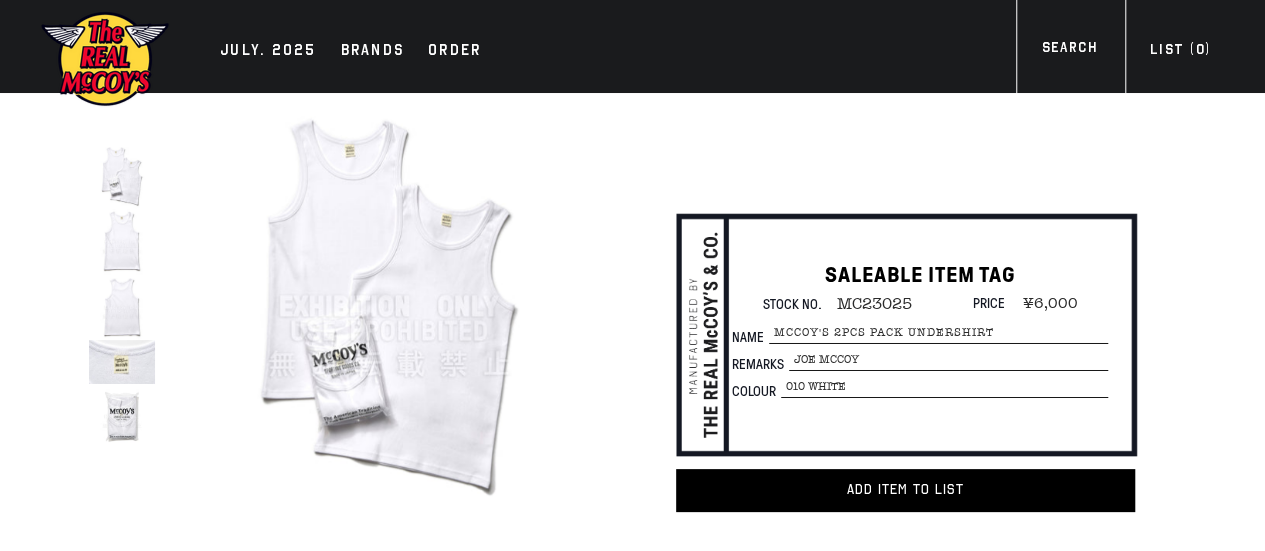 click on "McCOY'S 2pcs PACK UNDERSHIRT" at bounding box center [938, 333] 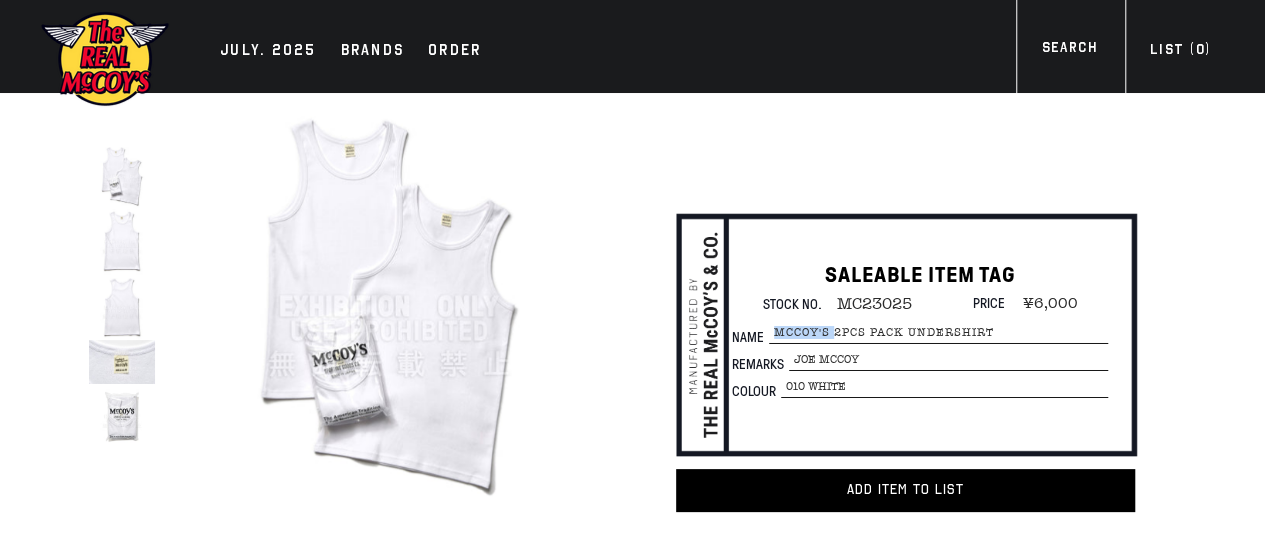 click on "McCOY'S 2pcs PACK UNDERSHIRT" at bounding box center [938, 333] 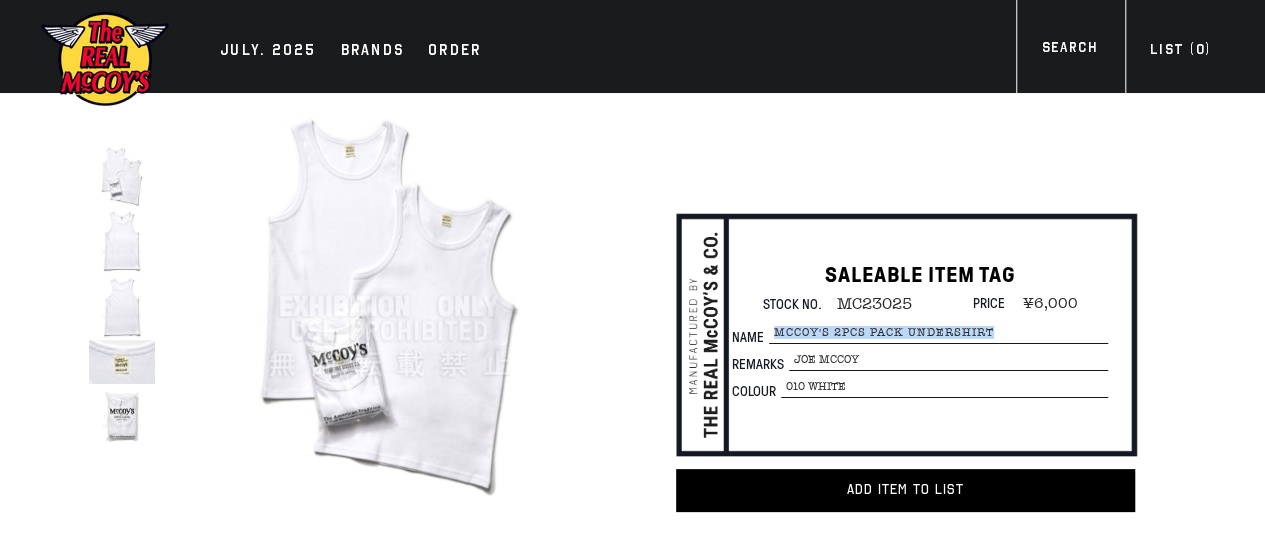 click on "McCOY'S 2pcs PACK UNDERSHIRT" at bounding box center (938, 333) 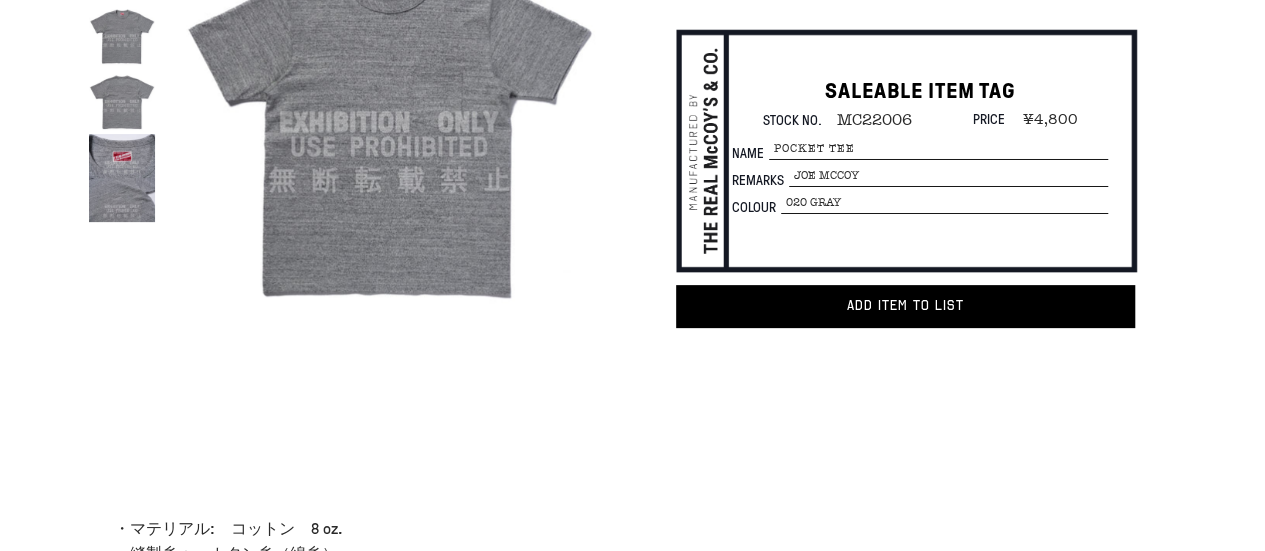 scroll, scrollTop: 200, scrollLeft: 0, axis: vertical 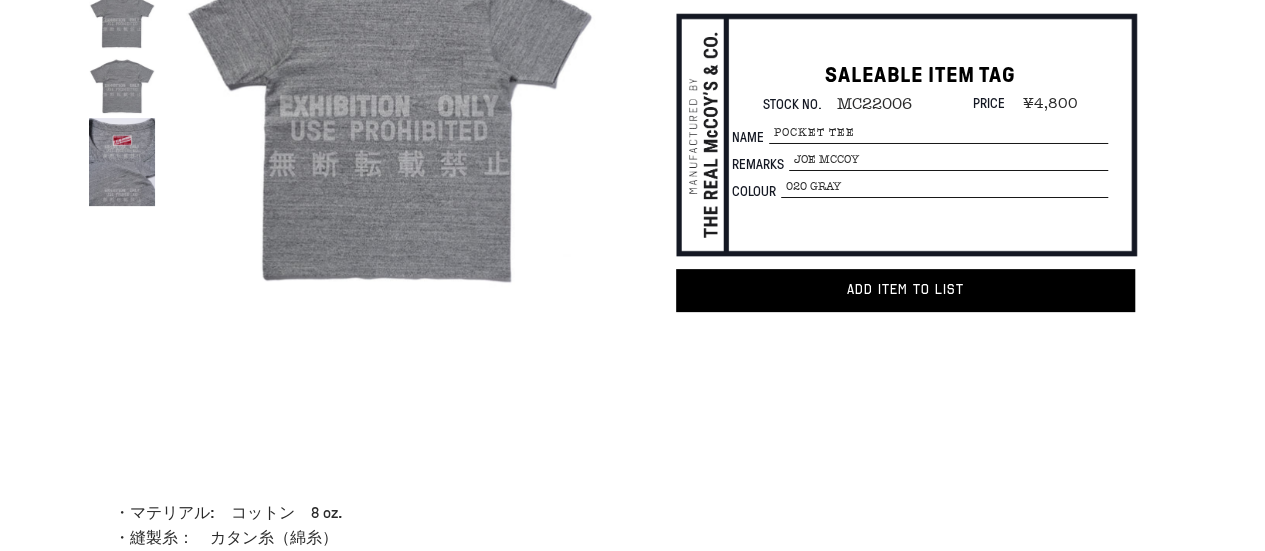 click on "SALEABLE ITEM TAG
Stock No. MC22006
Price
¥4,800
Name [NAME]
Remarks [REMARKS]
Colour 020 GRAY
Unit price
/
per
Colour
020 GRAY
Size" at bounding box center (920, 132) 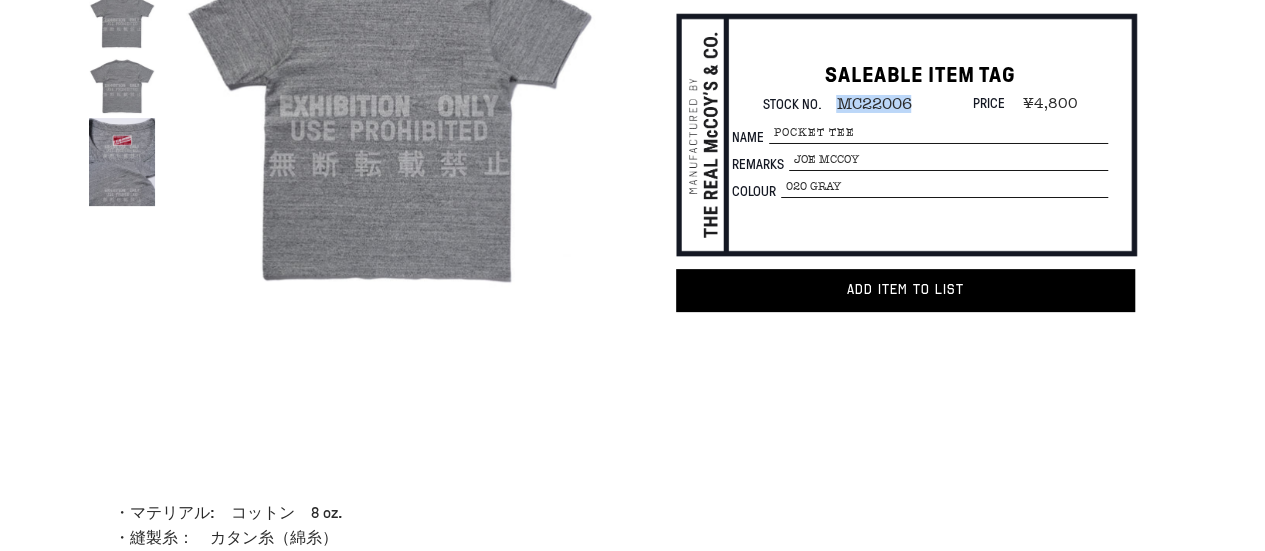 click on "SALEABLE ITEM TAG
Stock No. MC22006
Price
¥4,800
Name [NAME]
Remarks [REMARKS]
Colour 020 GRAY
Unit price
/
per
Colour
020 GRAY
Size" at bounding box center [920, 132] 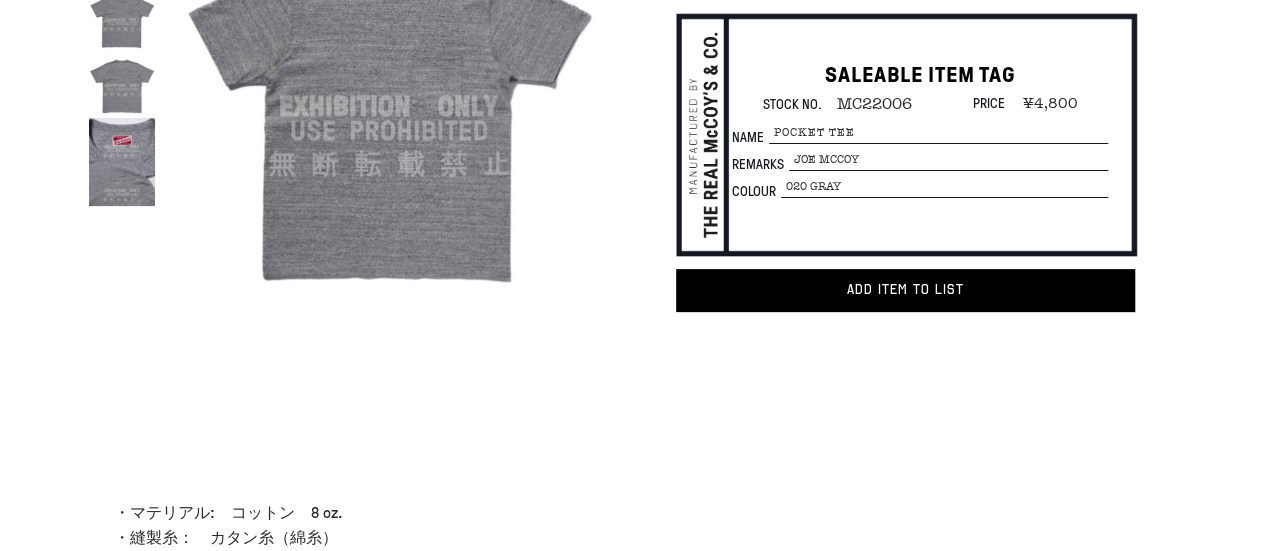 click on "POCKET TEE" at bounding box center [938, 133] 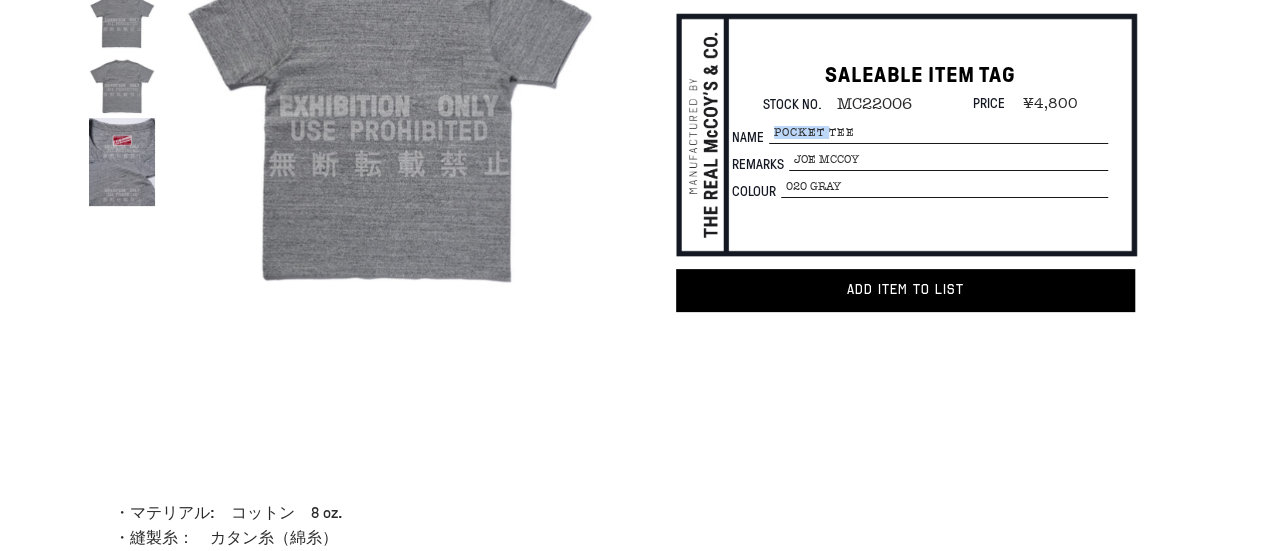 click on "POCKET TEE" at bounding box center (938, 133) 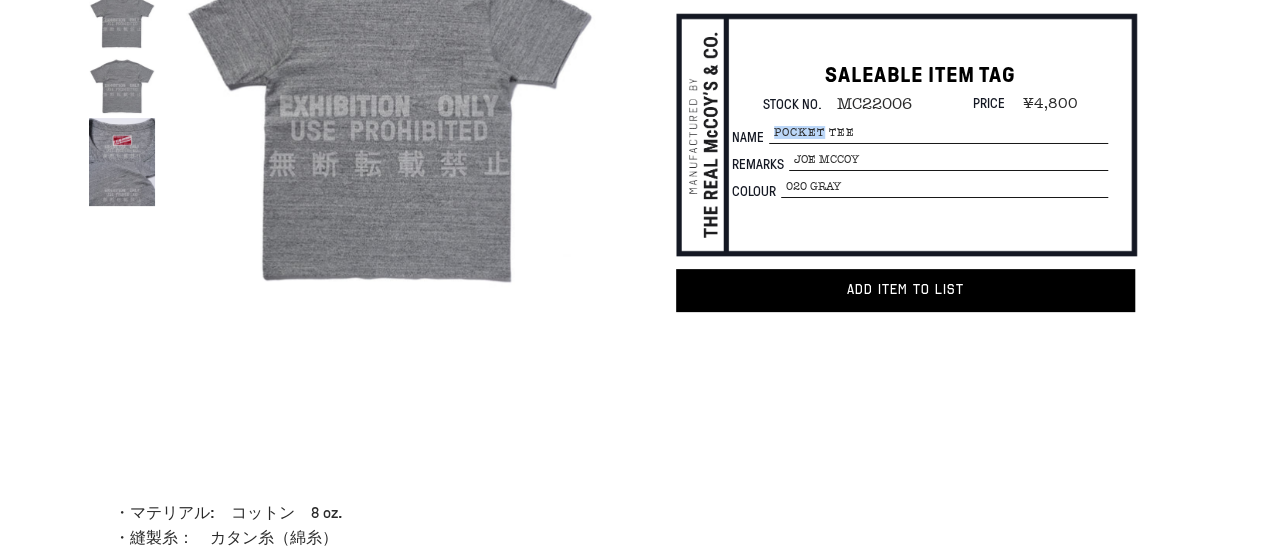 click on "POCKET TEE" at bounding box center [938, 133] 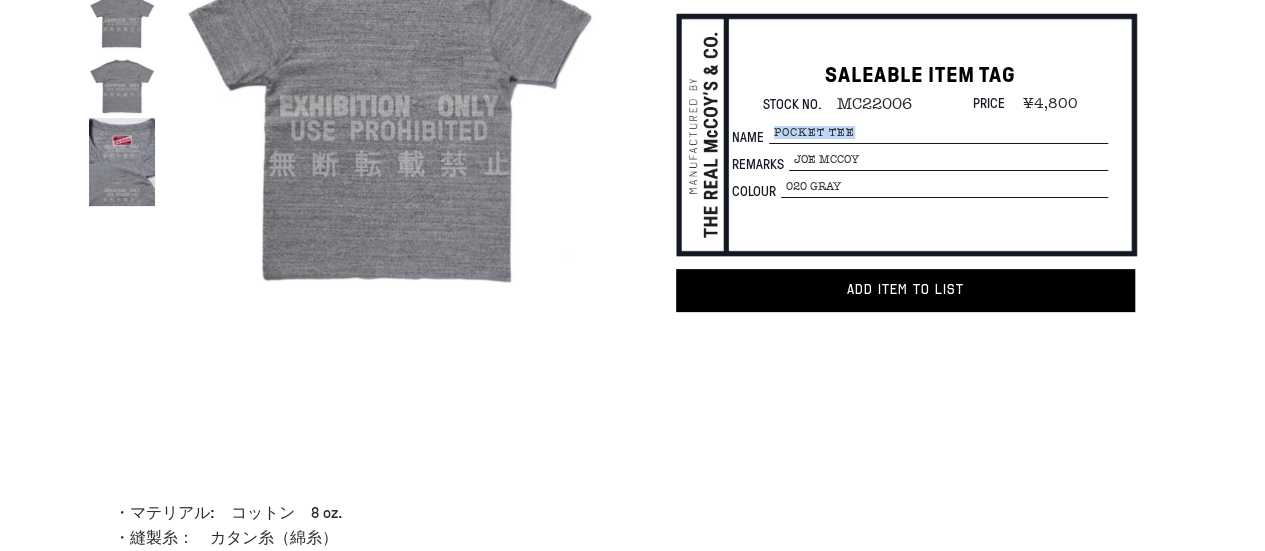 click on "POCKET TEE" at bounding box center [938, 133] 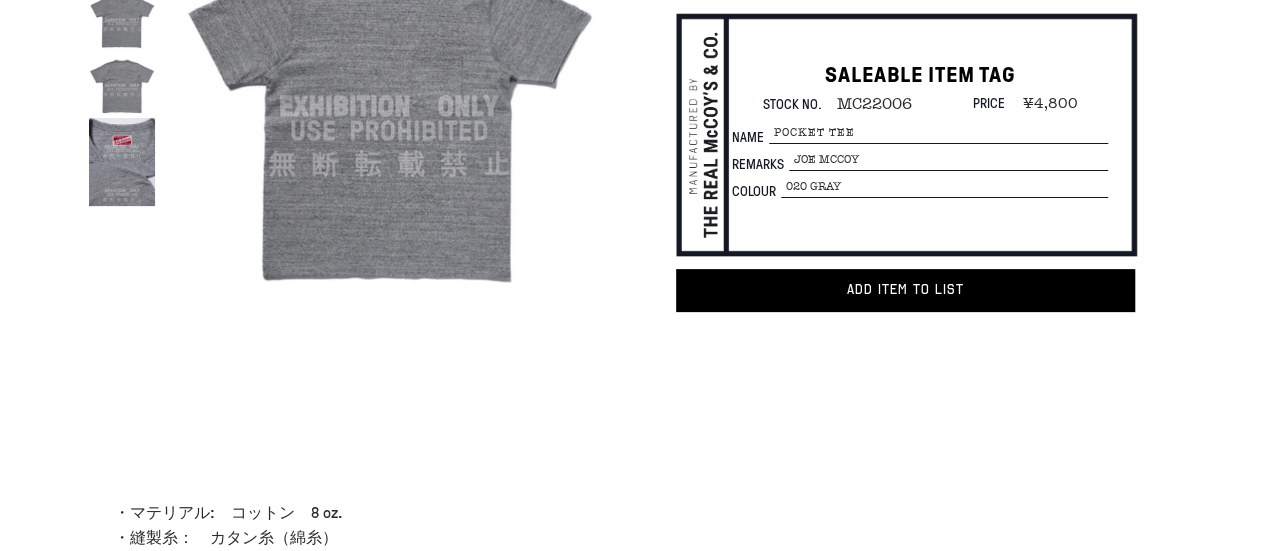 click on "020 GRAY" at bounding box center (948, 160) 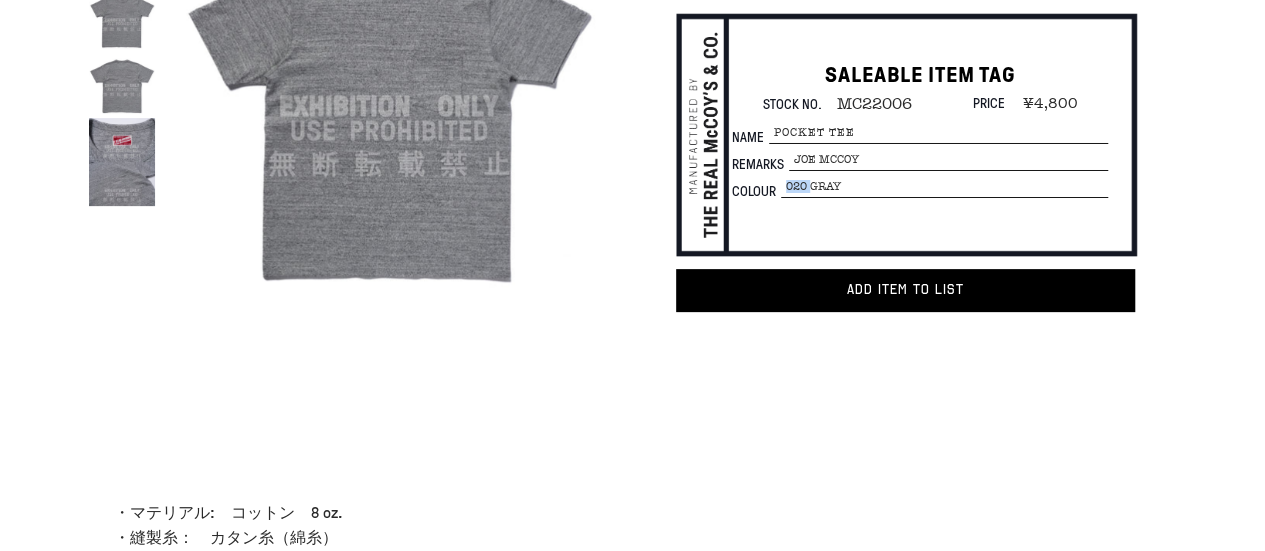 click on "020 GRAY" at bounding box center (948, 160) 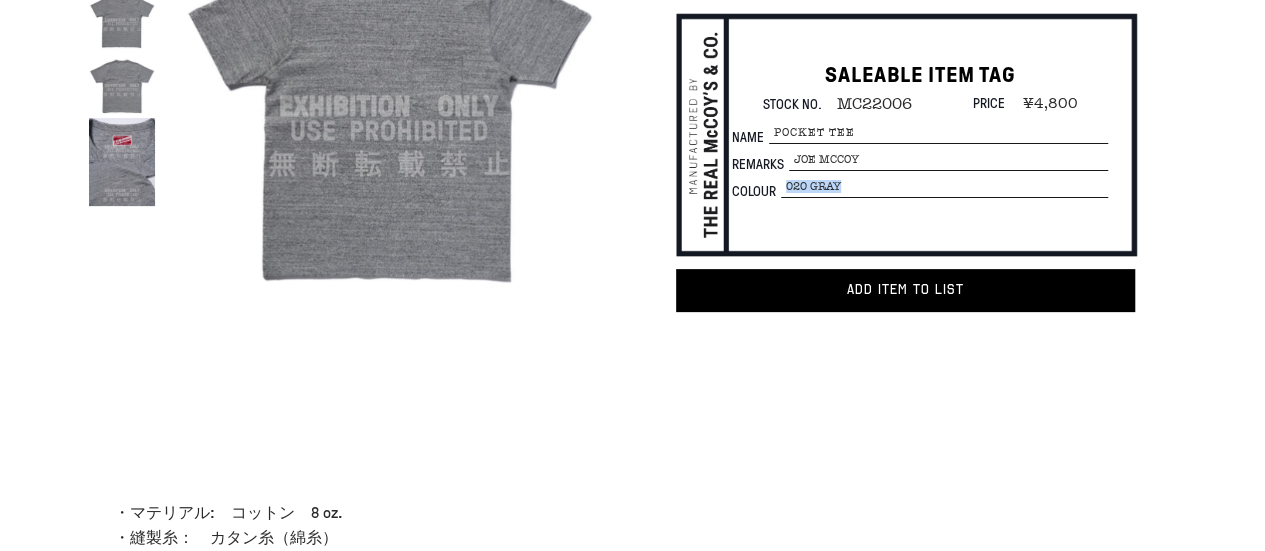 click on "020 GRAY" at bounding box center (948, 160) 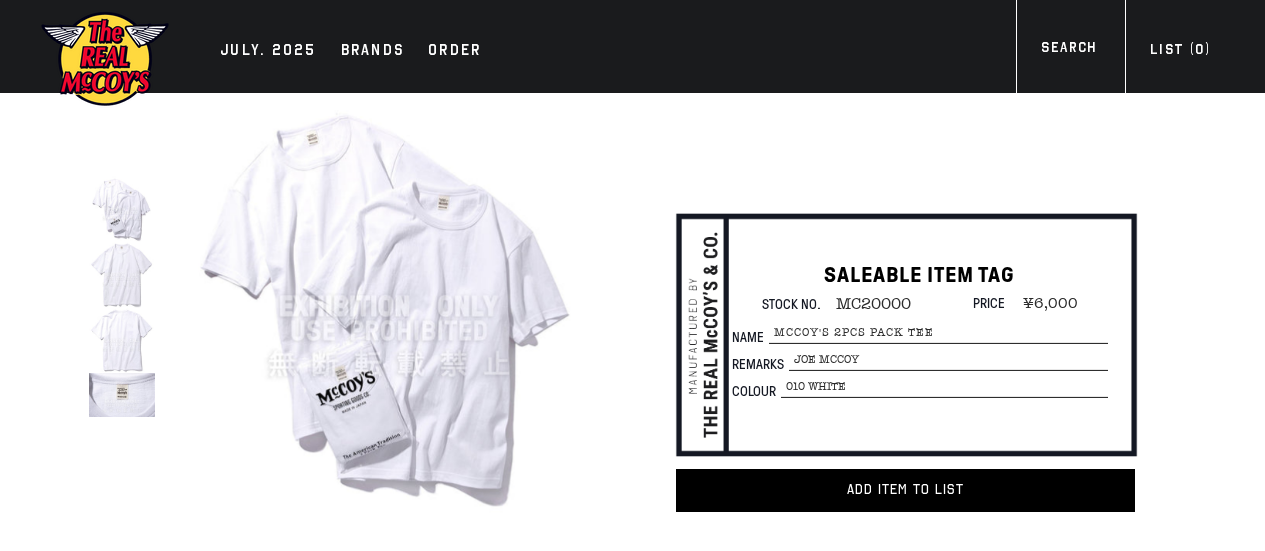 scroll, scrollTop: 0, scrollLeft: 0, axis: both 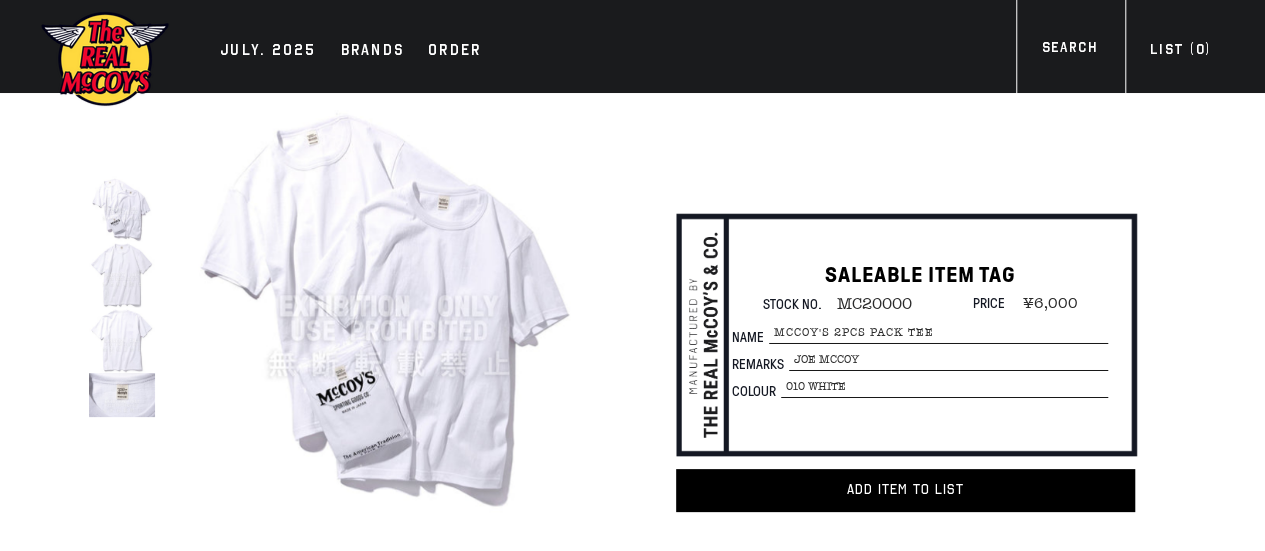 click on "MC20000" at bounding box center [866, 304] 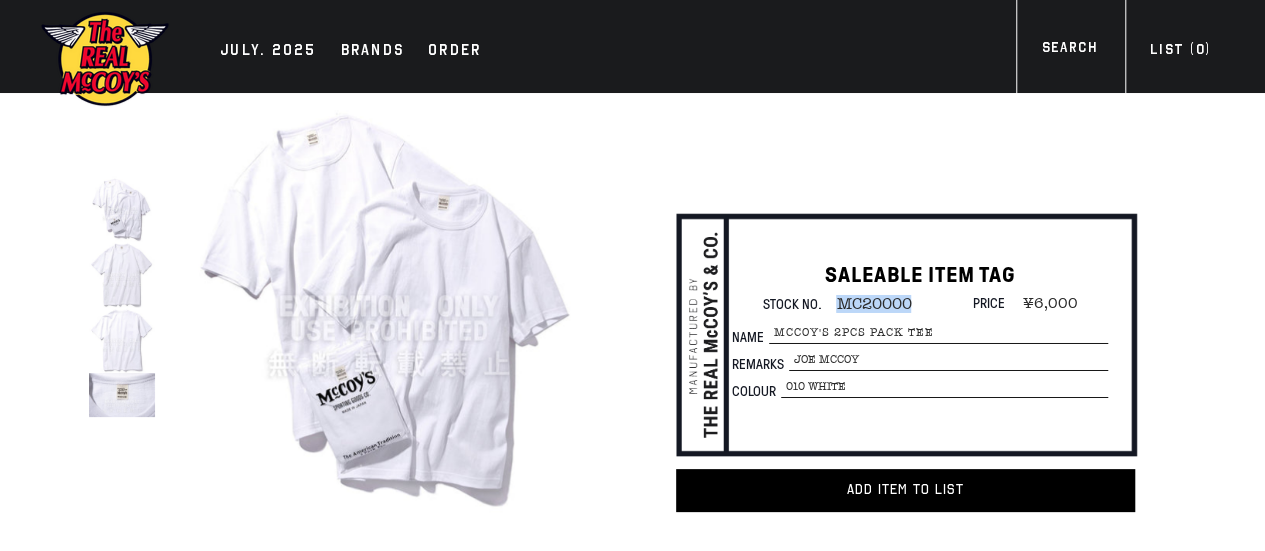 click on "MC20000" at bounding box center (866, 304) 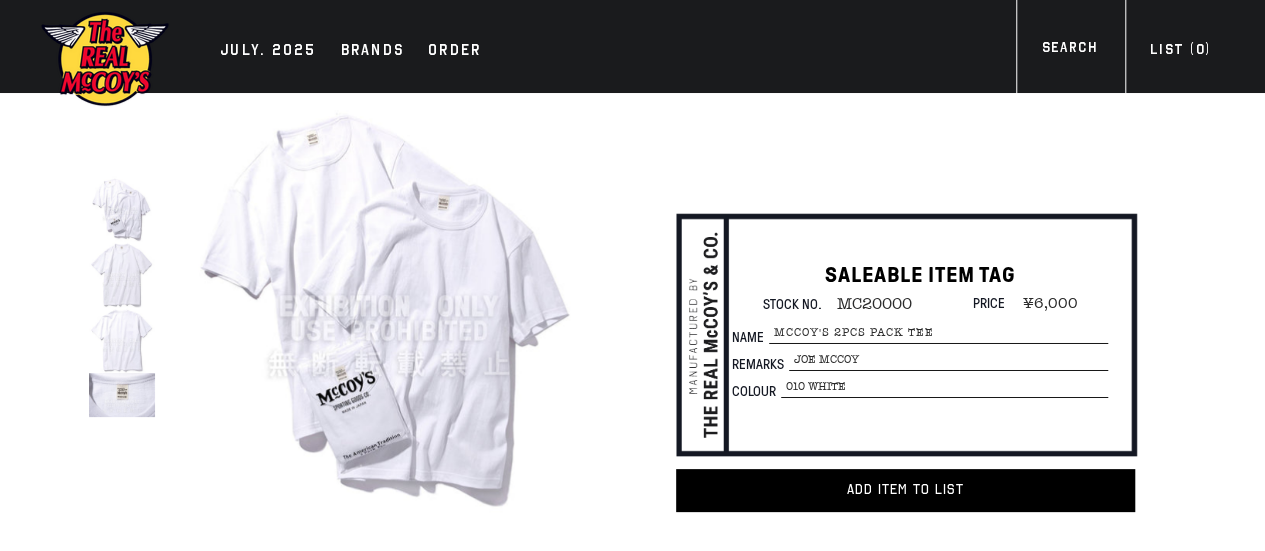 click on "McCOY'S 2pcs PACK TEE" at bounding box center [938, 333] 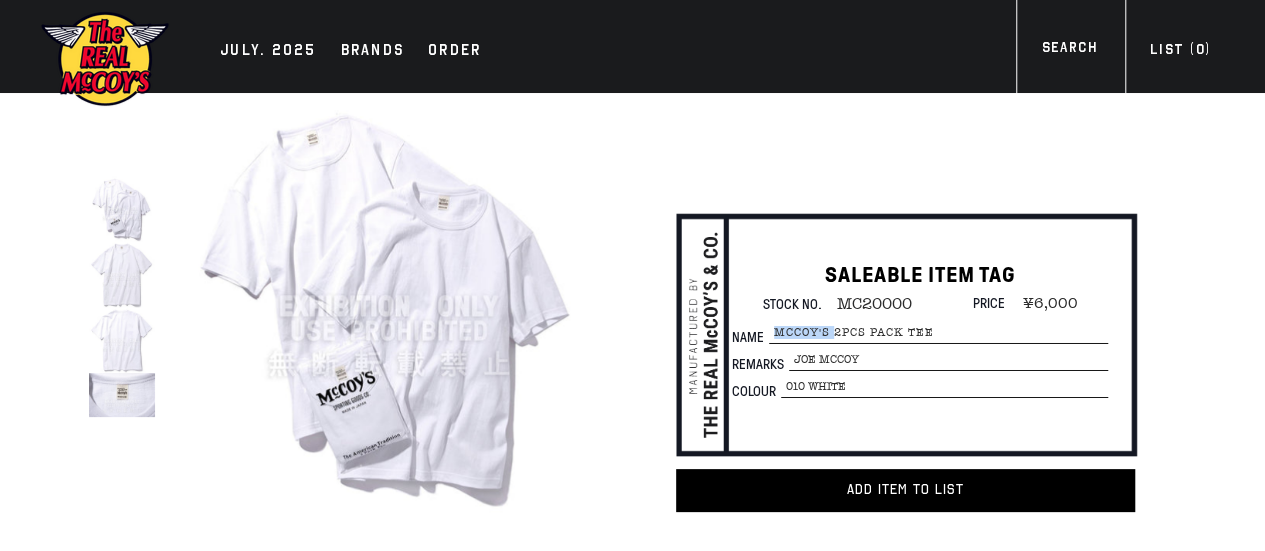 click on "McCOY'S 2pcs PACK TEE" at bounding box center (938, 333) 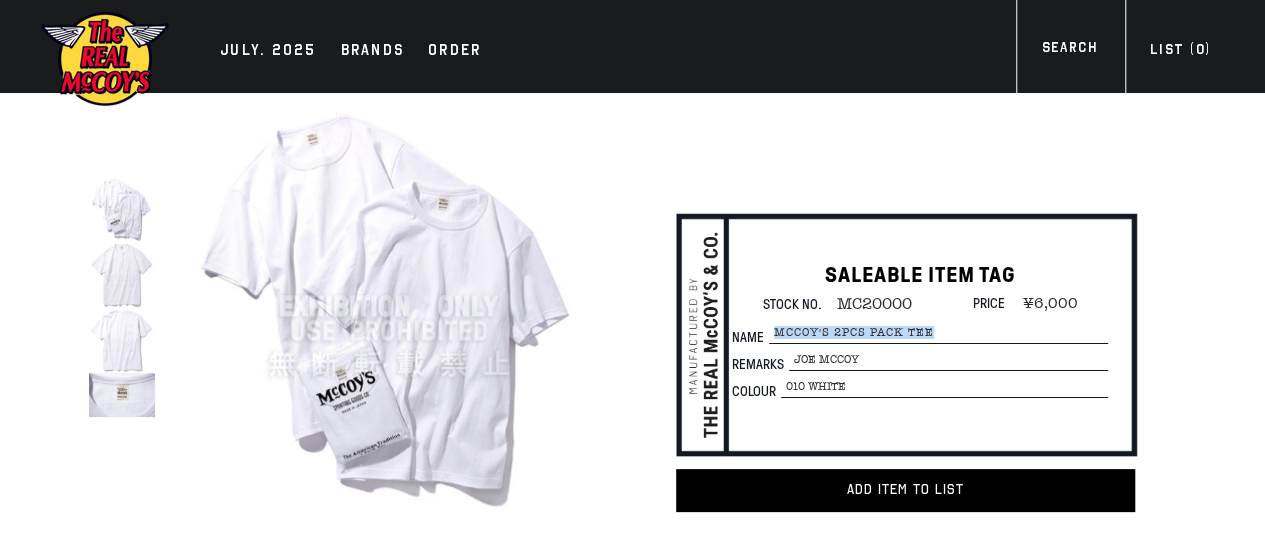 click on "McCOY'S 2pcs PACK TEE" at bounding box center (938, 333) 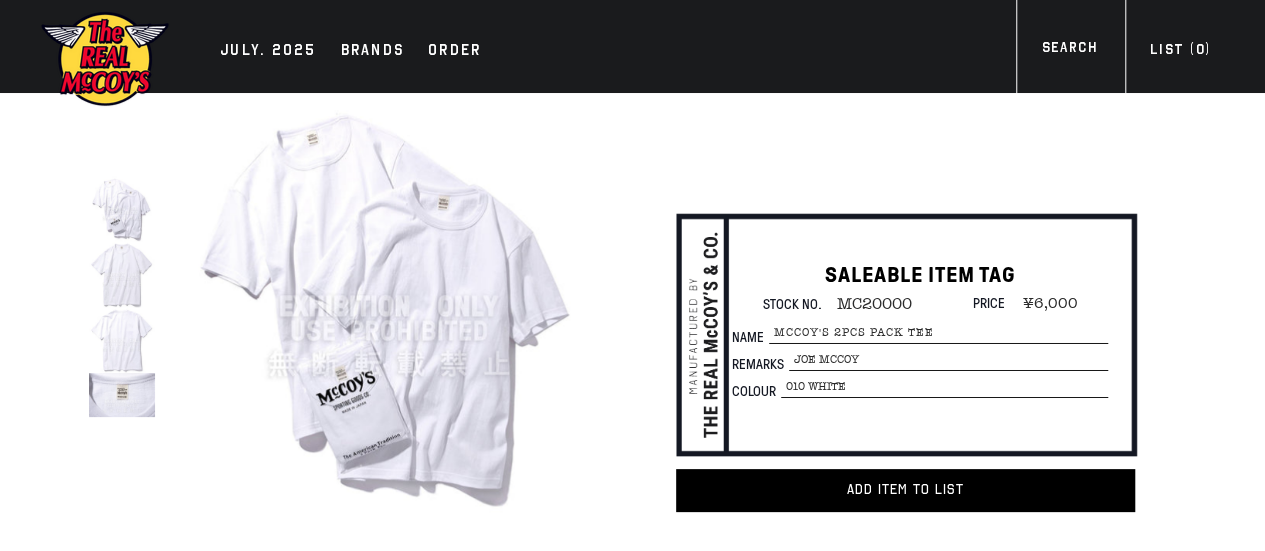 click on "010 WHITE" at bounding box center (948, 360) 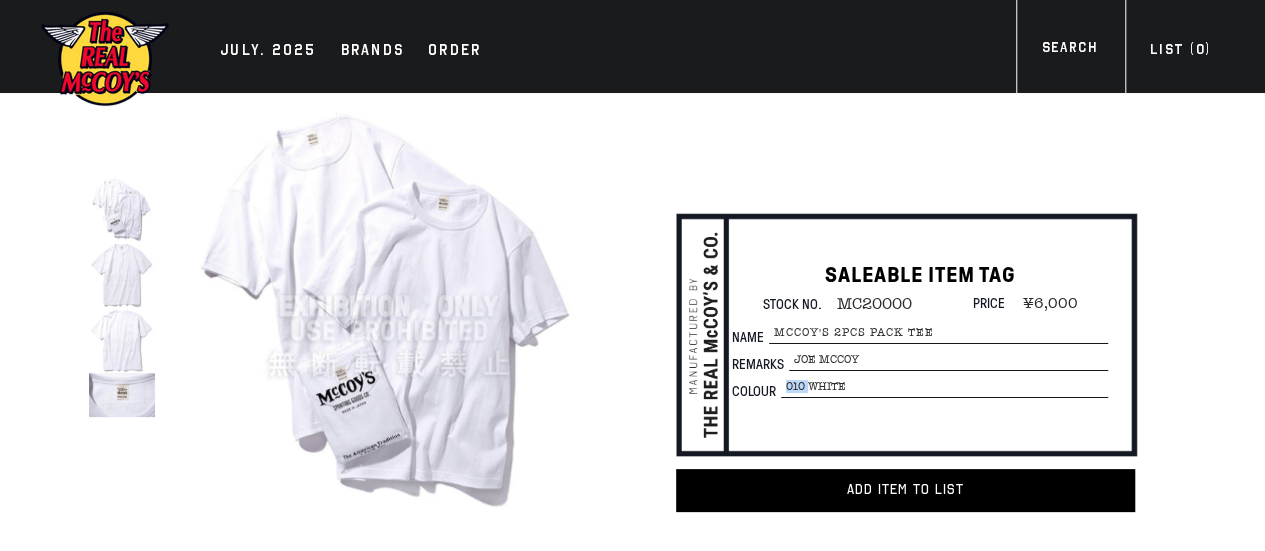 click on "010 WHITE" at bounding box center (948, 360) 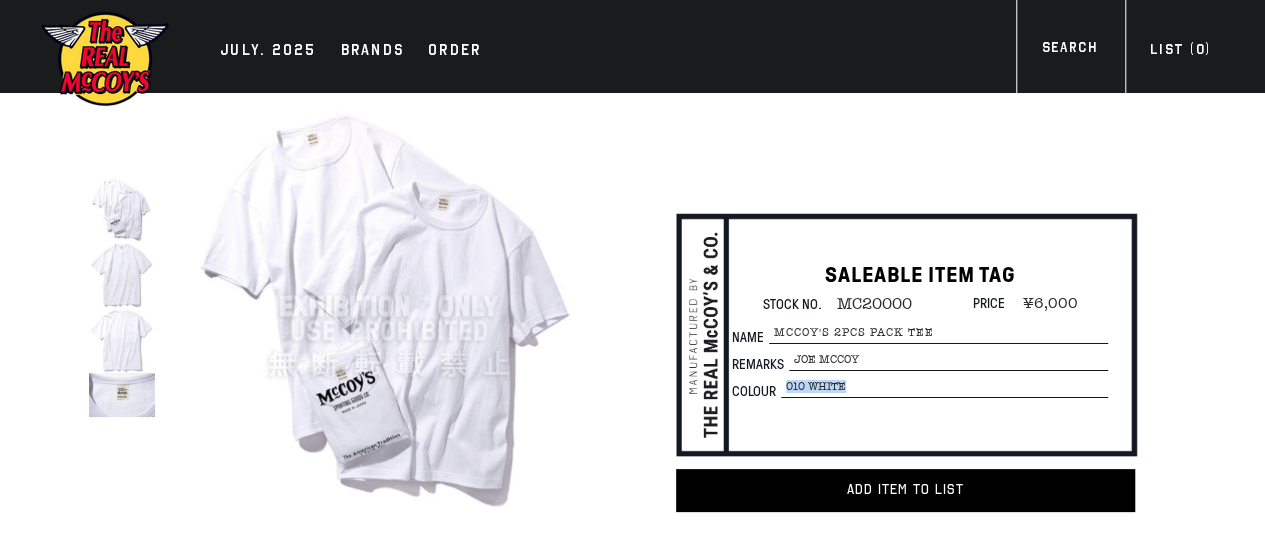 click on "010 WHITE" at bounding box center (948, 360) 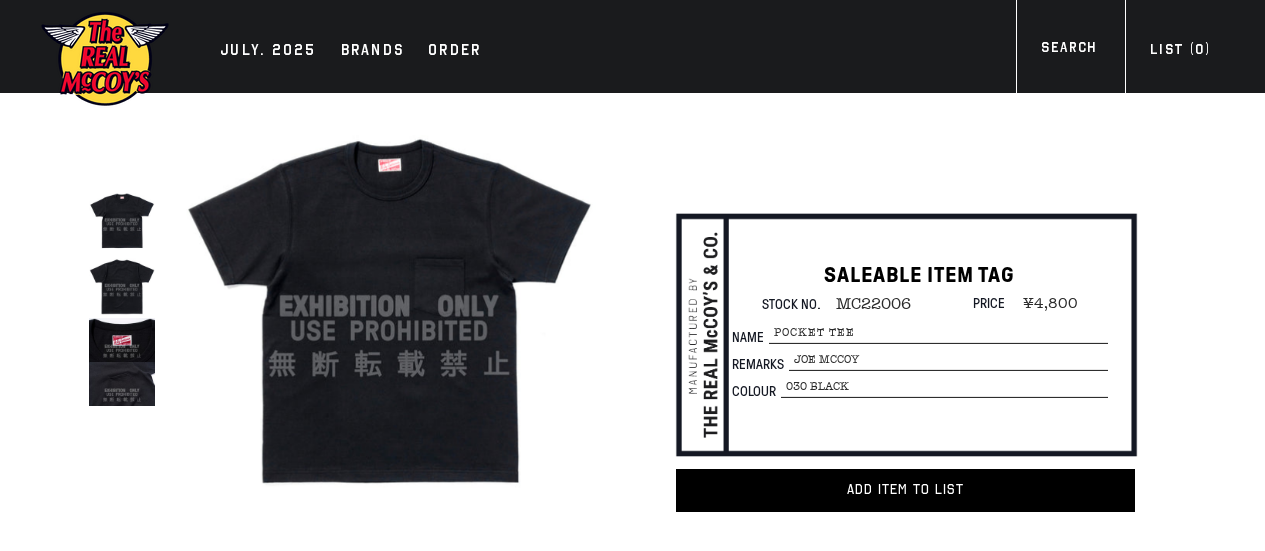 scroll, scrollTop: 0, scrollLeft: 0, axis: both 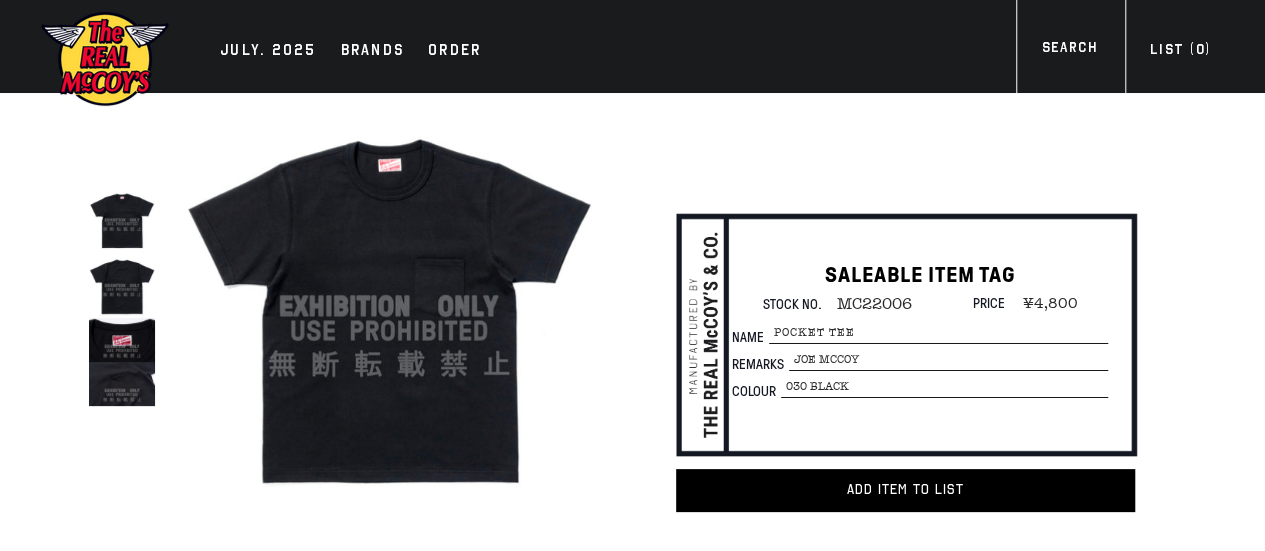 click on "MC22006" at bounding box center (866, 304) 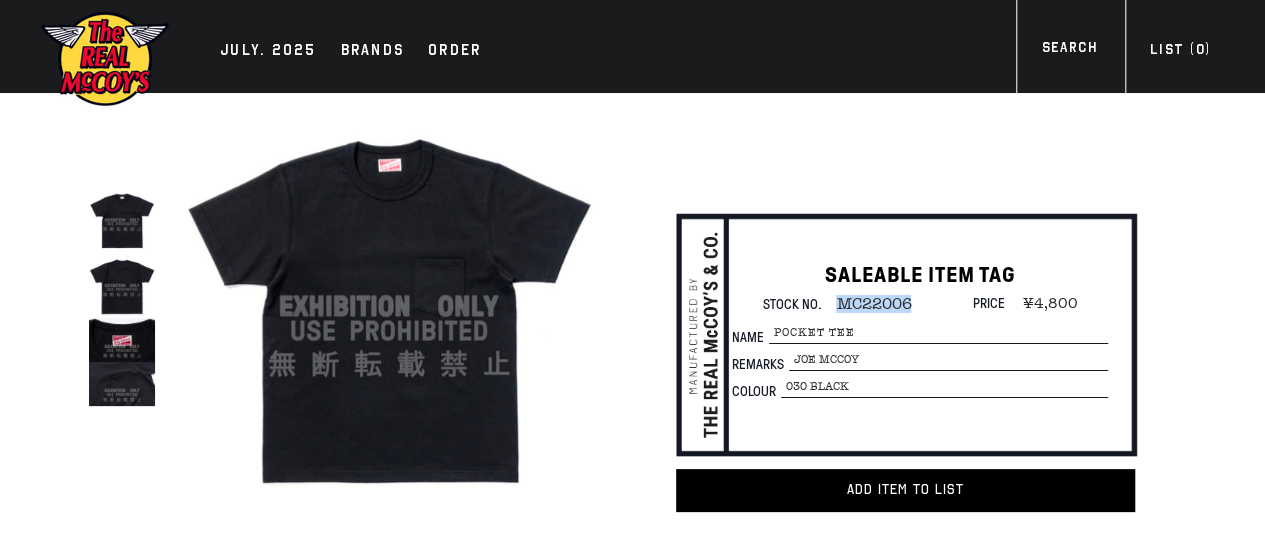click on "MC22006" at bounding box center (866, 304) 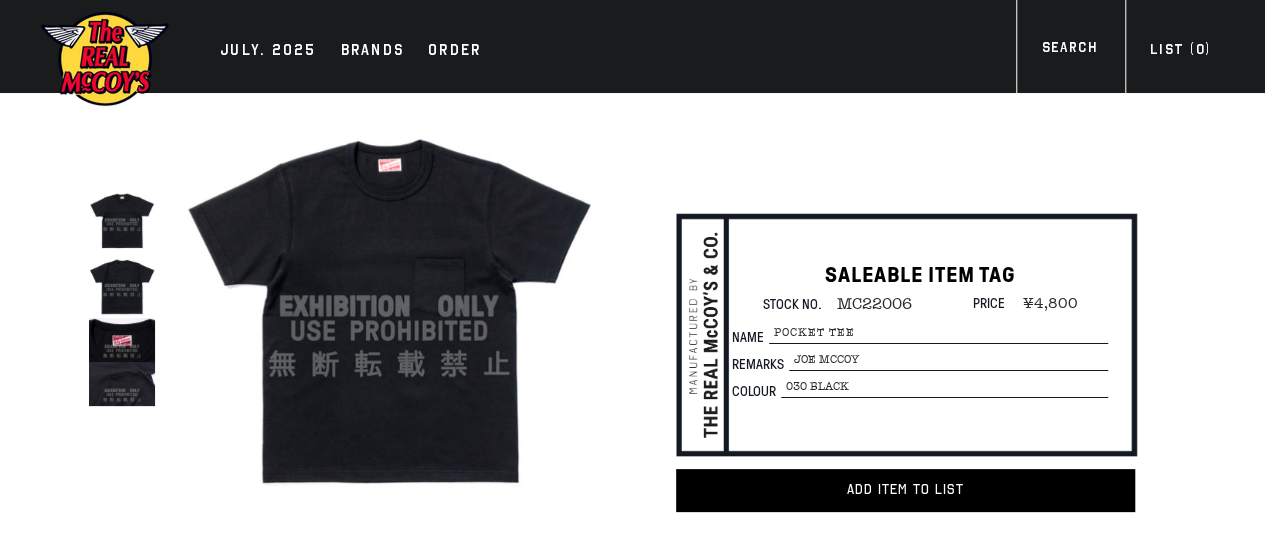 click on "030 BLACK" at bounding box center (948, 360) 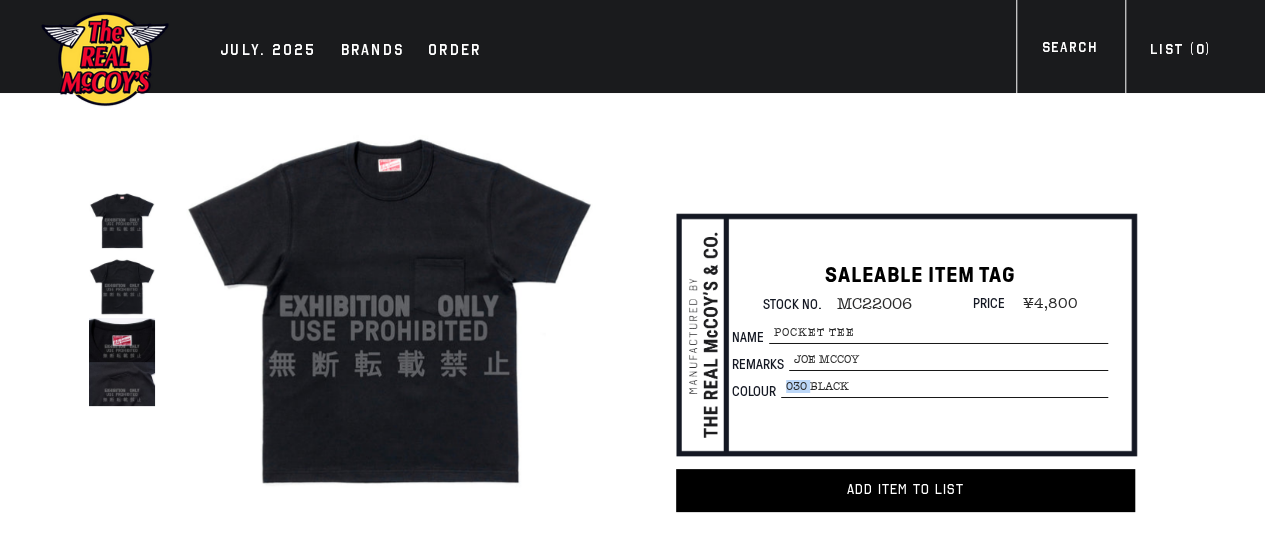 drag, startPoint x: 820, startPoint y: 397, endPoint x: 870, endPoint y: 392, distance: 50.24938 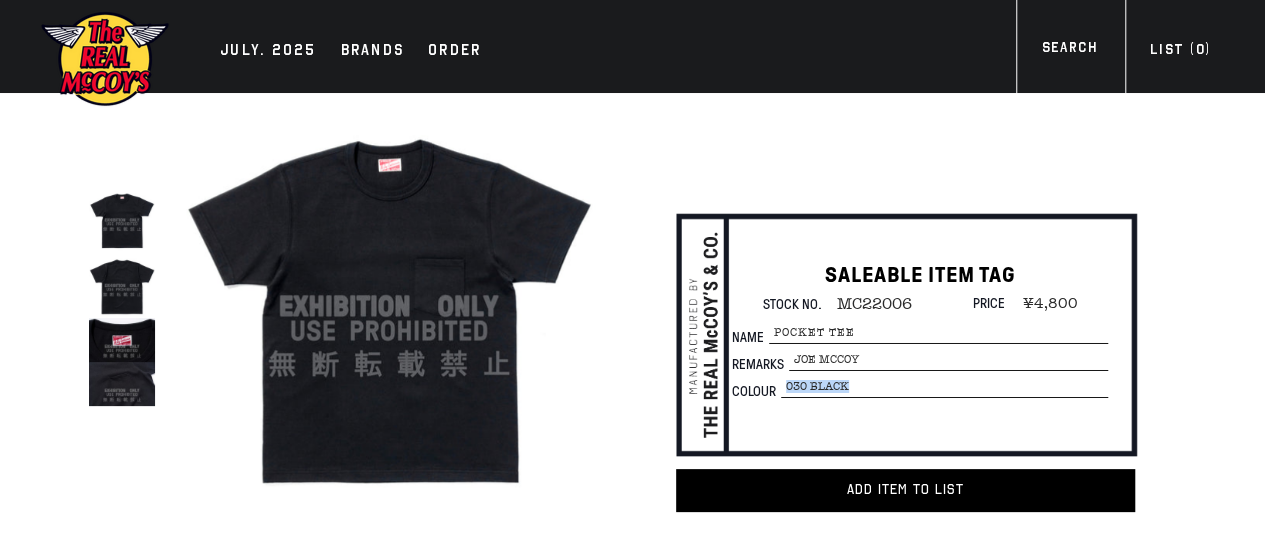 click on "030 BLACK" at bounding box center (948, 360) 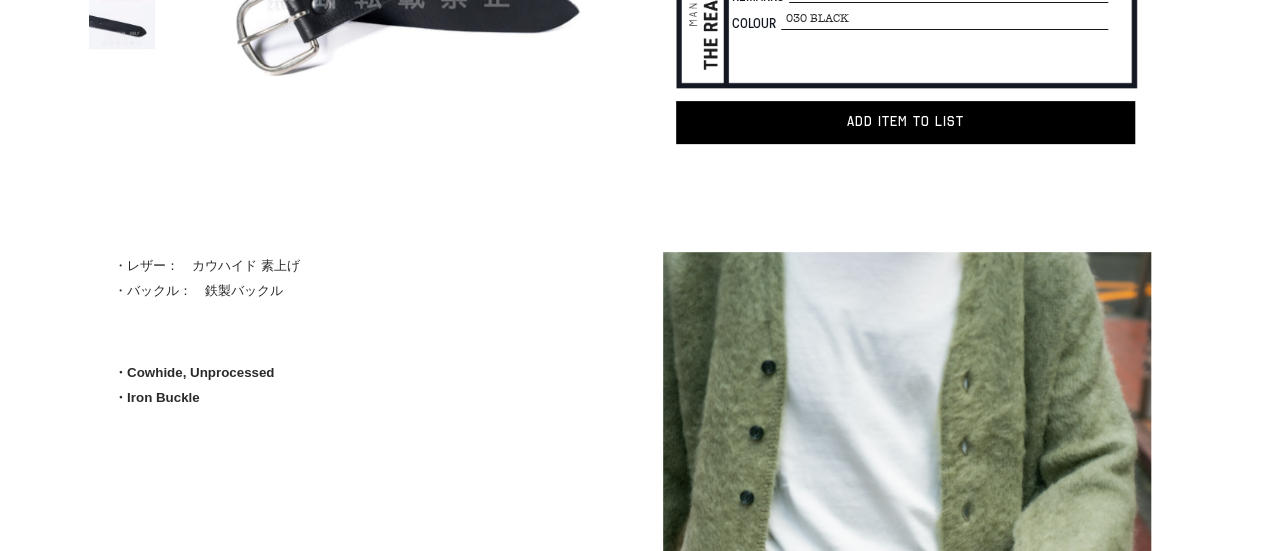 scroll, scrollTop: 100, scrollLeft: 0, axis: vertical 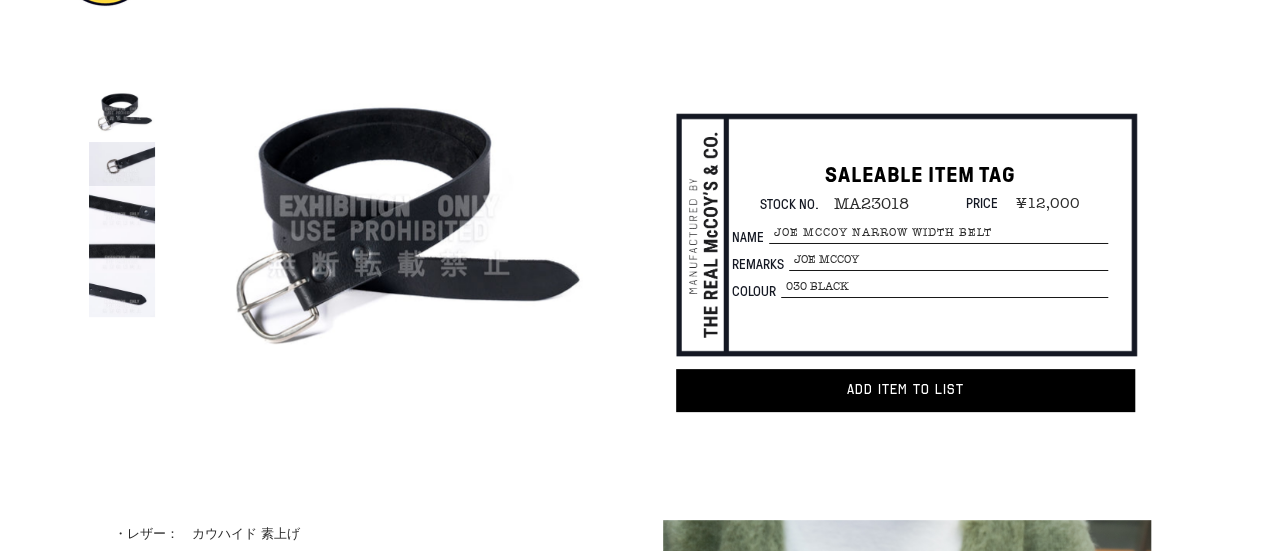 click on "MA23018" at bounding box center (864, 204) 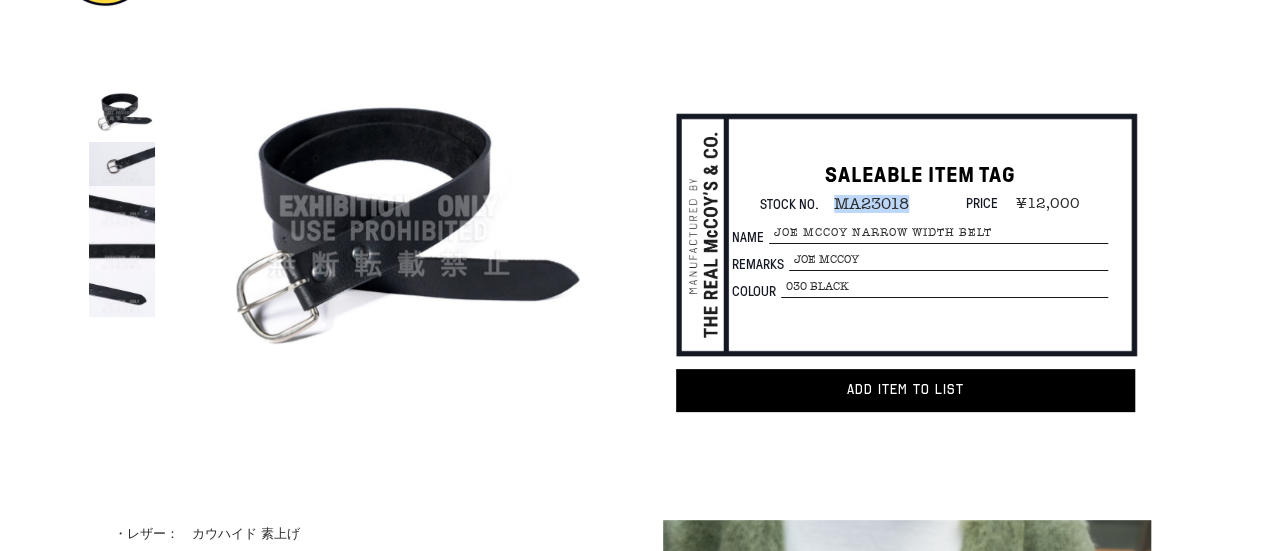 click on "MA23018" at bounding box center (864, 204) 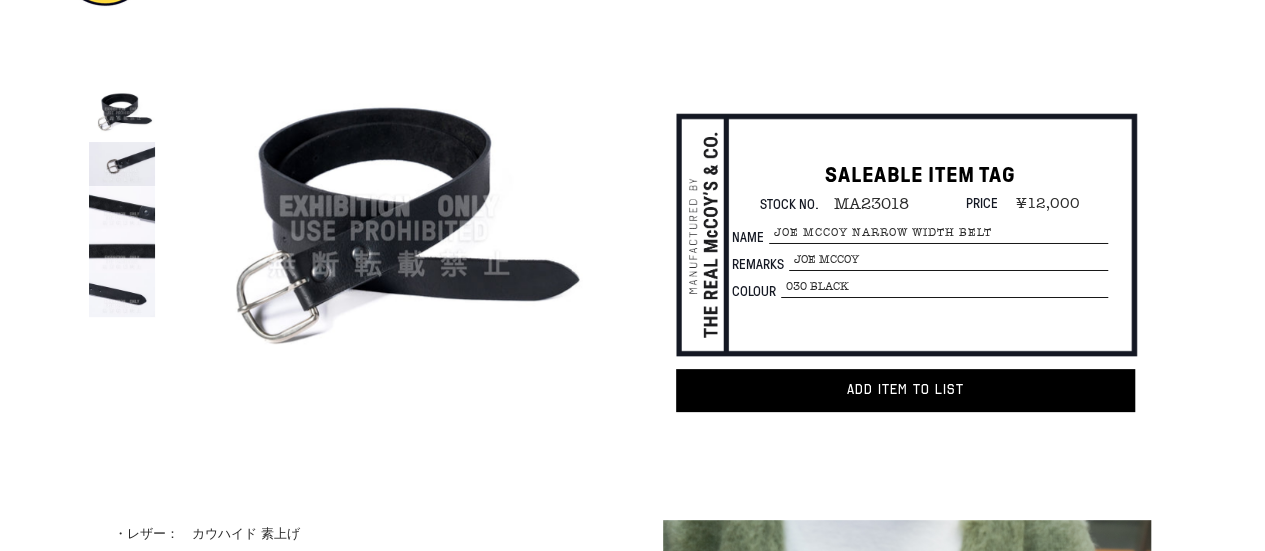 click on "JOE McCOY NARROW WIDTH BELT" at bounding box center (938, 233) 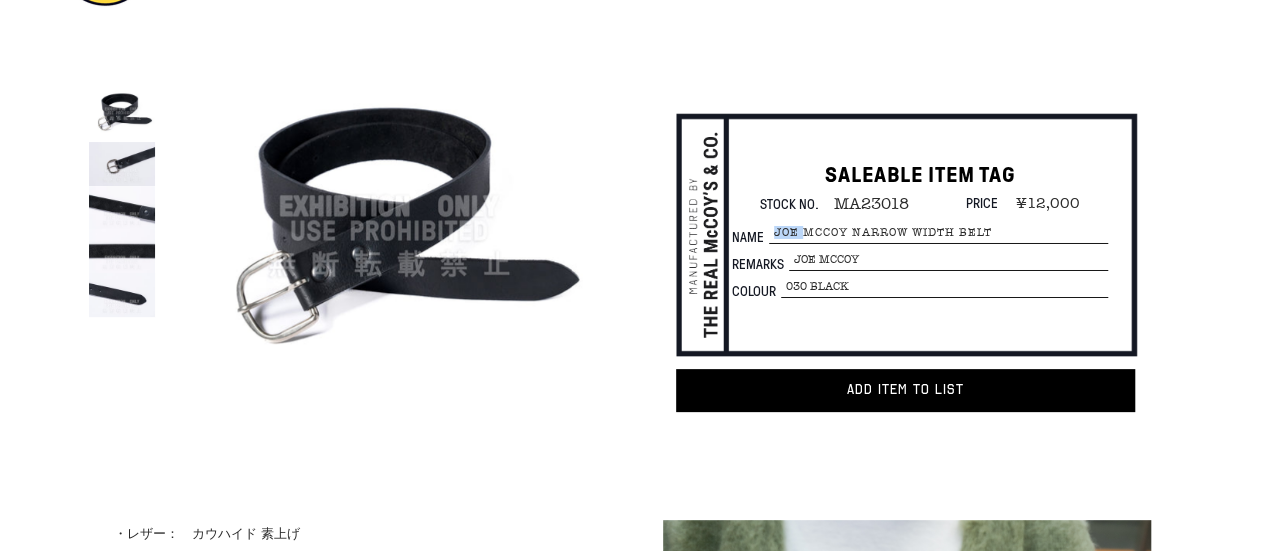 click on "JOE McCOY NARROW WIDTH BELT" at bounding box center (938, 233) 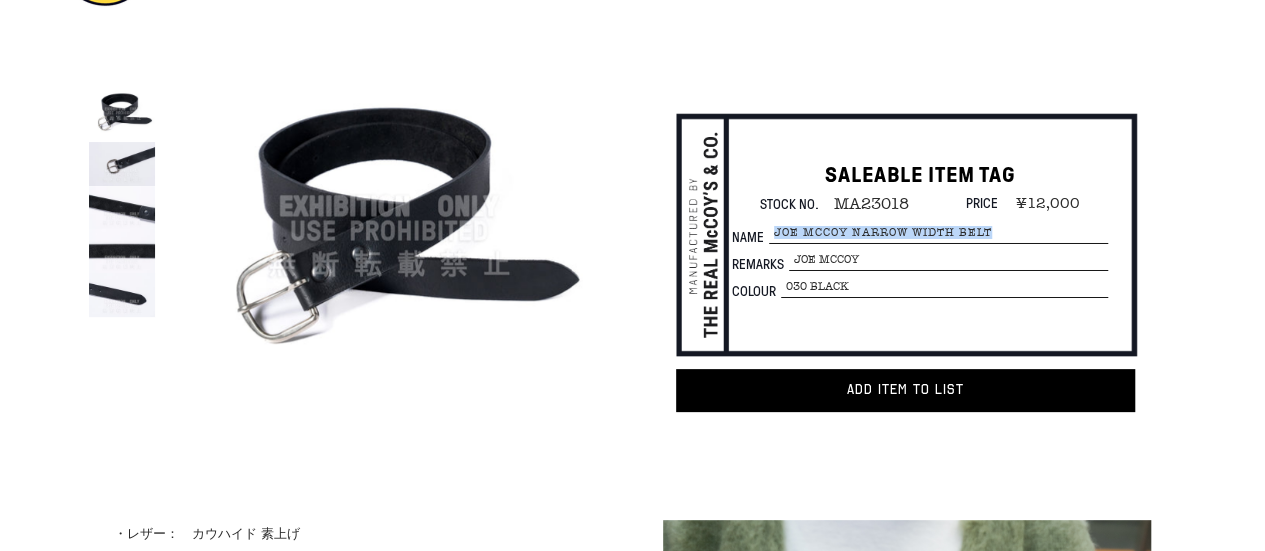 click on "JOE McCOY NARROW WIDTH BELT" at bounding box center (938, 233) 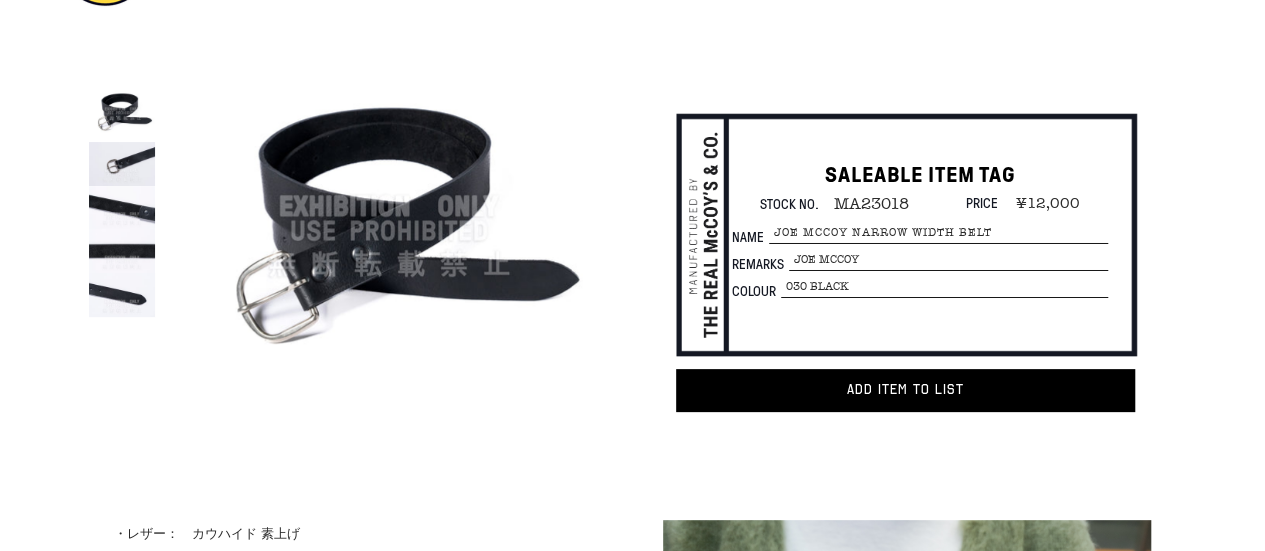 click on "030 BLACK" at bounding box center (948, 260) 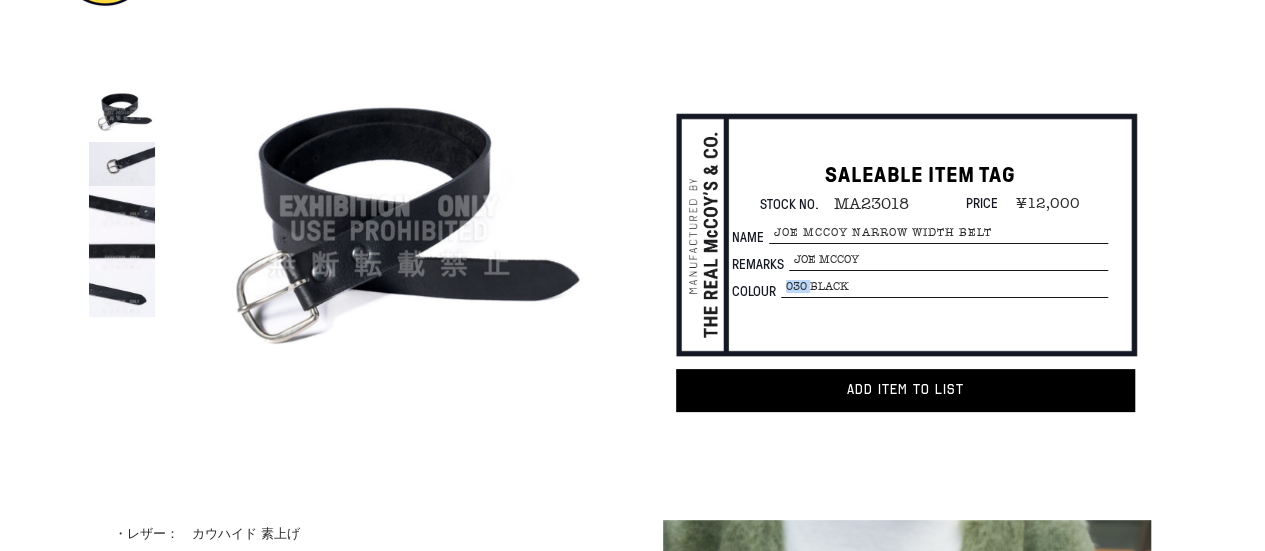 click on "030 BLACK" at bounding box center [948, 260] 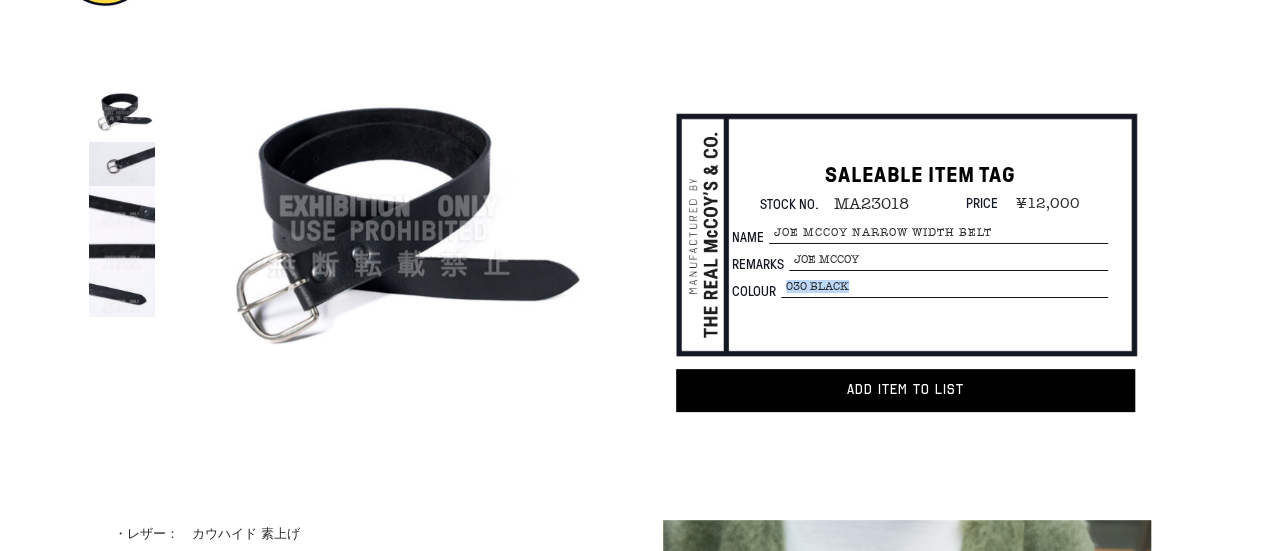 click on "030 BLACK" at bounding box center (948, 260) 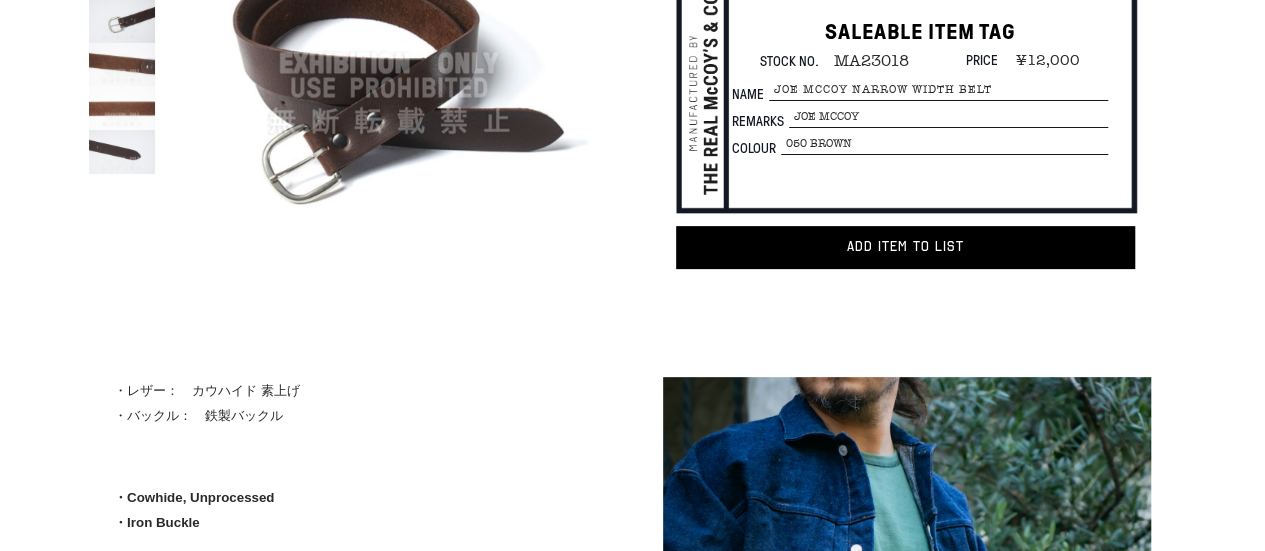 scroll, scrollTop: 200, scrollLeft: 0, axis: vertical 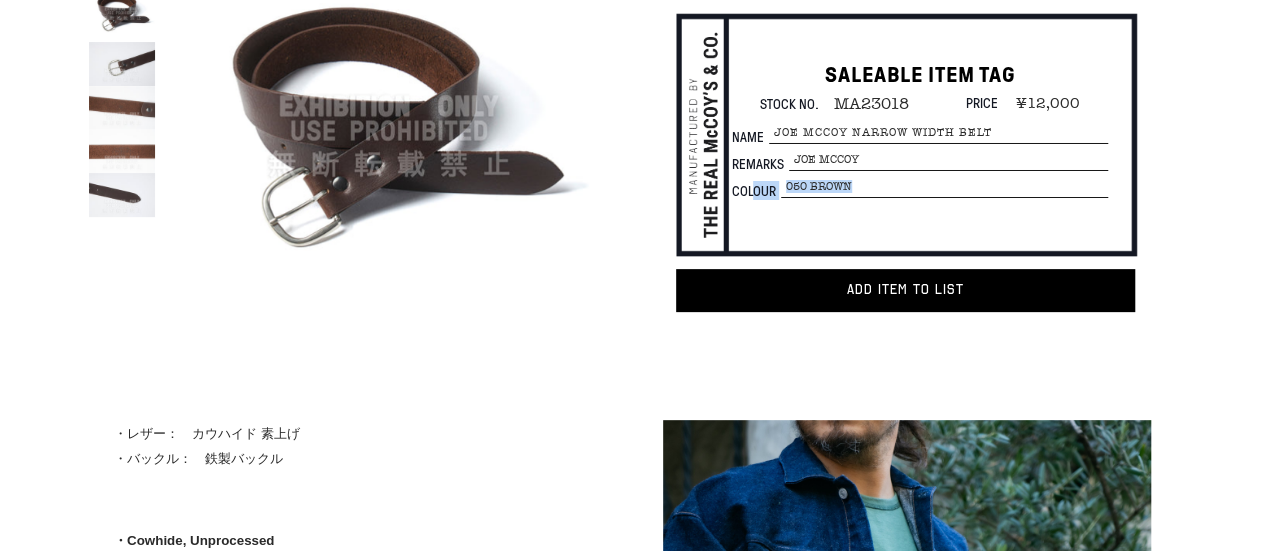 drag, startPoint x: 893, startPoint y: 193, endPoint x: 783, endPoint y: 191, distance: 110.01818 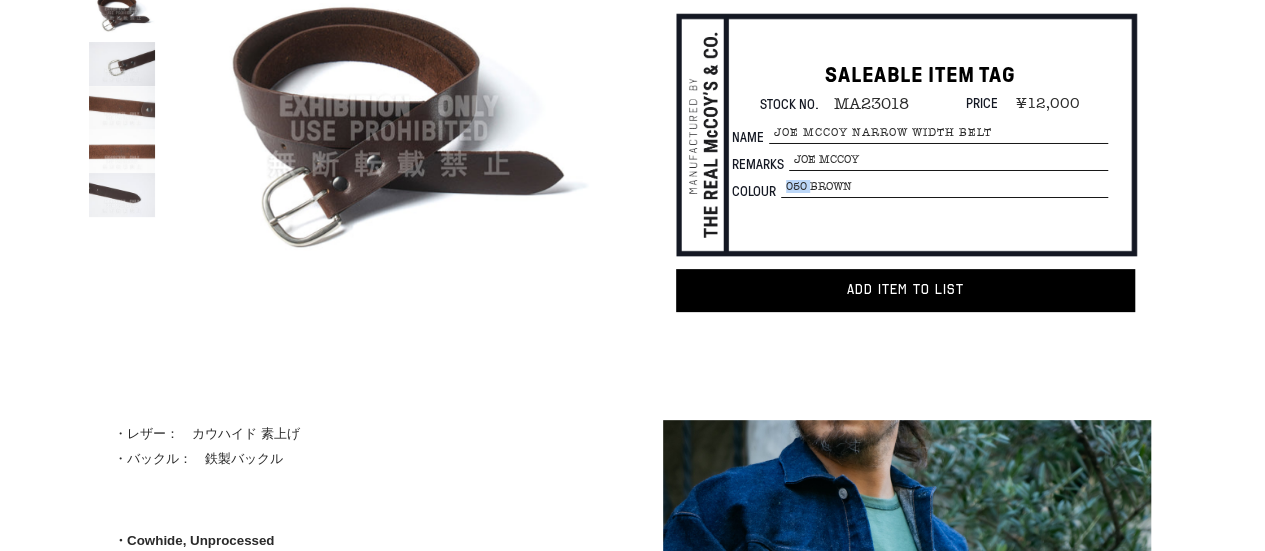 click on "050 BROWN" at bounding box center [948, 160] 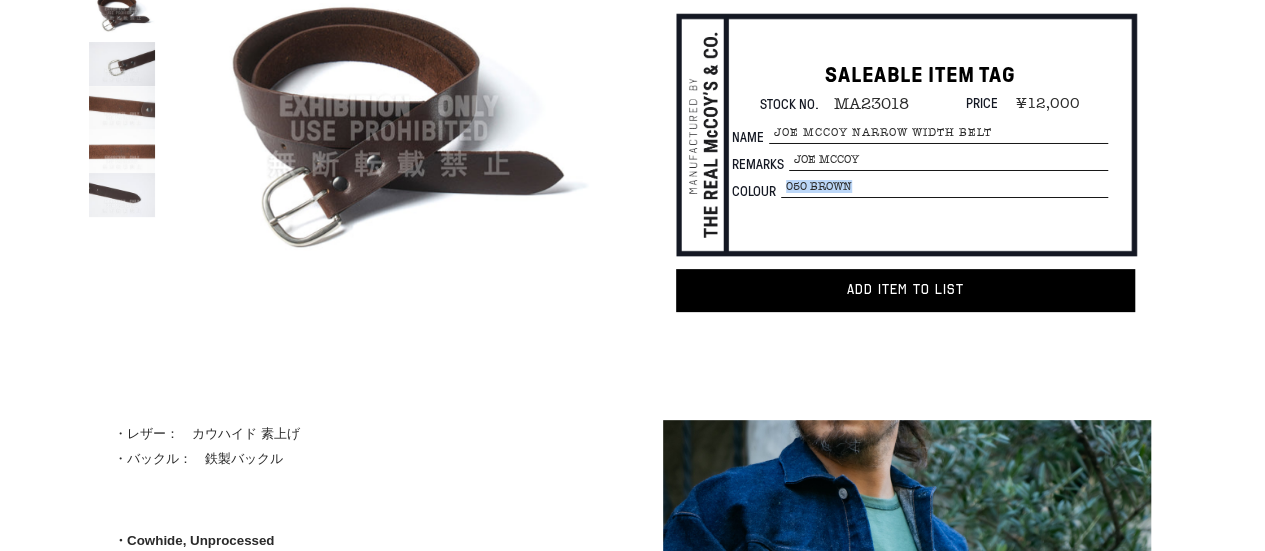 click on "050 BROWN" at bounding box center (948, 160) 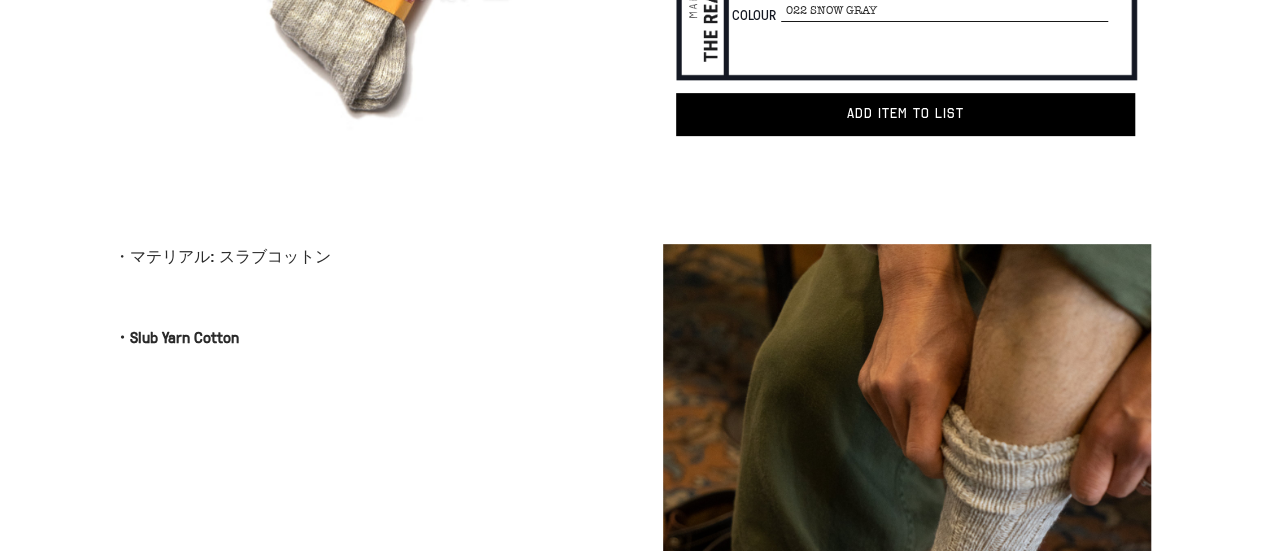 scroll, scrollTop: 200, scrollLeft: 0, axis: vertical 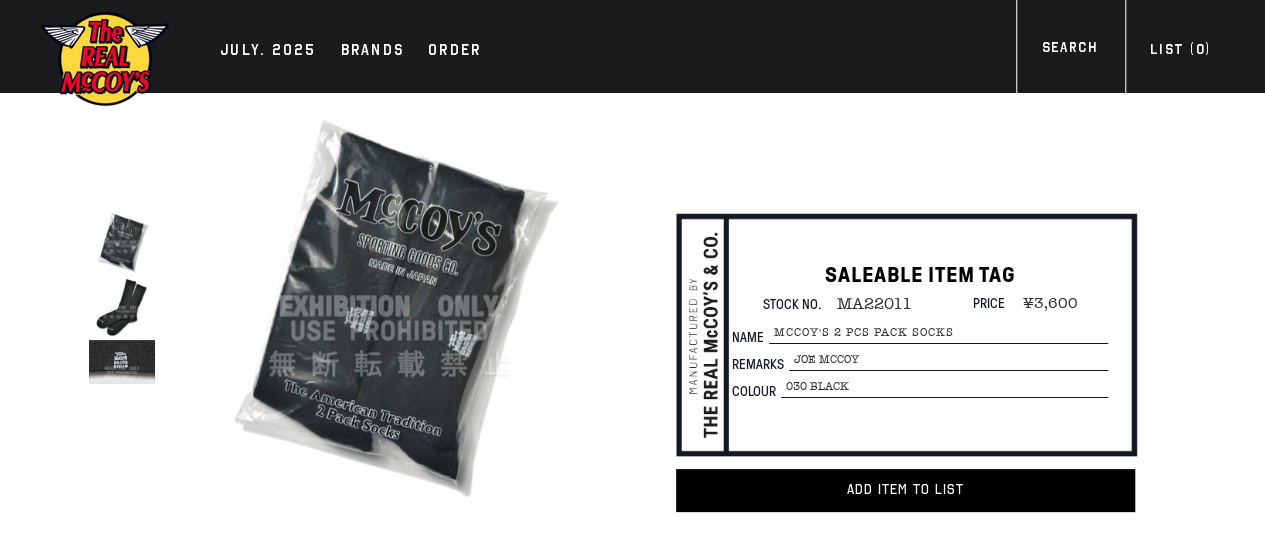 click on "030 BLACK" at bounding box center (948, 360) 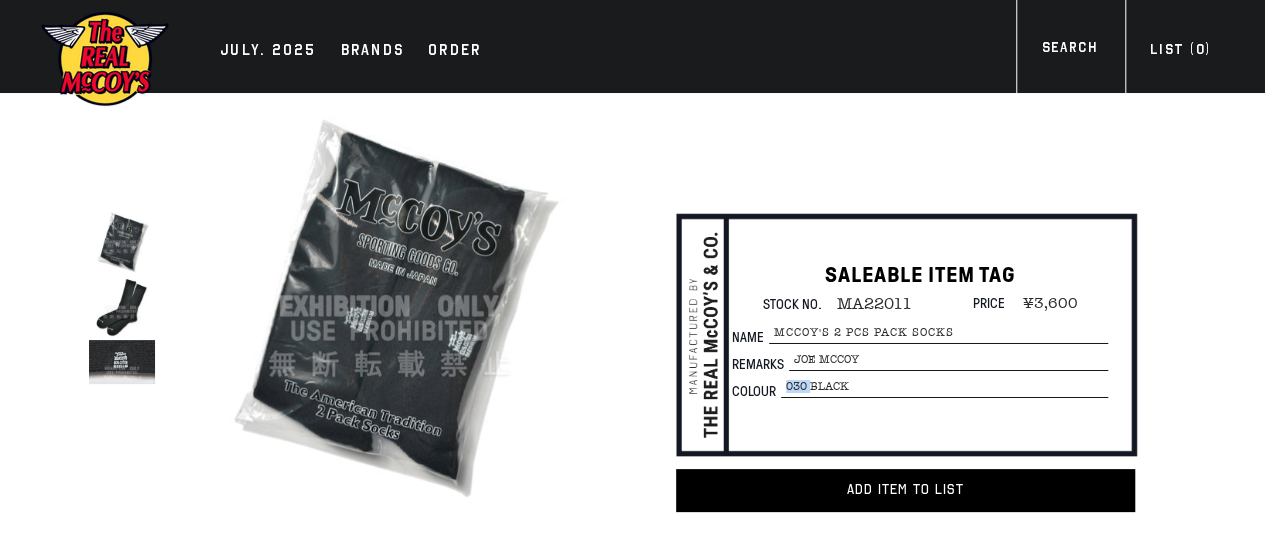 click on "030 BLACK" at bounding box center (948, 360) 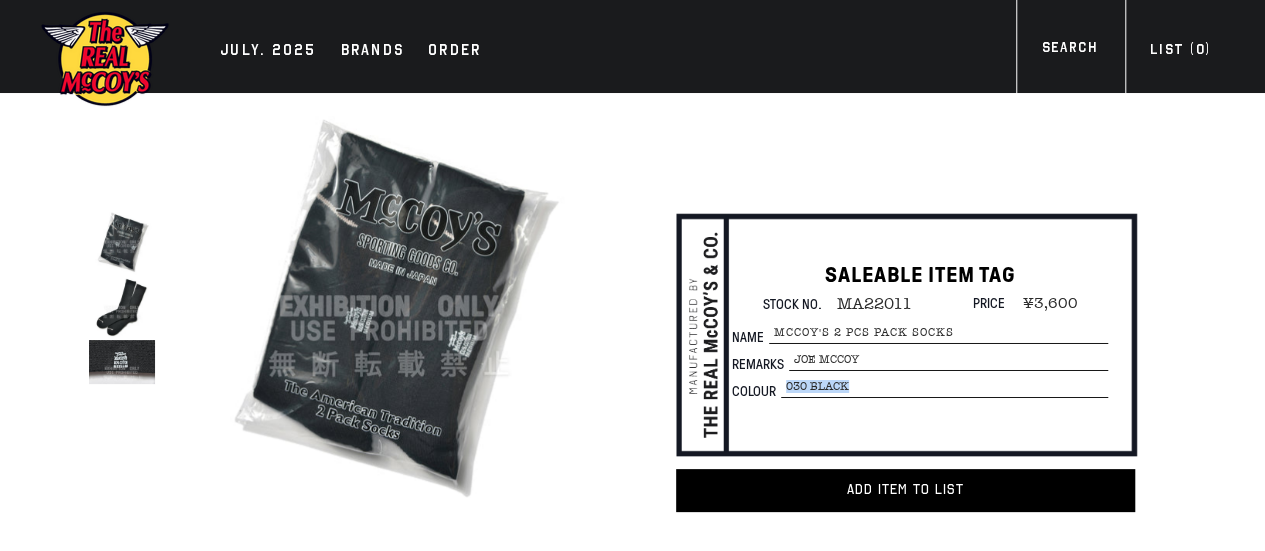 click on "030 BLACK" at bounding box center (948, 360) 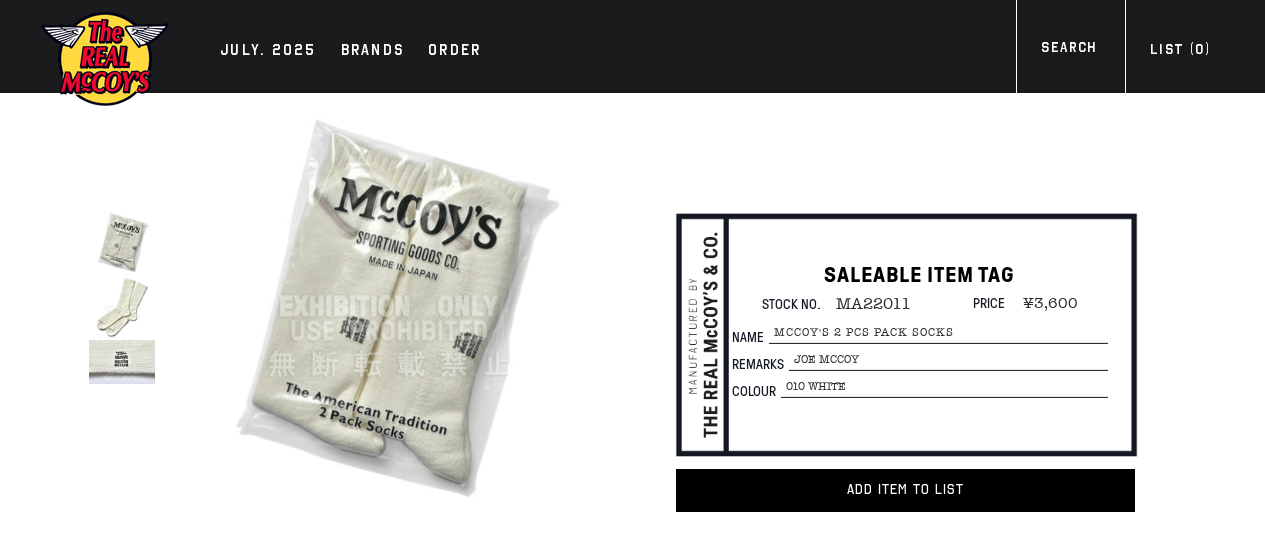 scroll, scrollTop: 0, scrollLeft: 0, axis: both 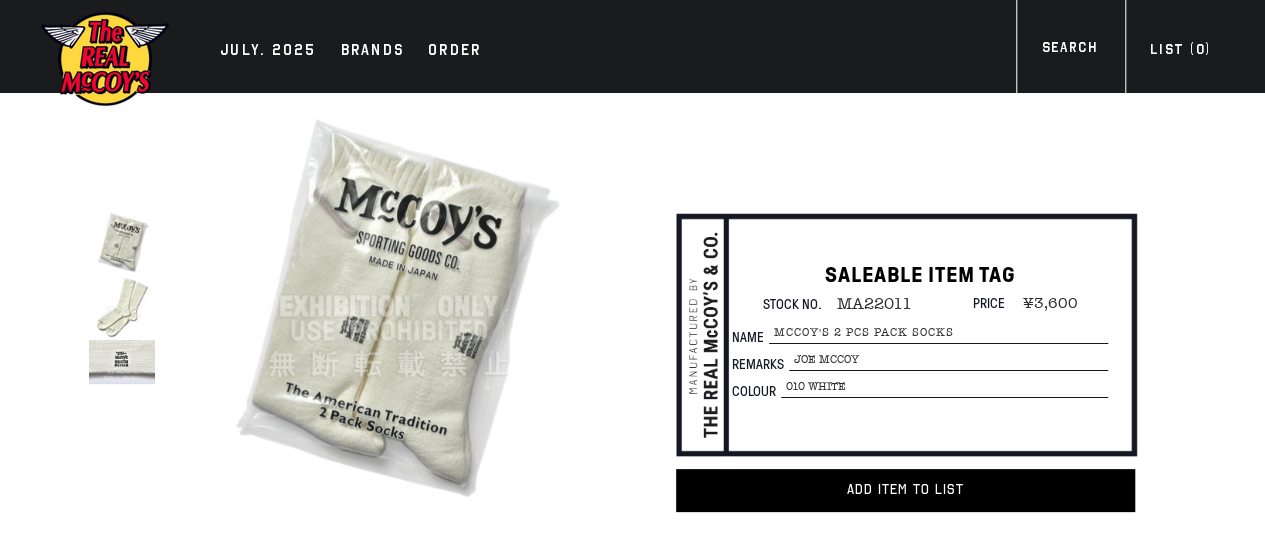 click on "SALEABLE ITEM TAG
Stock No. MA22011
Price
¥3,600
Name [FIRST] [LAST]
Remarks [FIRST] [LAST]
Colour 010 WHITE
Unit price
/
per
Colour
010 WHITE" at bounding box center [920, 332] 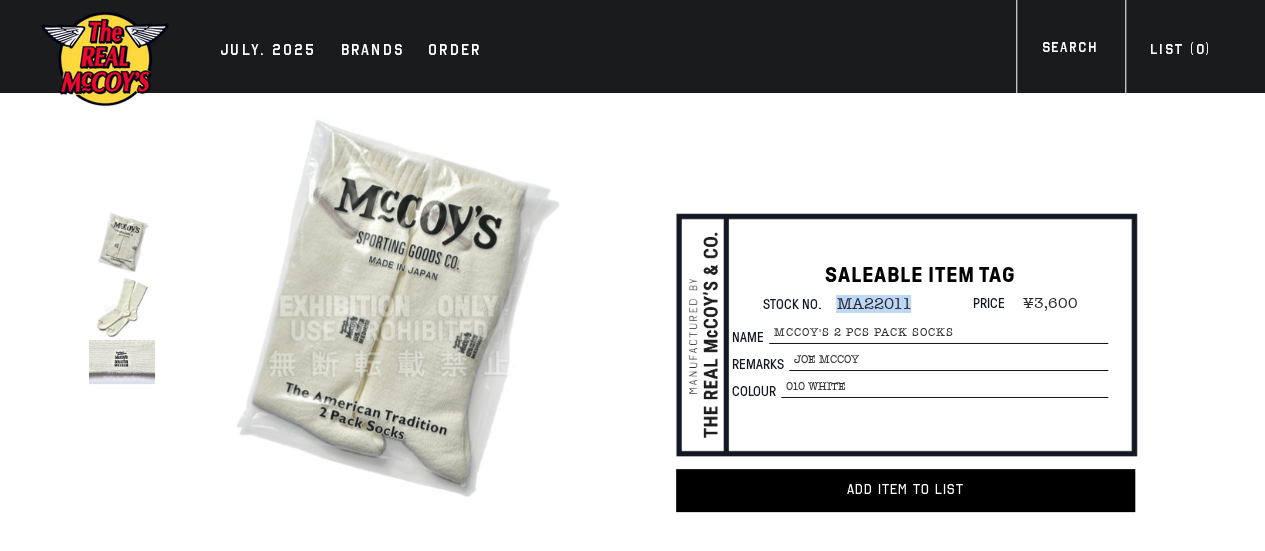 click on "MA22011" at bounding box center [866, 304] 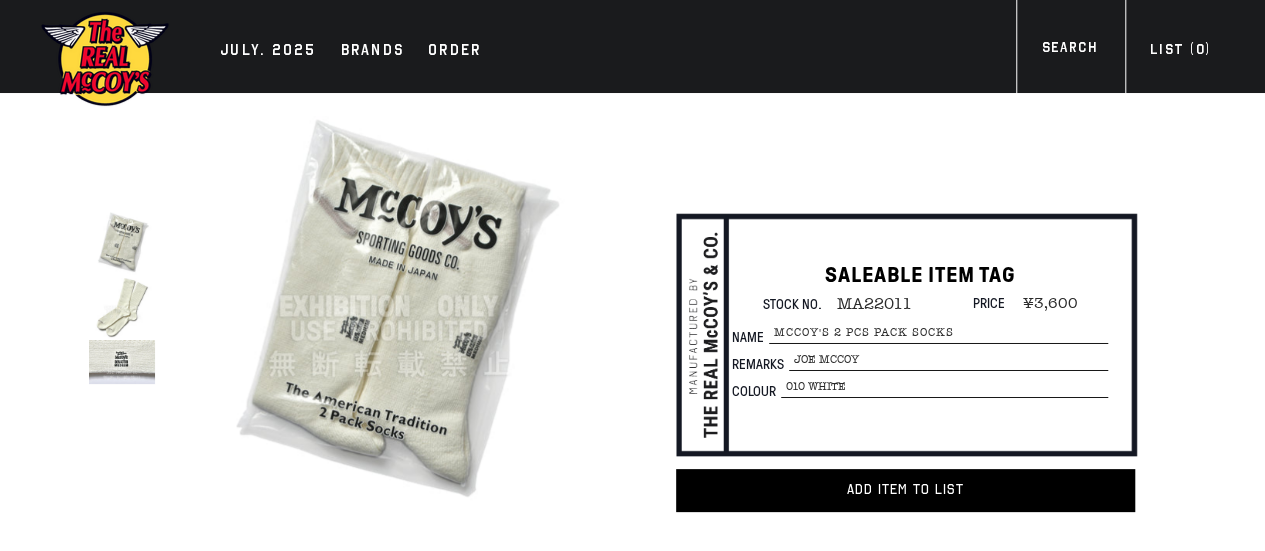 click on "McCOY'S 2 PCS PACK SOCKS" at bounding box center (938, 333) 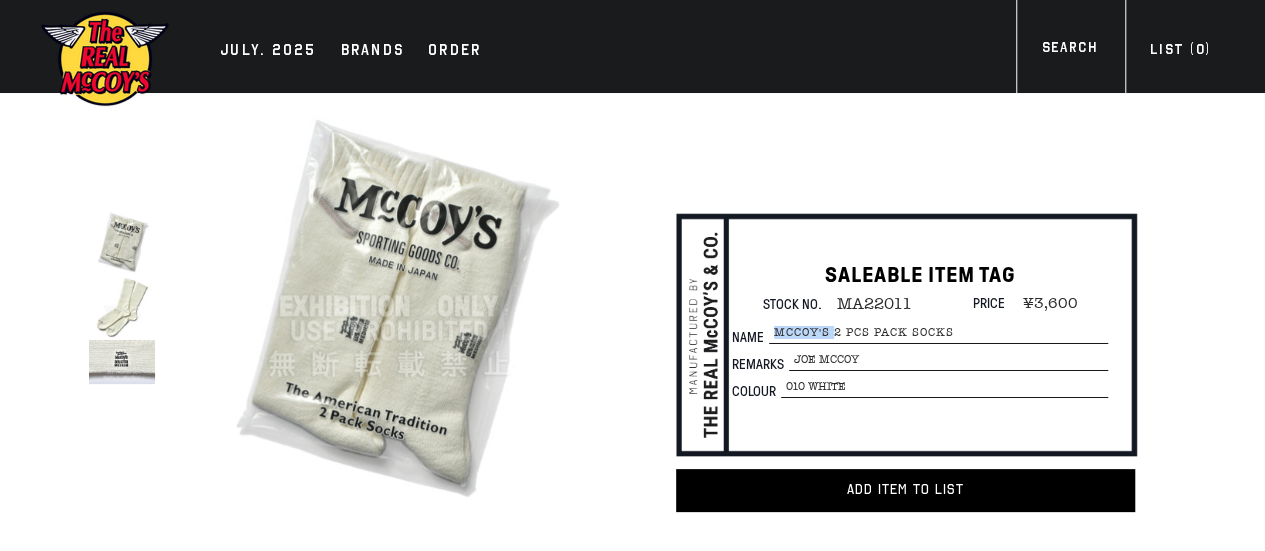 click on "McCOY'S 2 PCS PACK SOCKS" at bounding box center [938, 333] 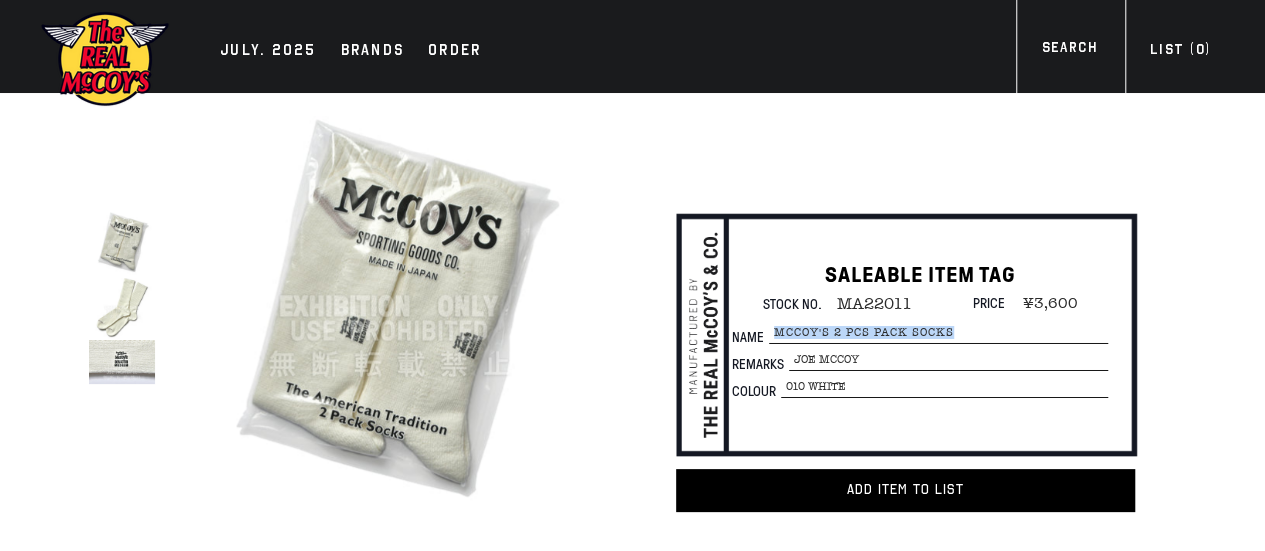 click on "McCOY'S 2 PCS PACK SOCKS" at bounding box center [938, 333] 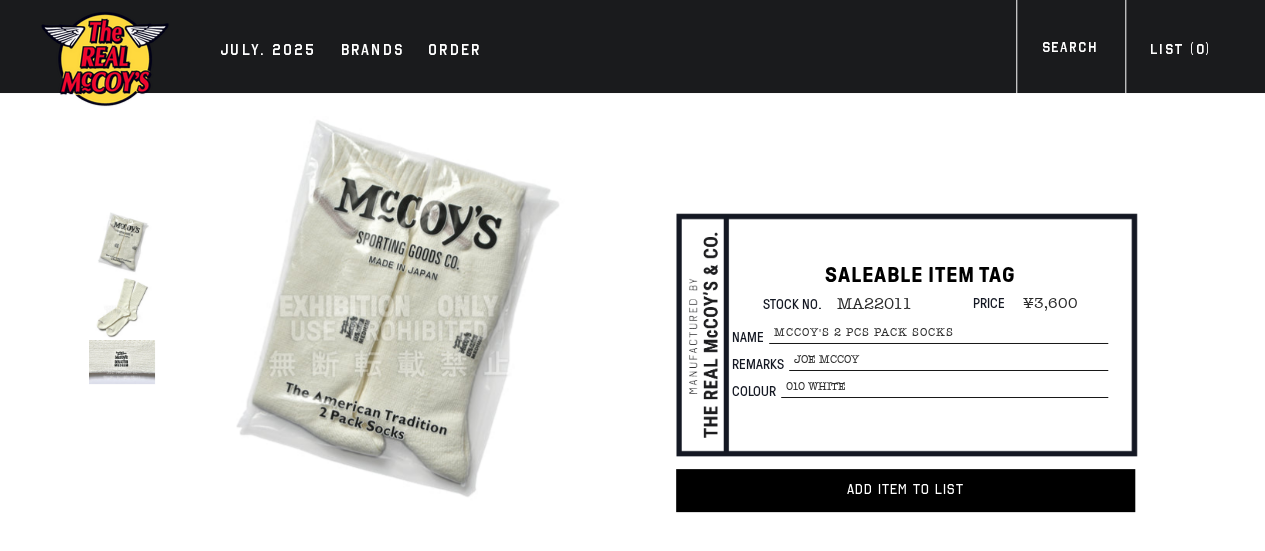click on "010 WHITE" at bounding box center [948, 360] 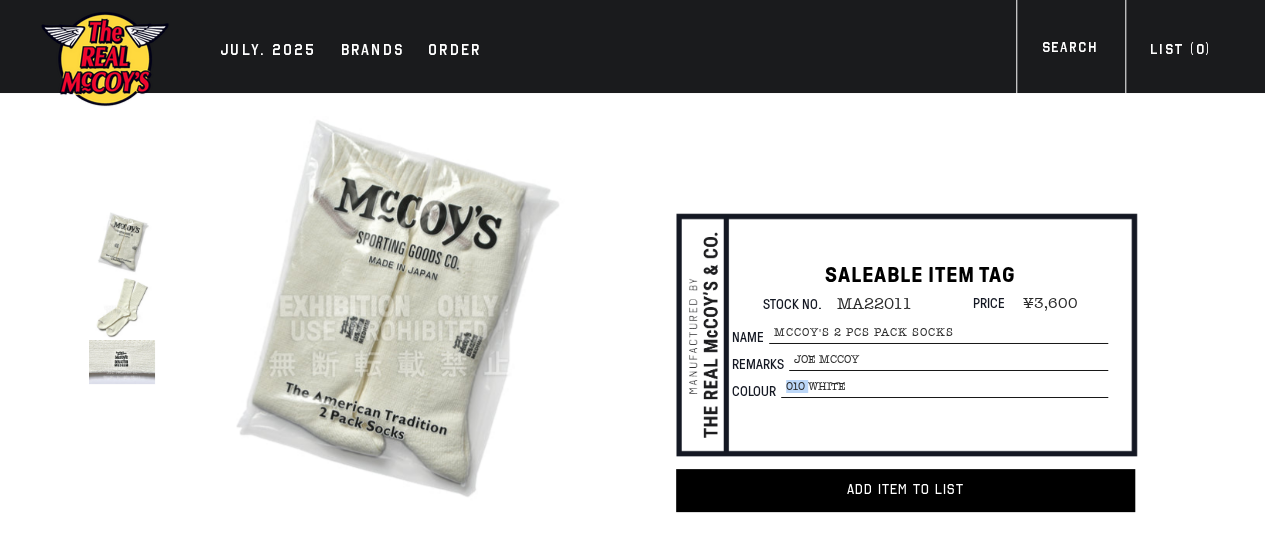 click on "010 WHITE" at bounding box center (948, 360) 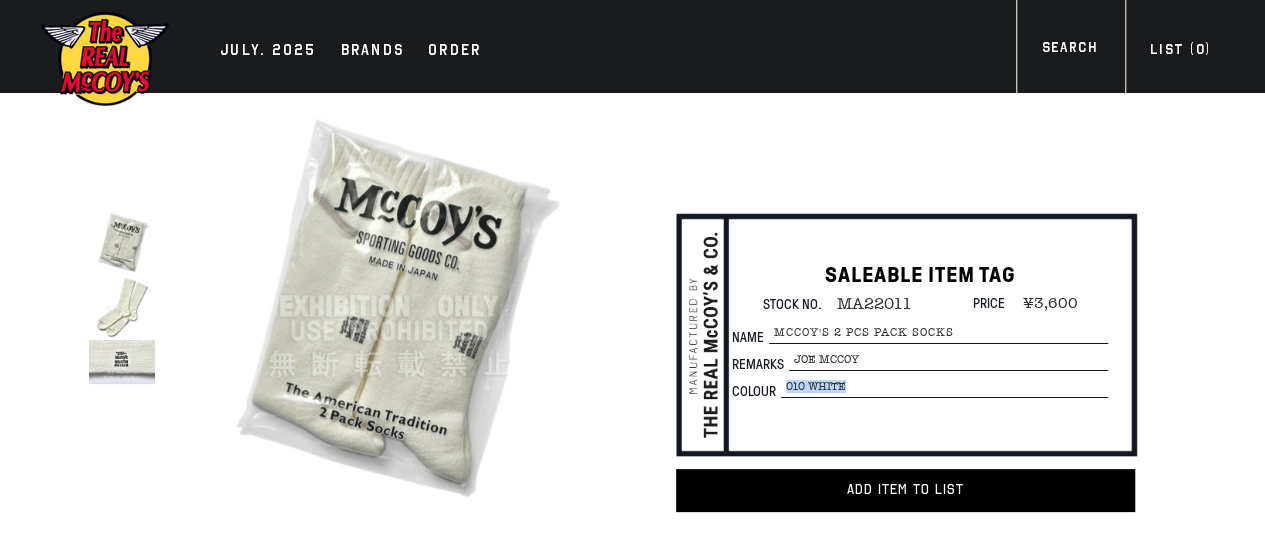 click on "010 WHITE" at bounding box center (948, 360) 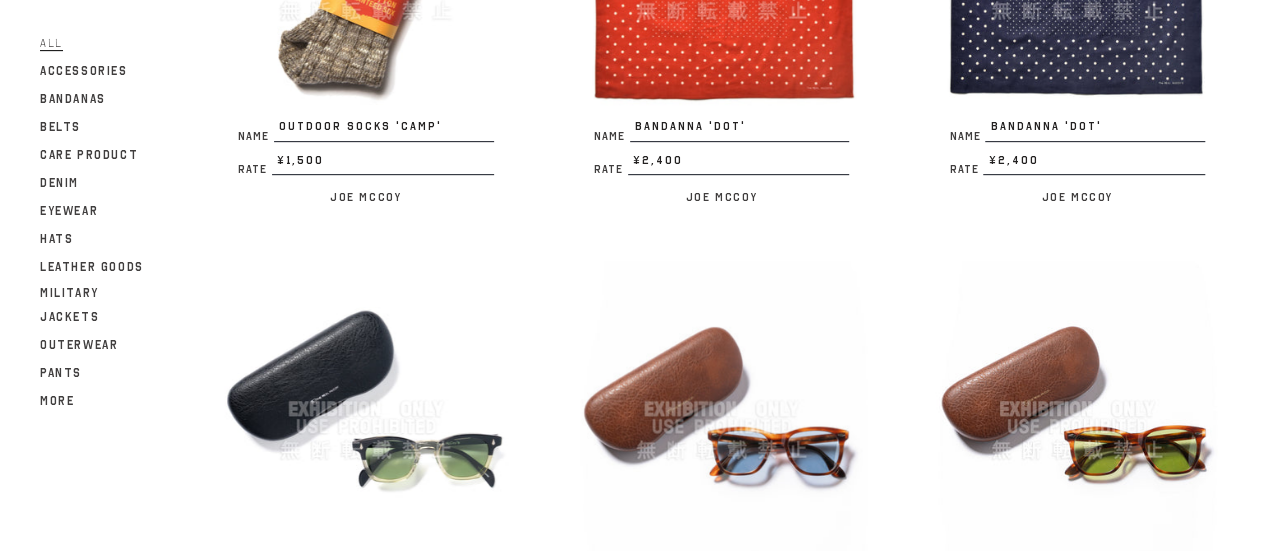 scroll, scrollTop: 400, scrollLeft: 0, axis: vertical 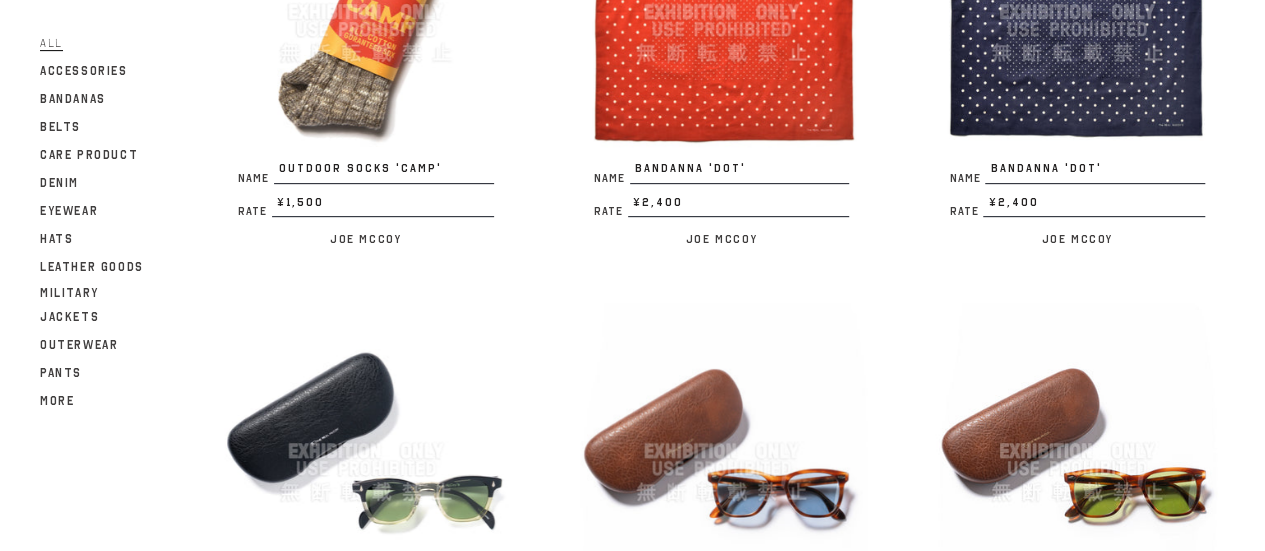 click at bounding box center [722, 12] 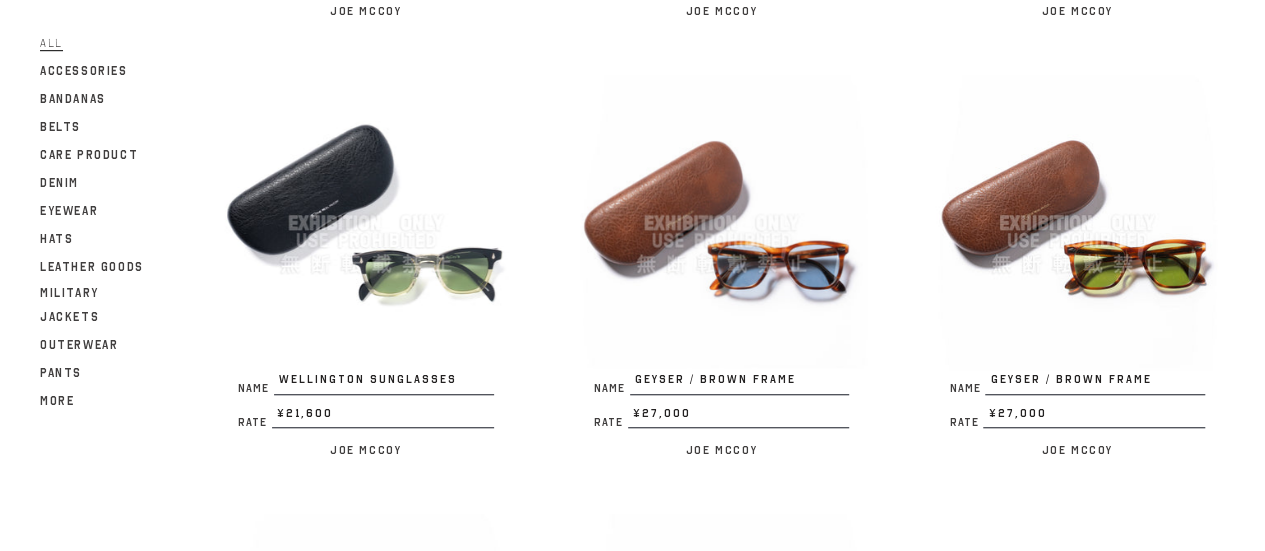 scroll, scrollTop: 700, scrollLeft: 0, axis: vertical 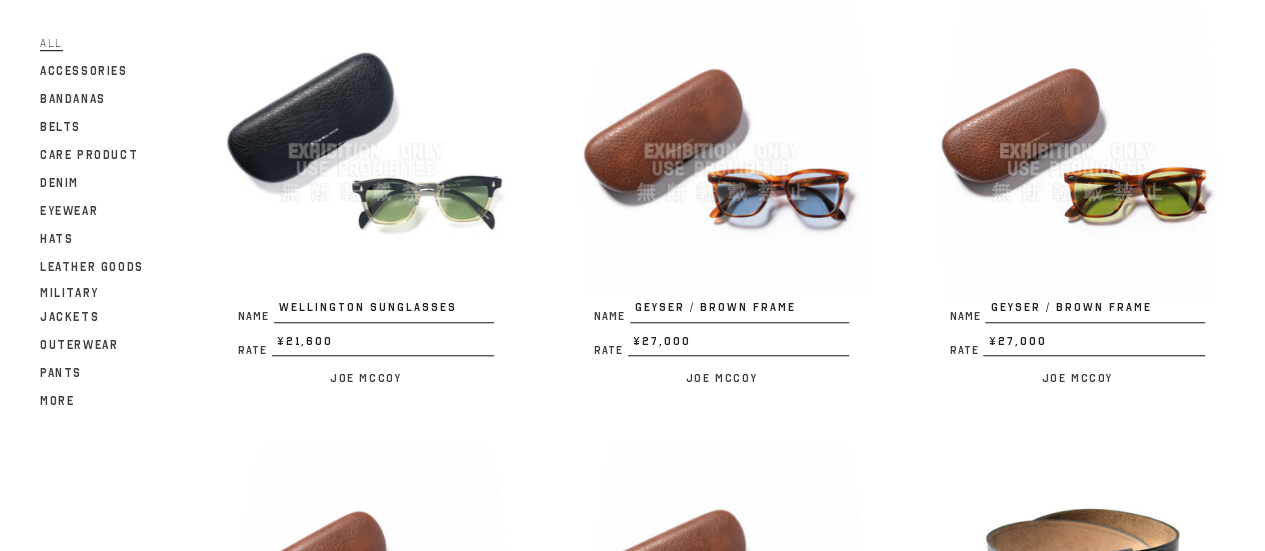 click at bounding box center (366, 151) 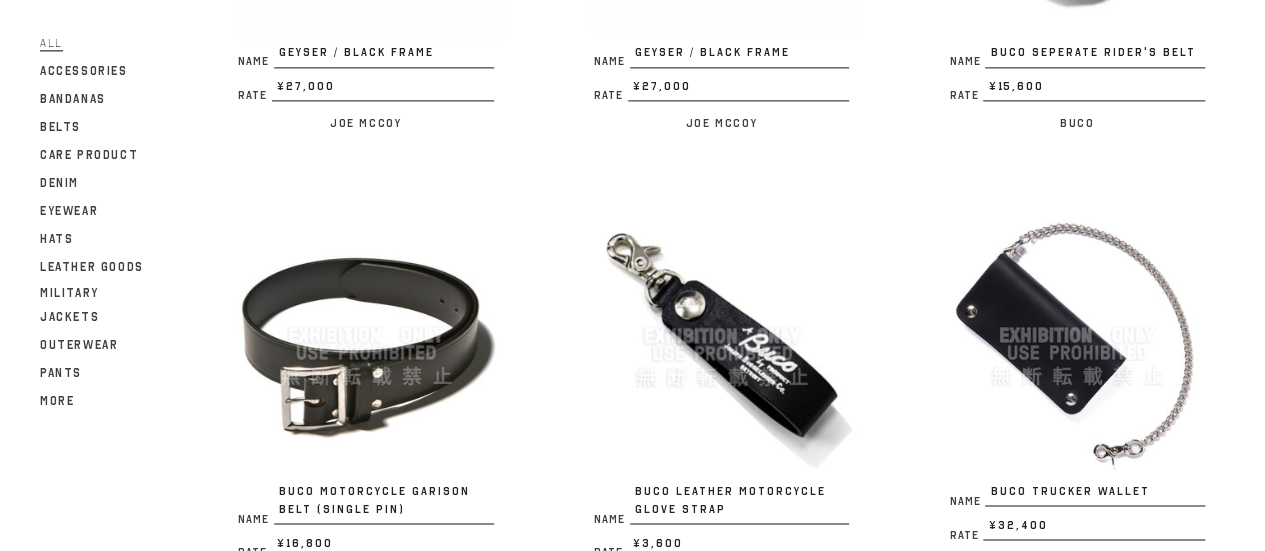 scroll, scrollTop: 1400, scrollLeft: 0, axis: vertical 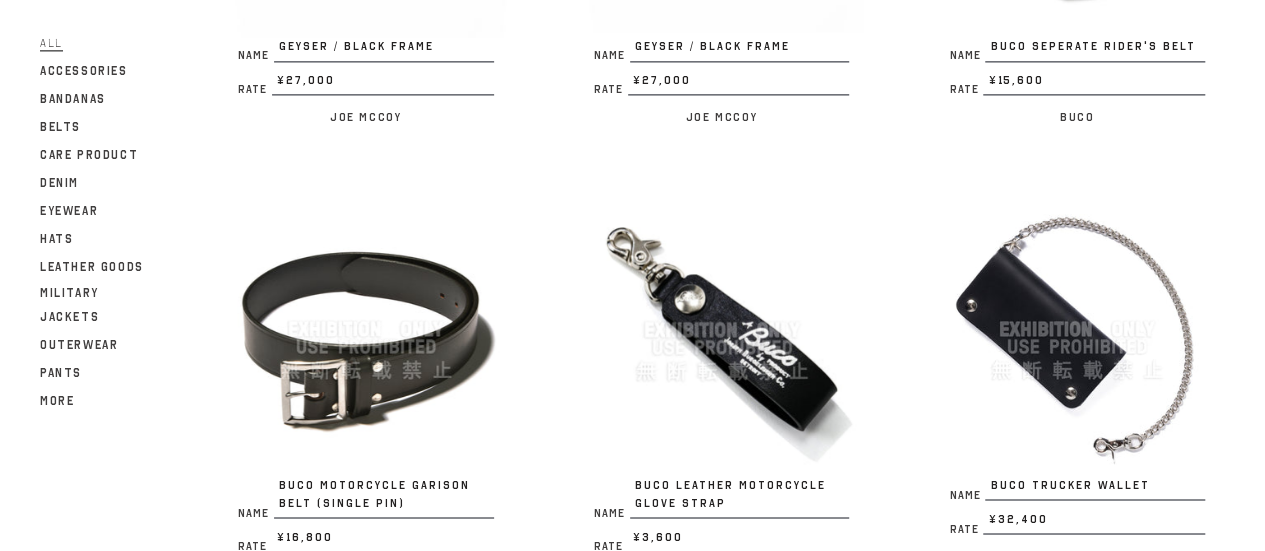 click at bounding box center [722, 329] 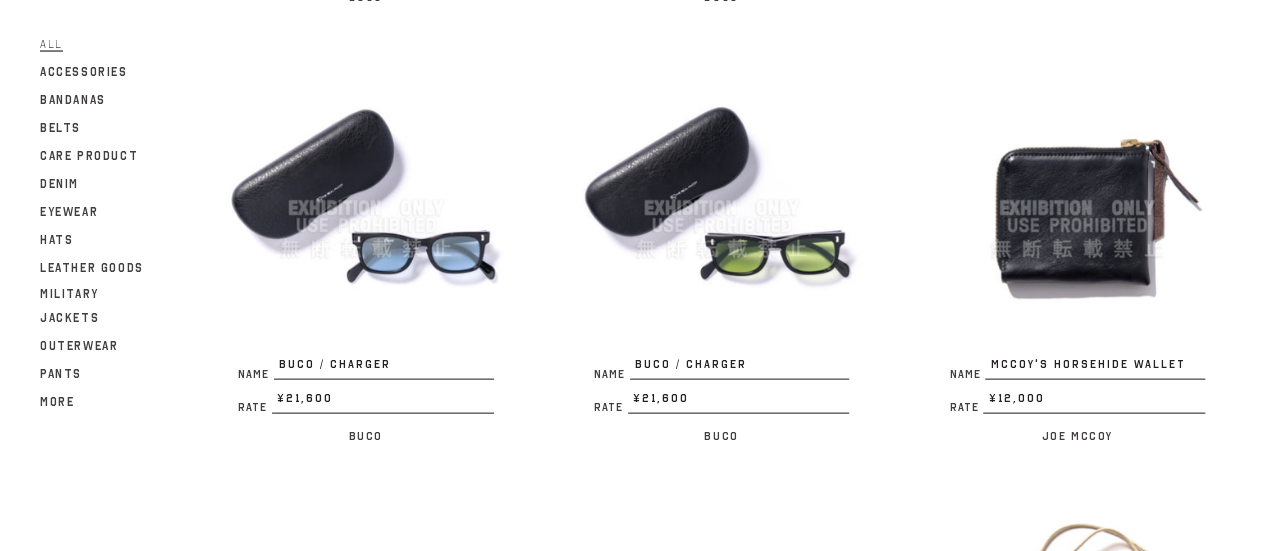 scroll, scrollTop: 2100, scrollLeft: 0, axis: vertical 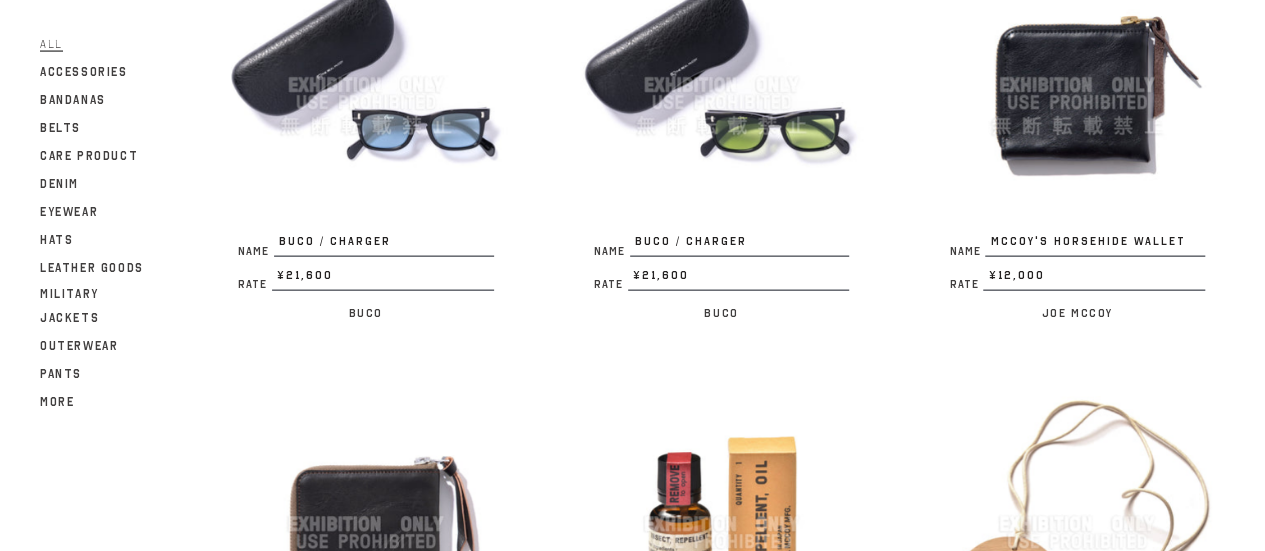 click at bounding box center (1077, 86) 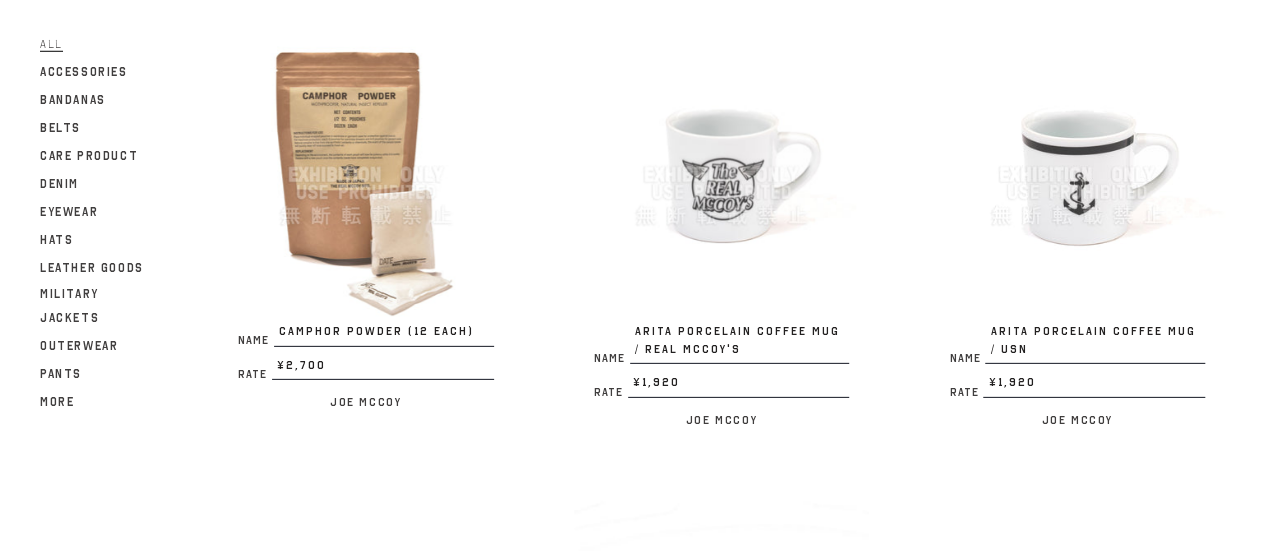scroll, scrollTop: 2900, scrollLeft: 0, axis: vertical 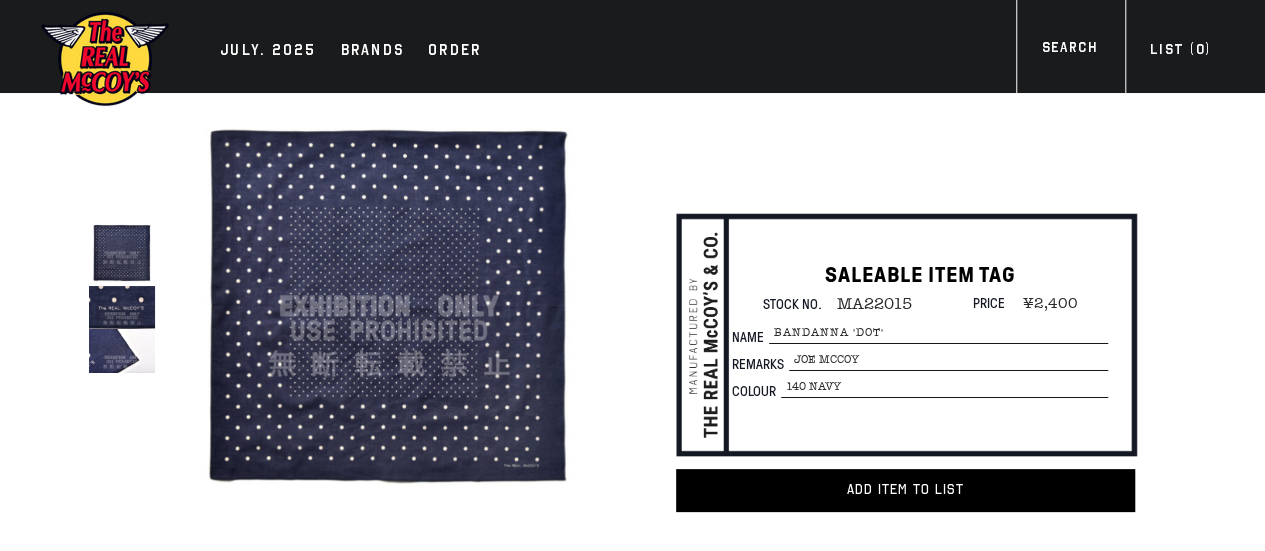 click on "BANDANNA 'DOT'" at bounding box center [938, 333] 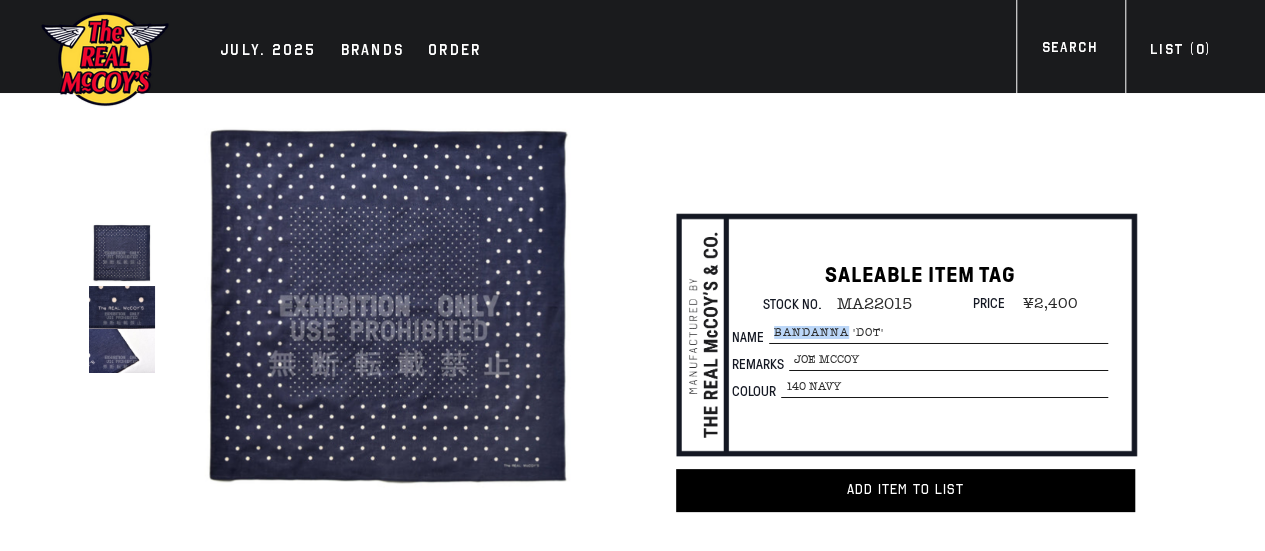 drag, startPoint x: 836, startPoint y: 327, endPoint x: 856, endPoint y: 325, distance: 20.09975 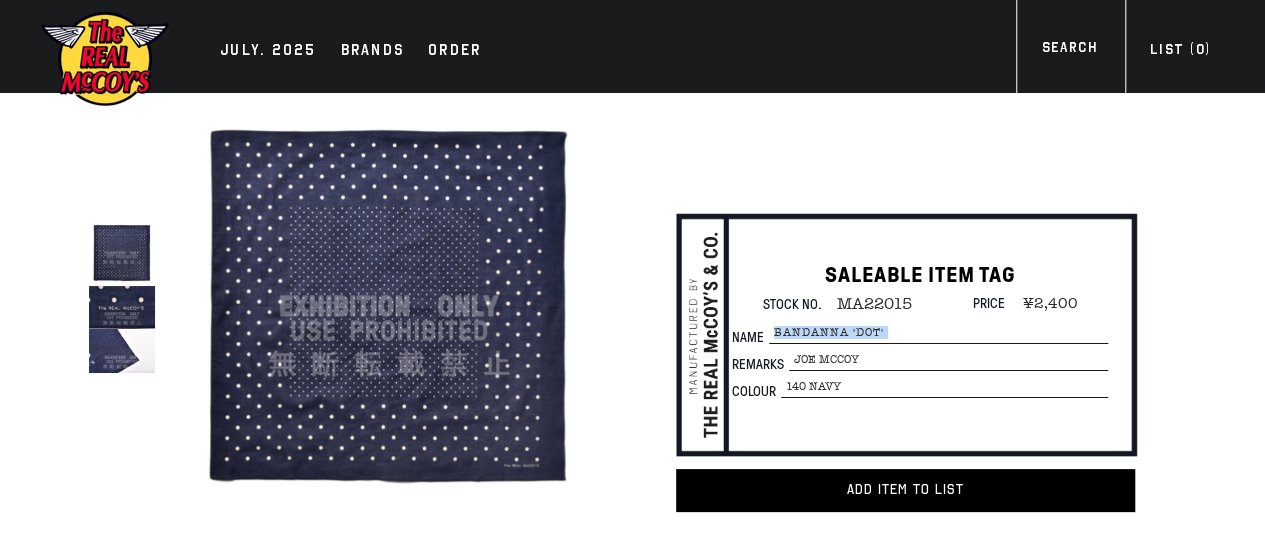 click on "BANDANNA 'DOT'" at bounding box center (938, 333) 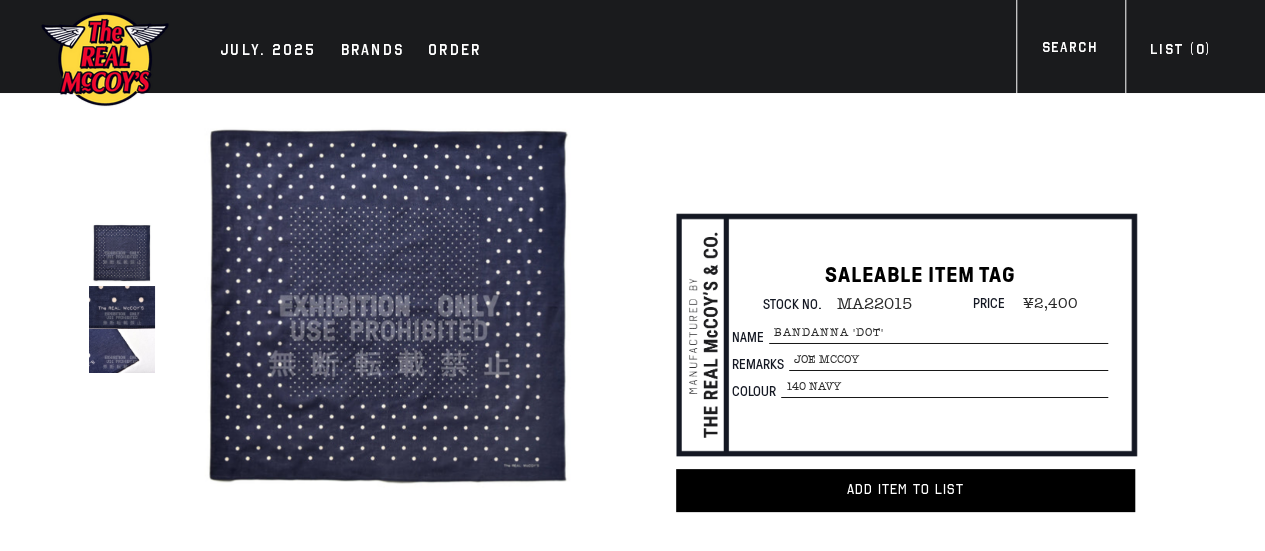 click on "140 NAVY" at bounding box center [948, 360] 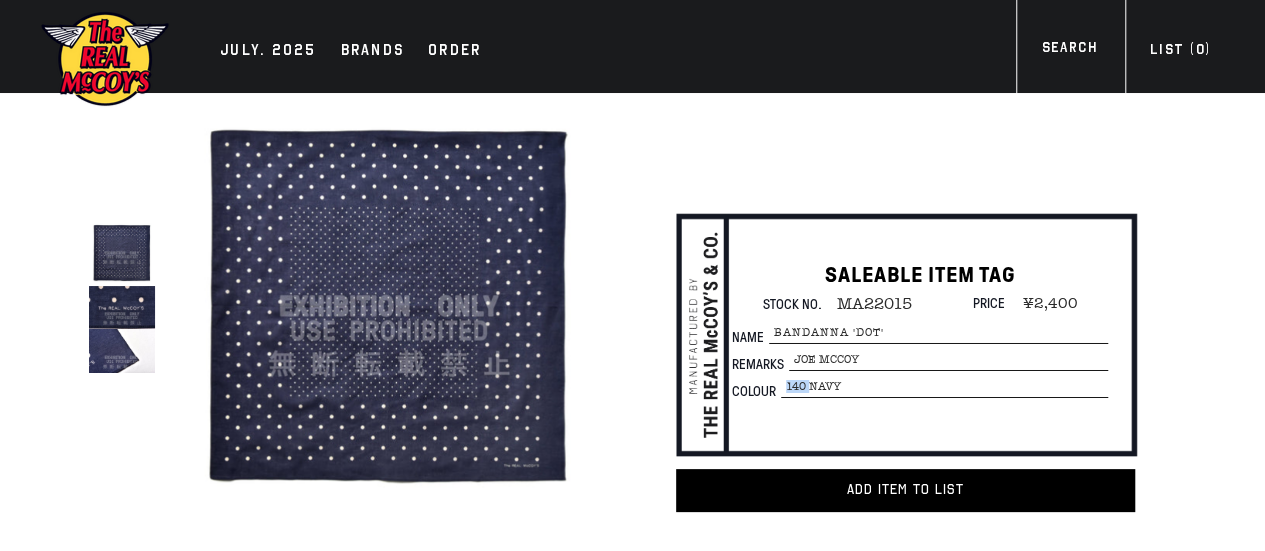 drag, startPoint x: 817, startPoint y: 390, endPoint x: 856, endPoint y: 390, distance: 39 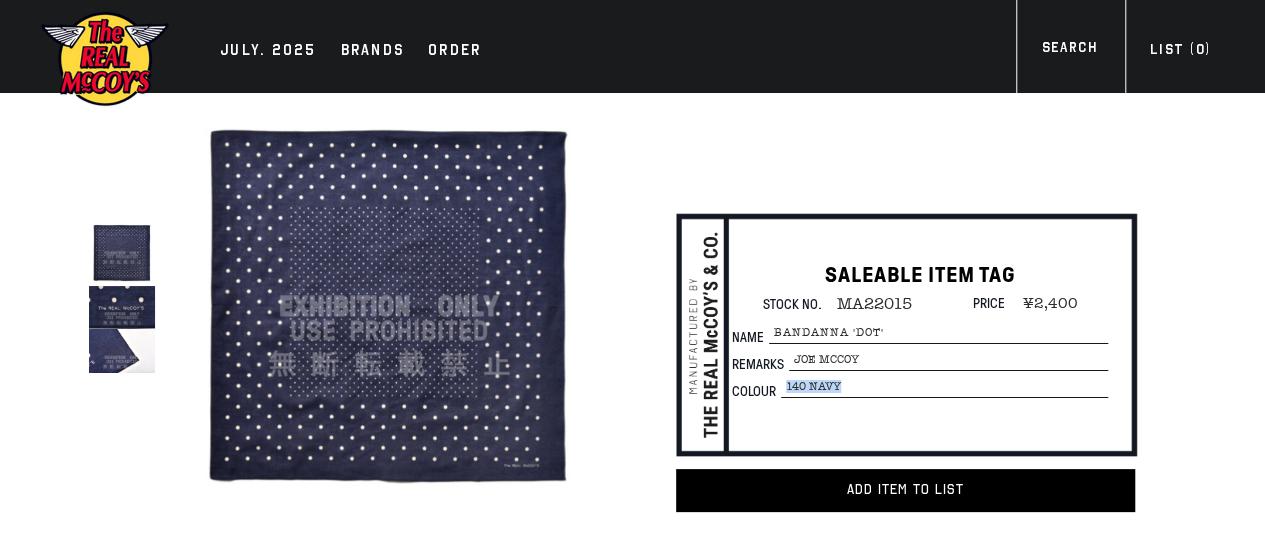 click on "140 NAVY" at bounding box center [948, 360] 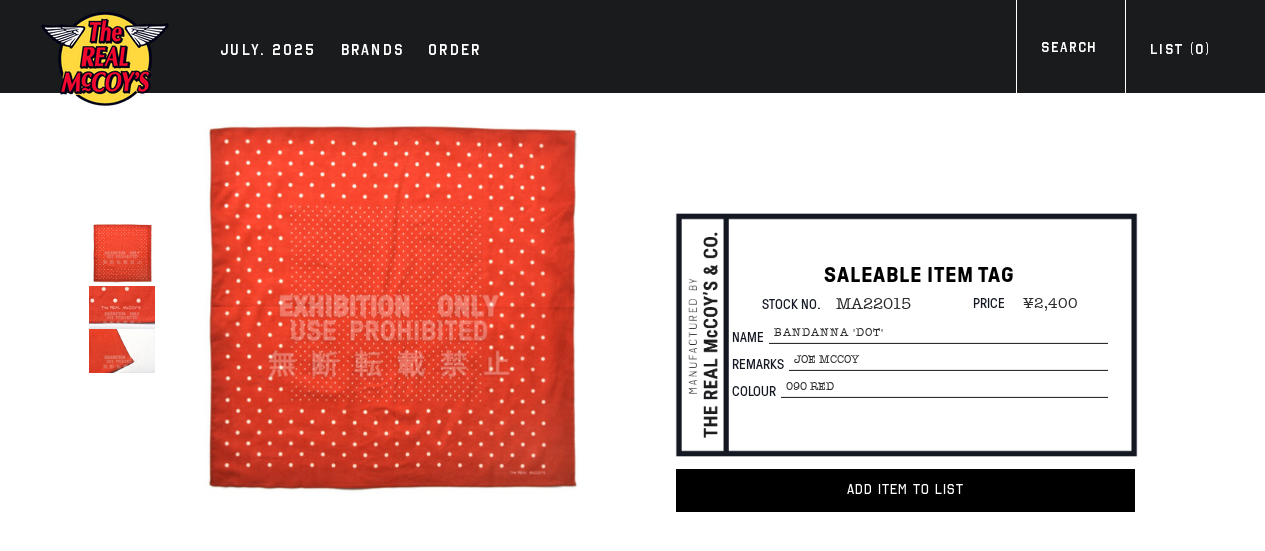 scroll, scrollTop: 0, scrollLeft: 0, axis: both 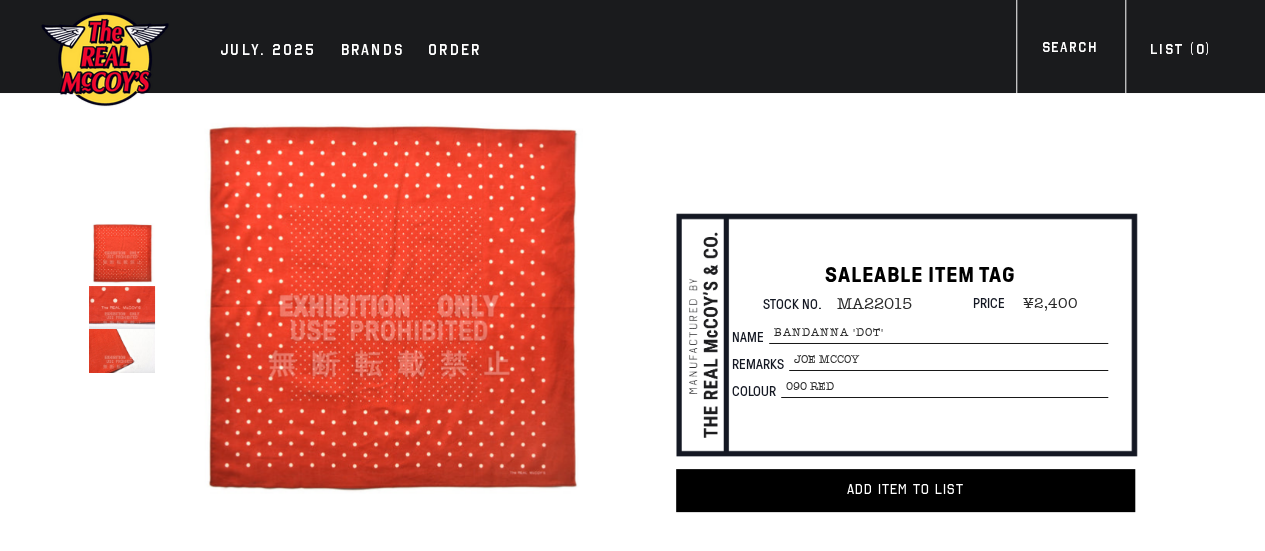 click on "MA22015" at bounding box center [866, 304] 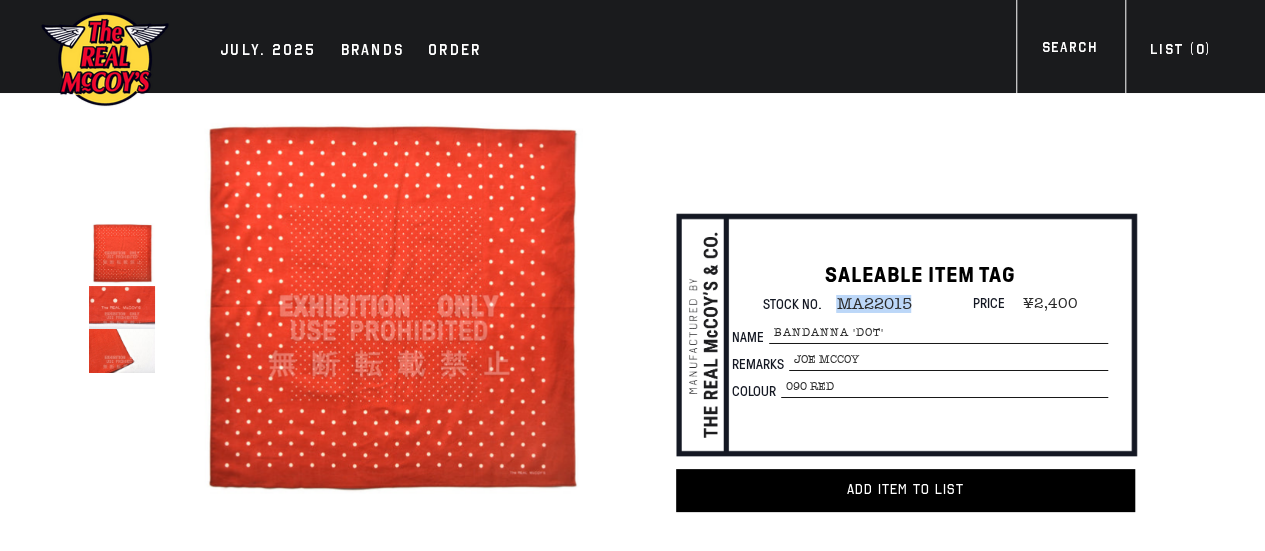 click on "MA22015" at bounding box center [866, 304] 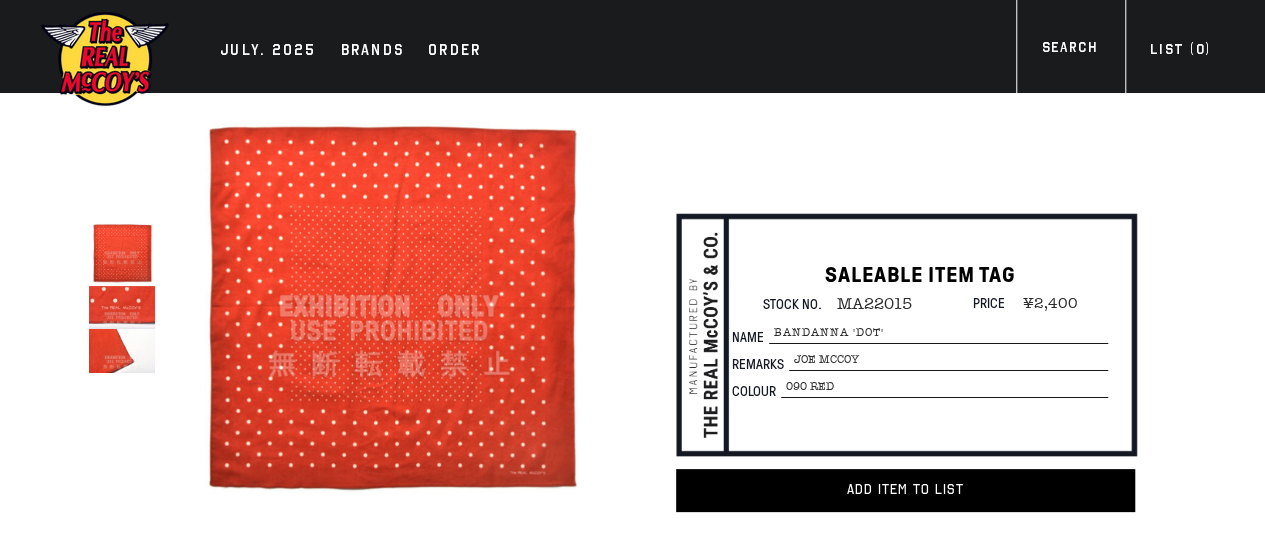 click on "090 RED" at bounding box center (948, 360) 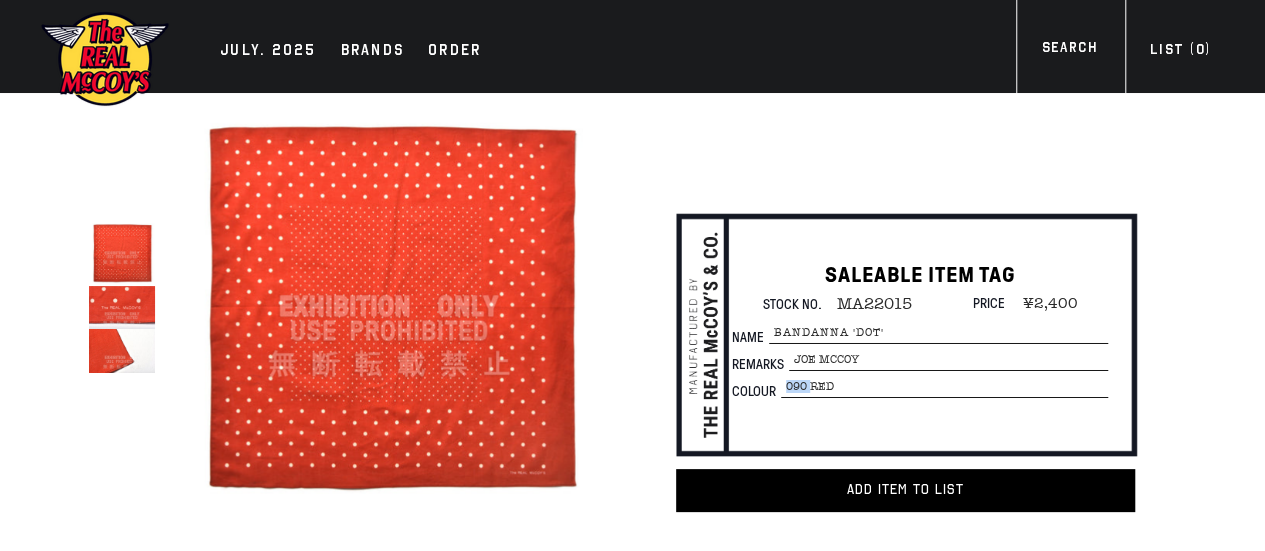 click on "090 RED" at bounding box center [948, 360] 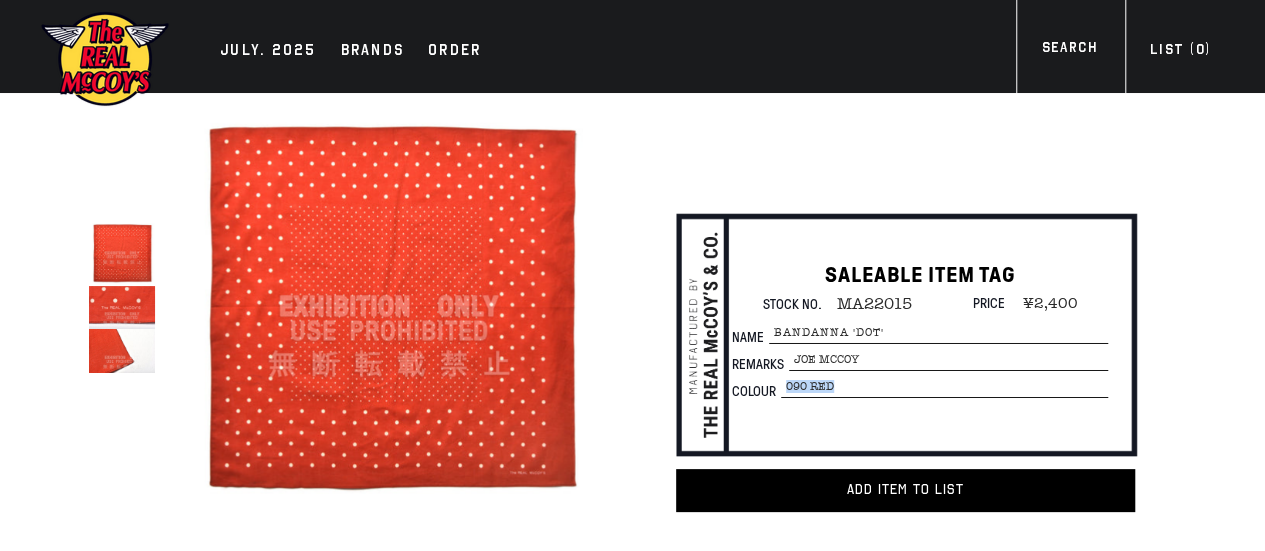 click on "090 RED" at bounding box center [948, 360] 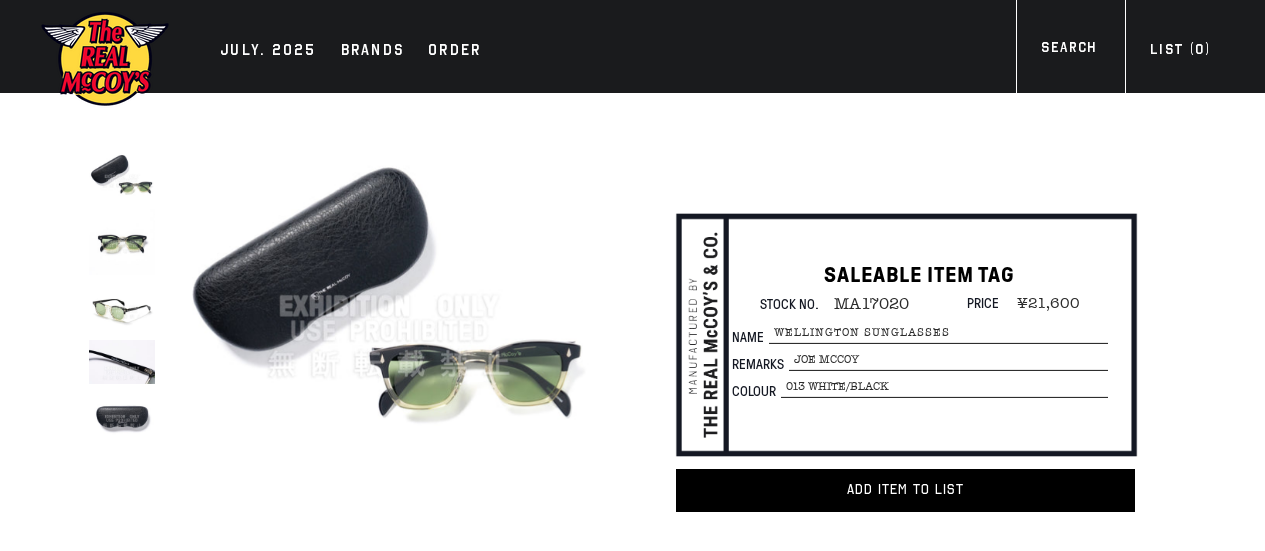 scroll, scrollTop: 0, scrollLeft: 0, axis: both 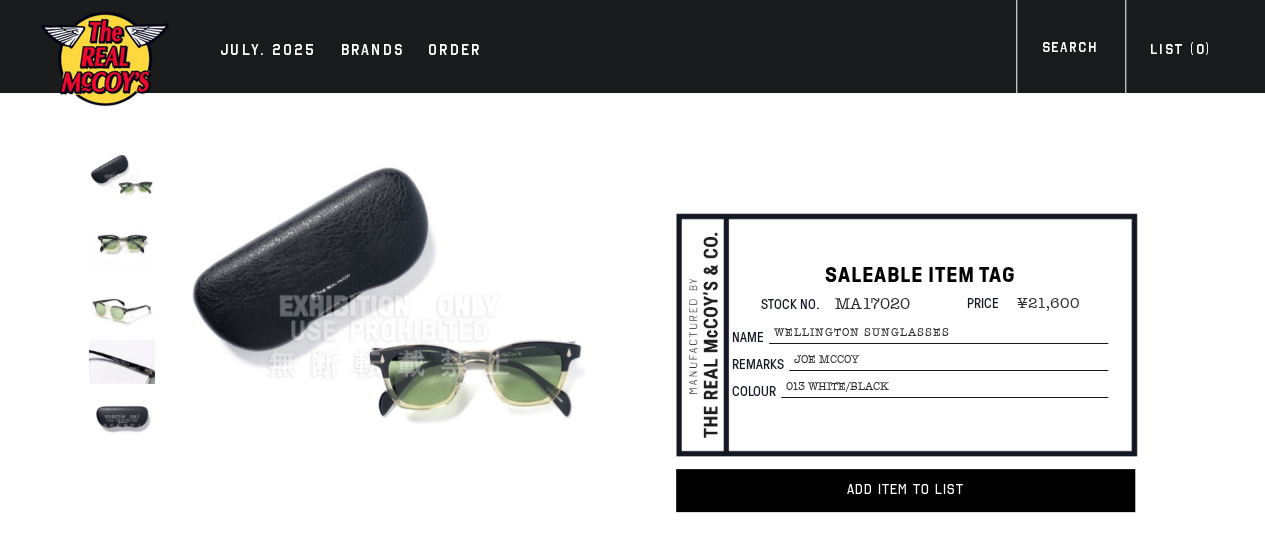 click on "MA17020" at bounding box center [864, 304] 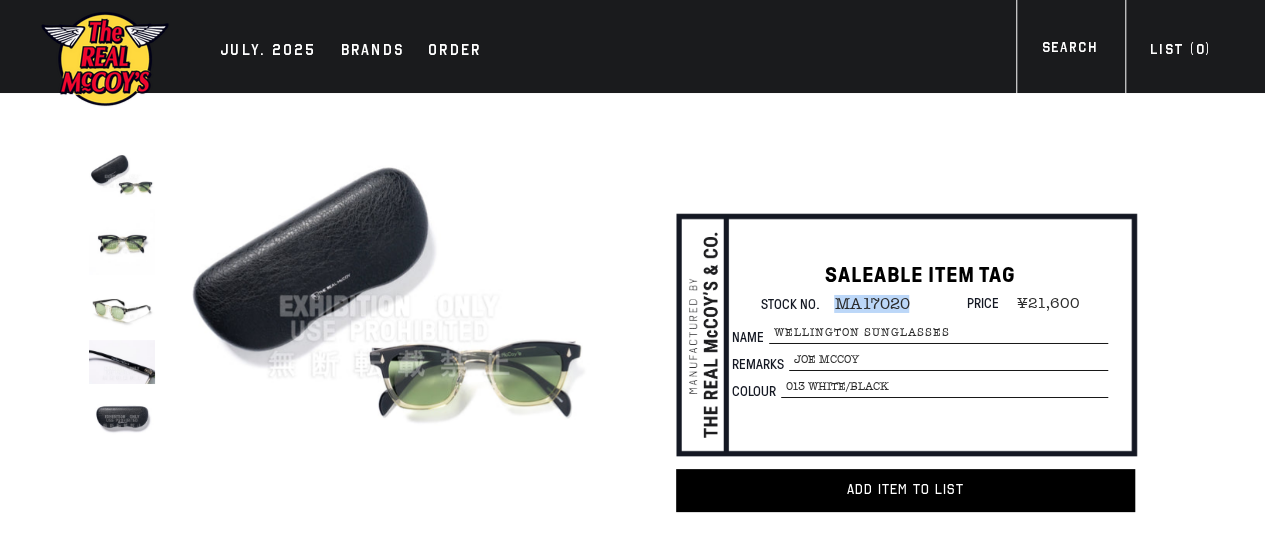 click on "MA17020" at bounding box center (864, 304) 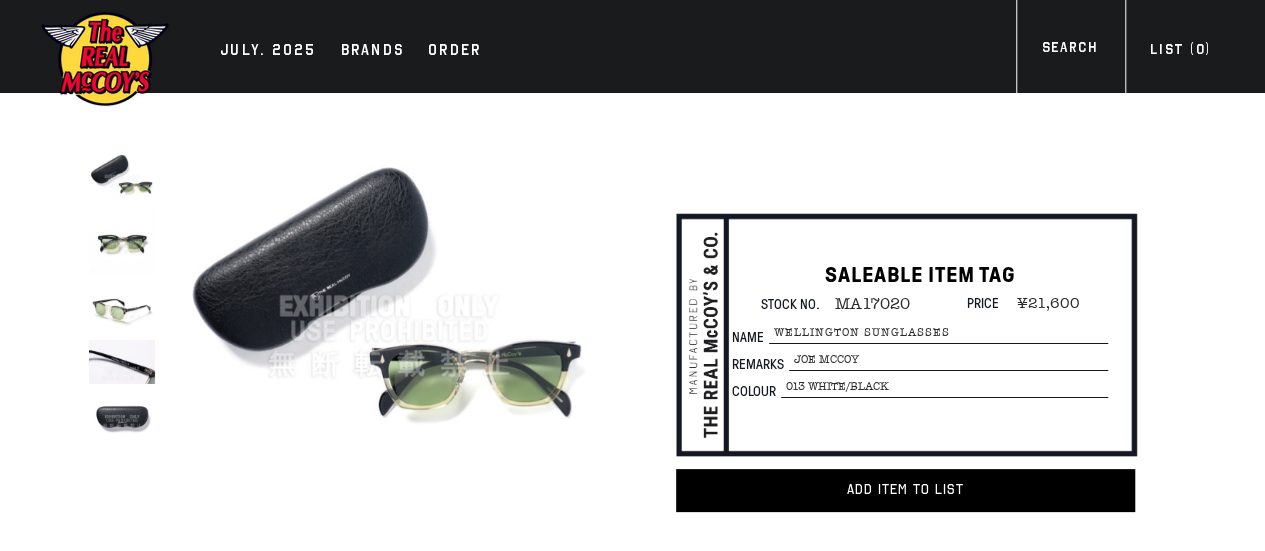 click on "WELLINGTON SUNGLASSES" at bounding box center [938, 333] 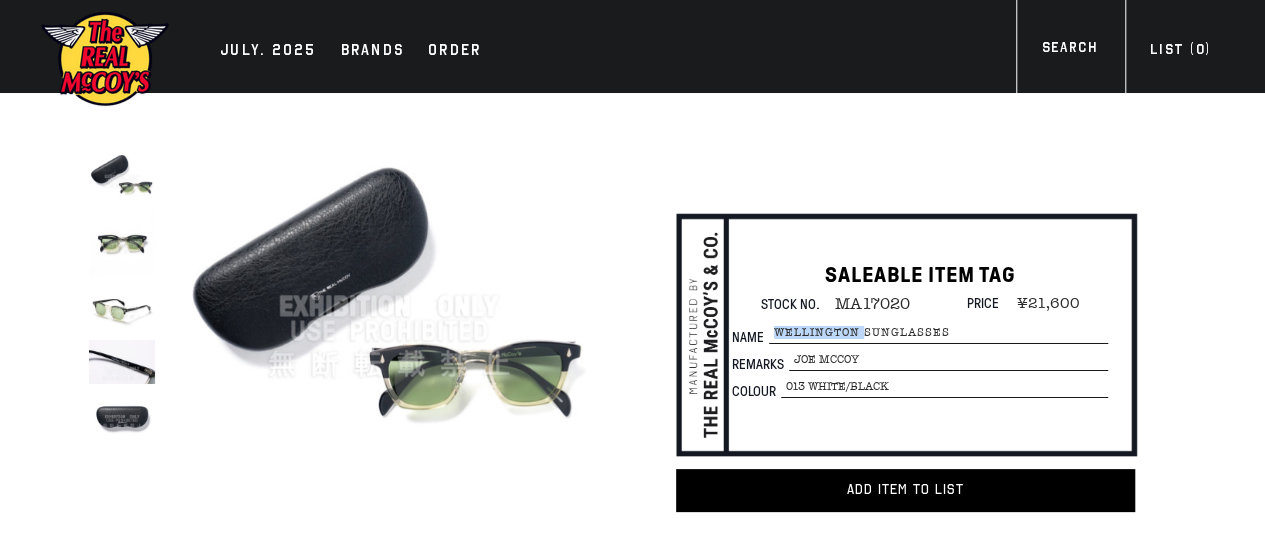 click on "WELLINGTON SUNGLASSES" at bounding box center [938, 333] 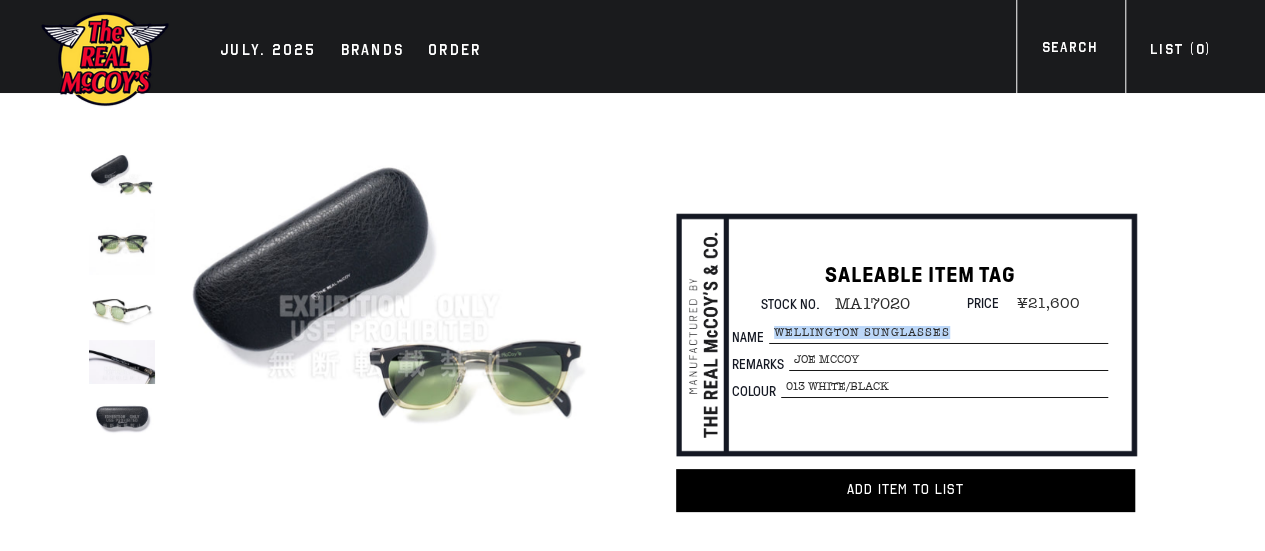 click on "WELLINGTON SUNGLASSES" at bounding box center [938, 333] 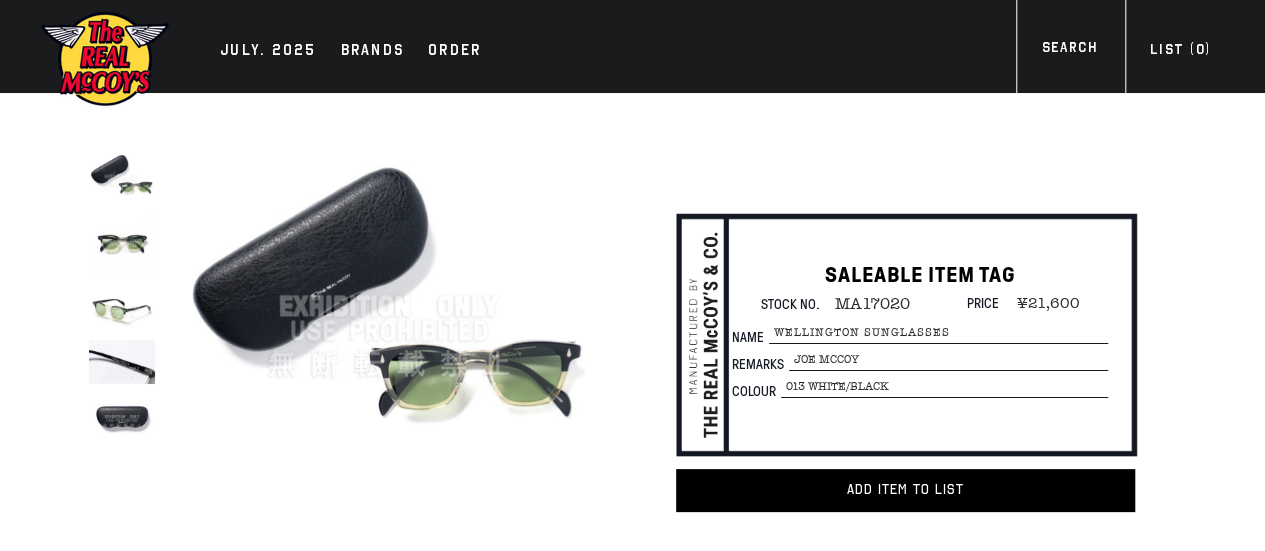 click on "013 WHITE/BLACK" at bounding box center [948, 360] 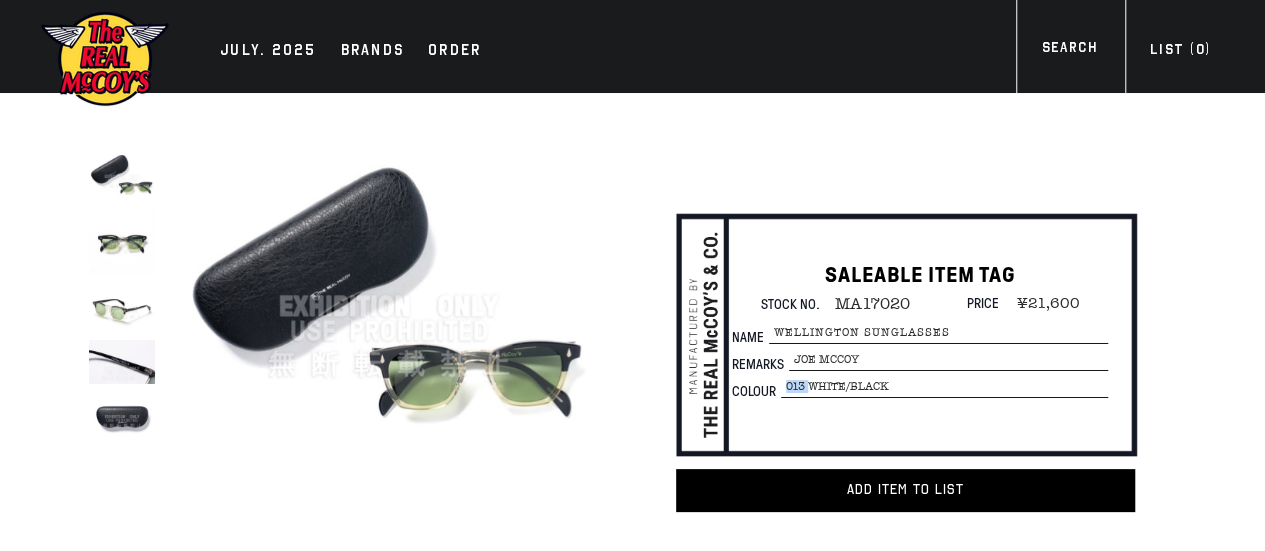 click on "013 WHITE/BLACK" at bounding box center [948, 360] 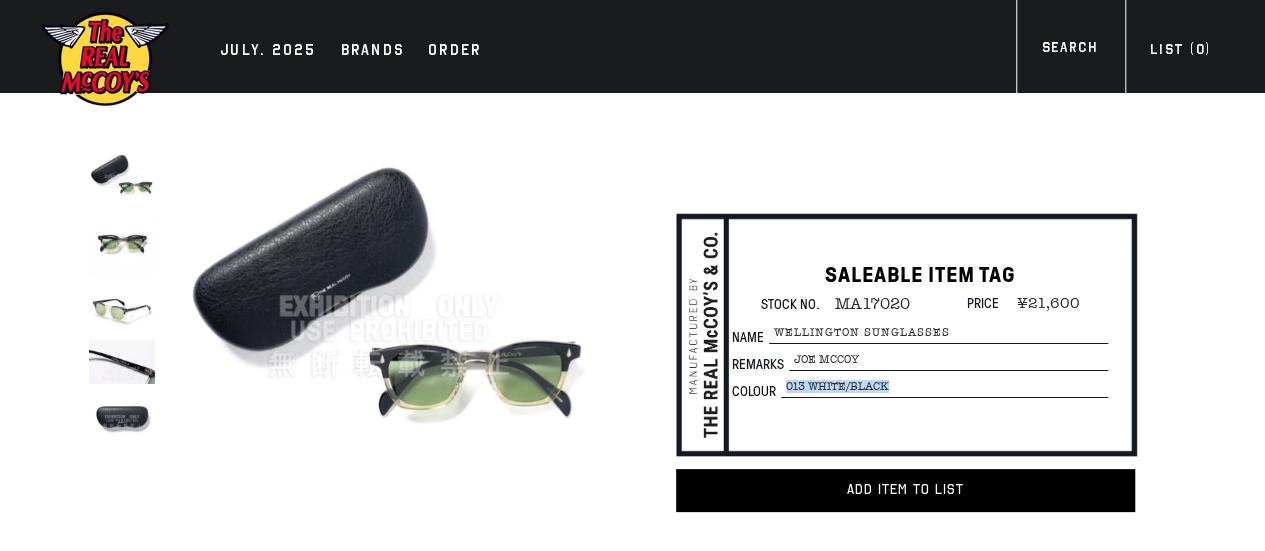 click on "013 WHITE/BLACK" at bounding box center [948, 360] 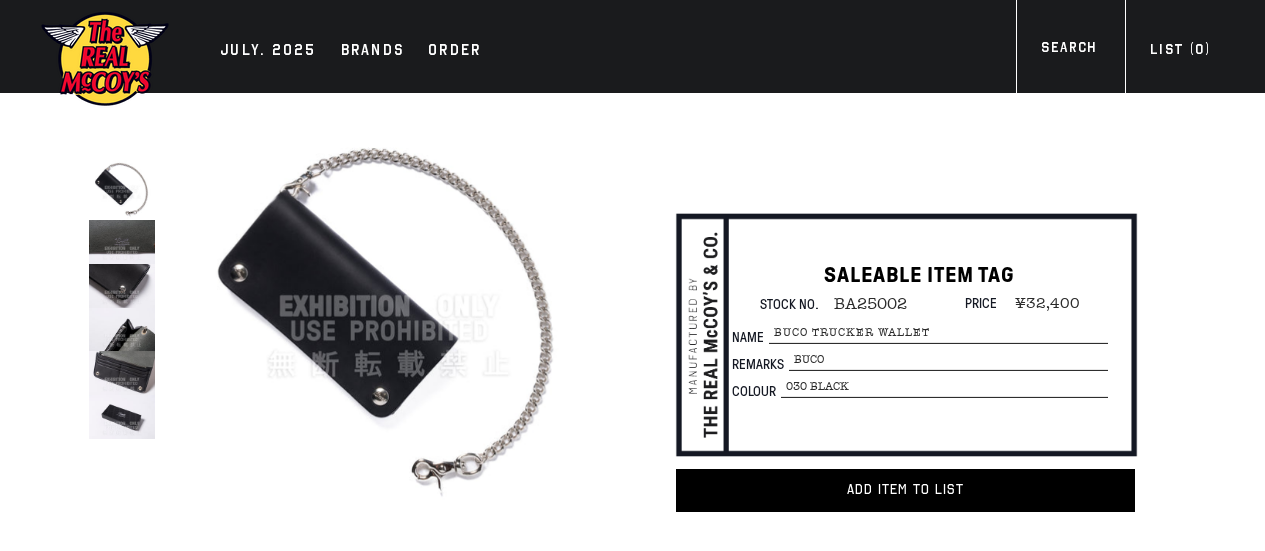 scroll, scrollTop: 0, scrollLeft: 0, axis: both 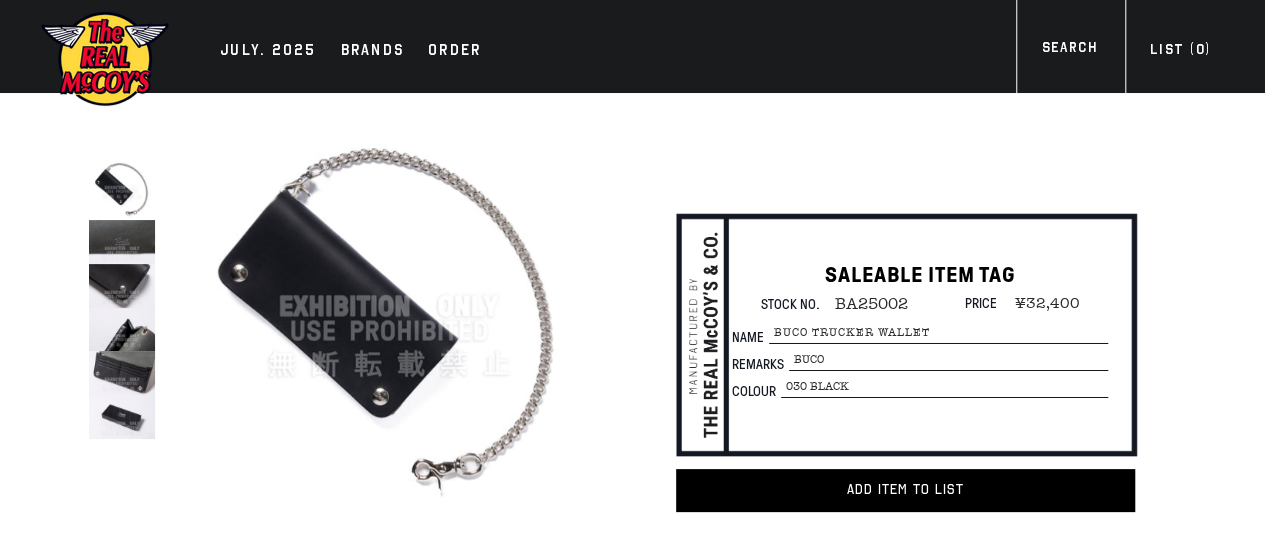 click on "SALEABLE ITEM TAG
Stock No. BA25002
Price
¥32,400
Name BUCO TRUCKER WALLET
Remarks Buco
Colour 030 BLACK
Unit price
/
per
Colour
030 BLACK" at bounding box center [879, 344] 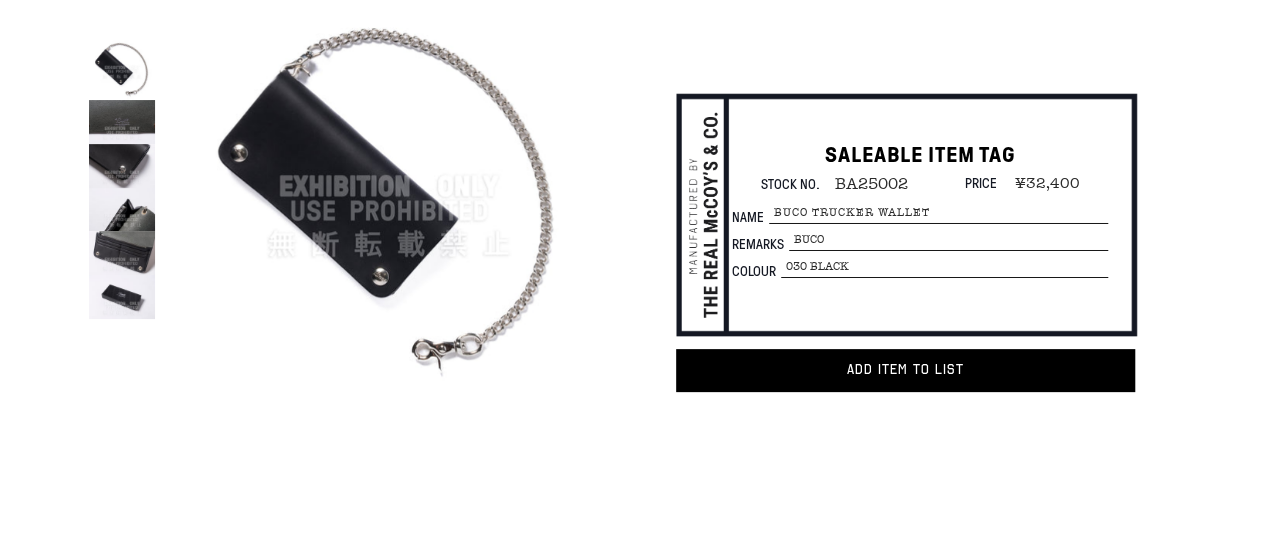 scroll, scrollTop: 0, scrollLeft: 0, axis: both 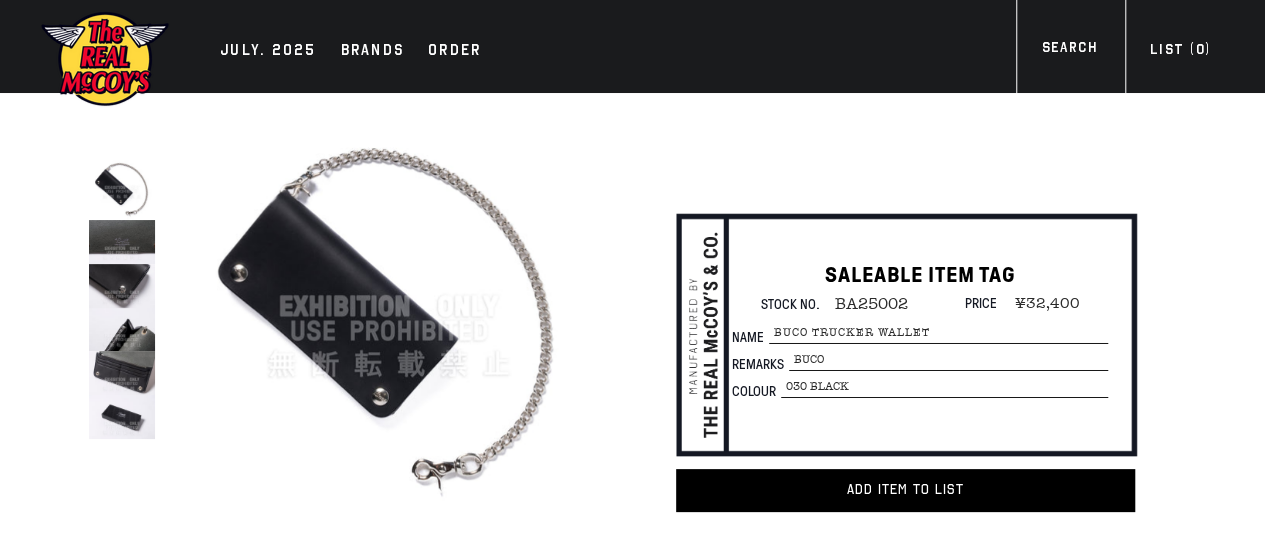 click on "BA25002" at bounding box center [863, 304] 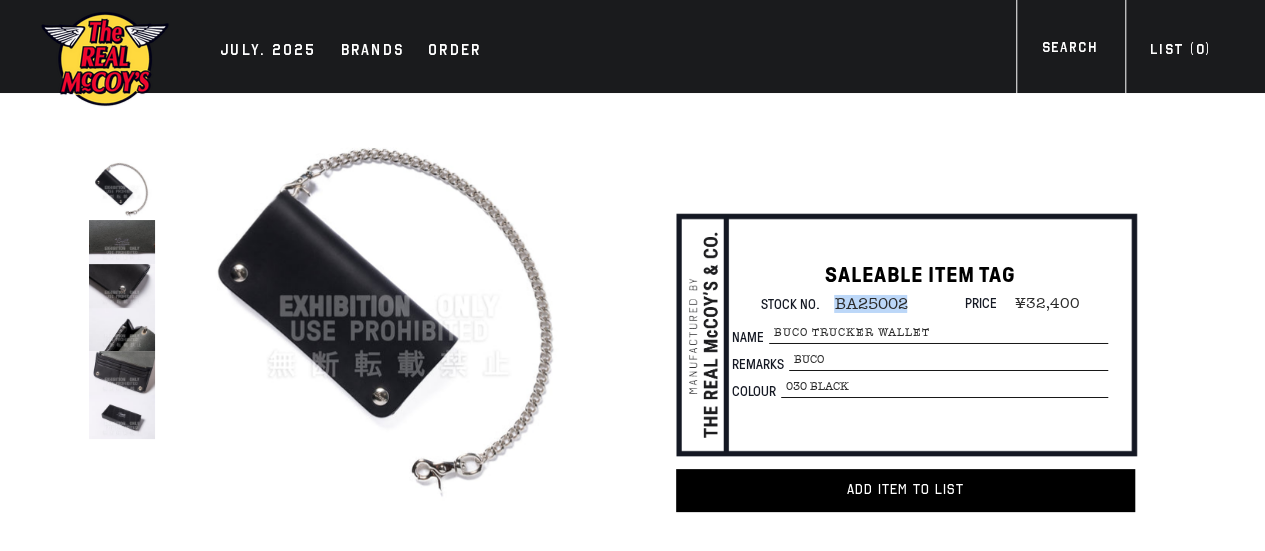 click on "BA25002" at bounding box center [863, 304] 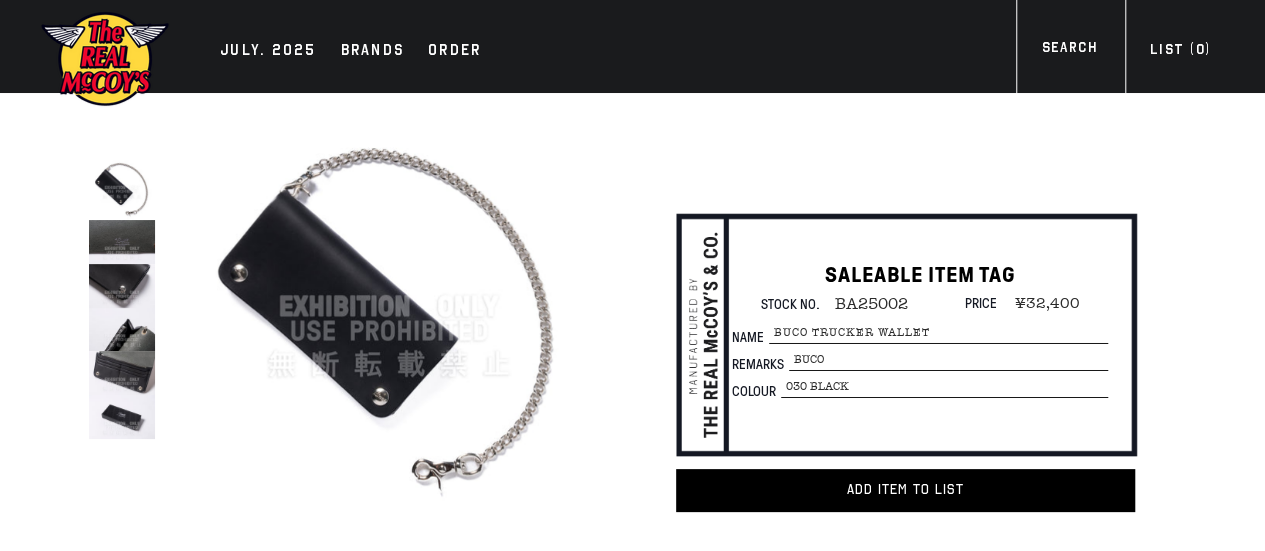 click on "BUCO TRUCKER WALLET" at bounding box center (938, 333) 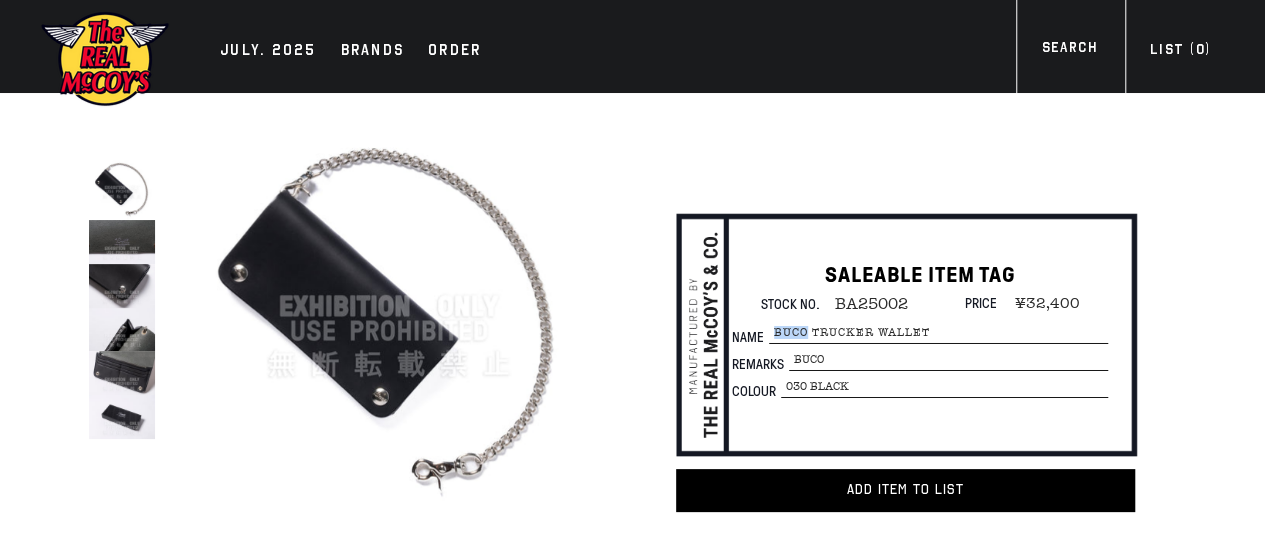 click on "BUCO TRUCKER WALLET" at bounding box center (938, 333) 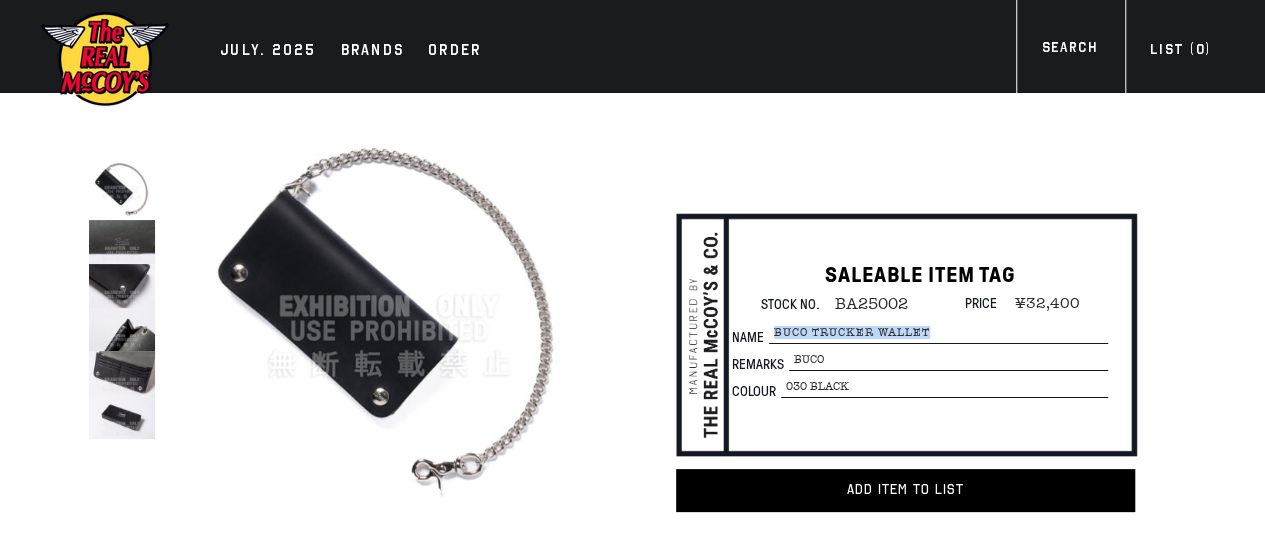 click on "BUCO TRUCKER WALLET" at bounding box center [938, 333] 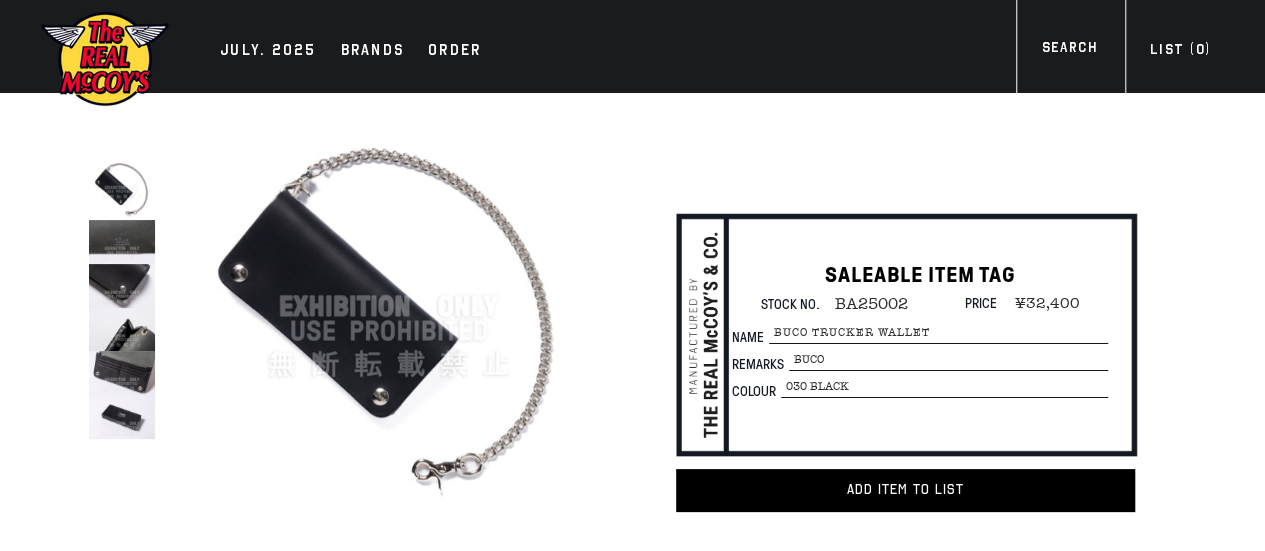 click on "030 BLACK" at bounding box center [948, 360] 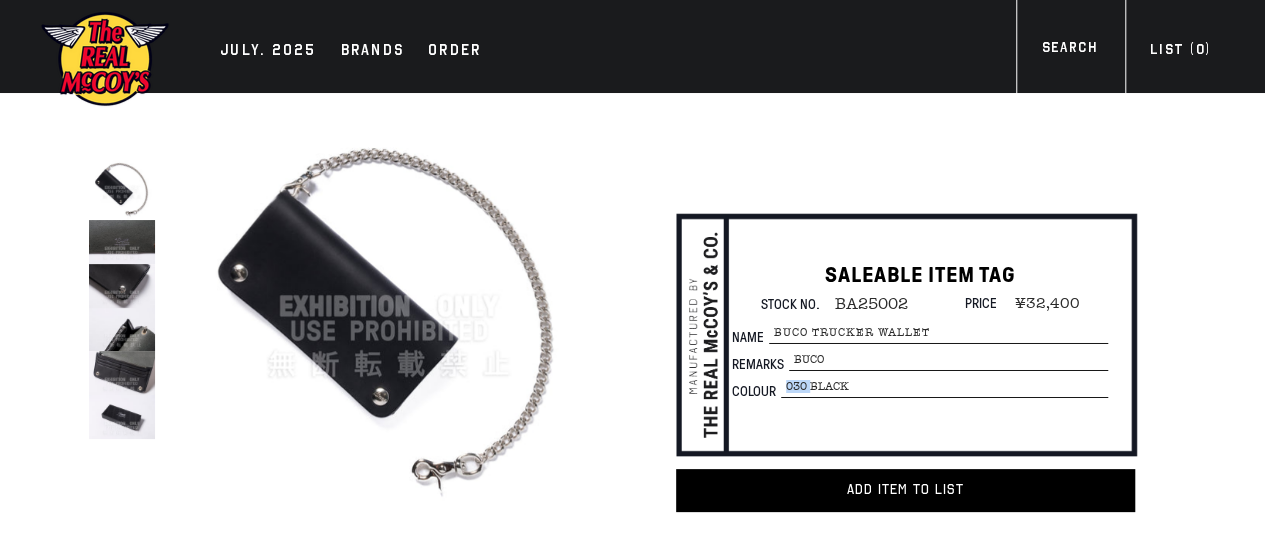 click on "030 BLACK" at bounding box center (948, 360) 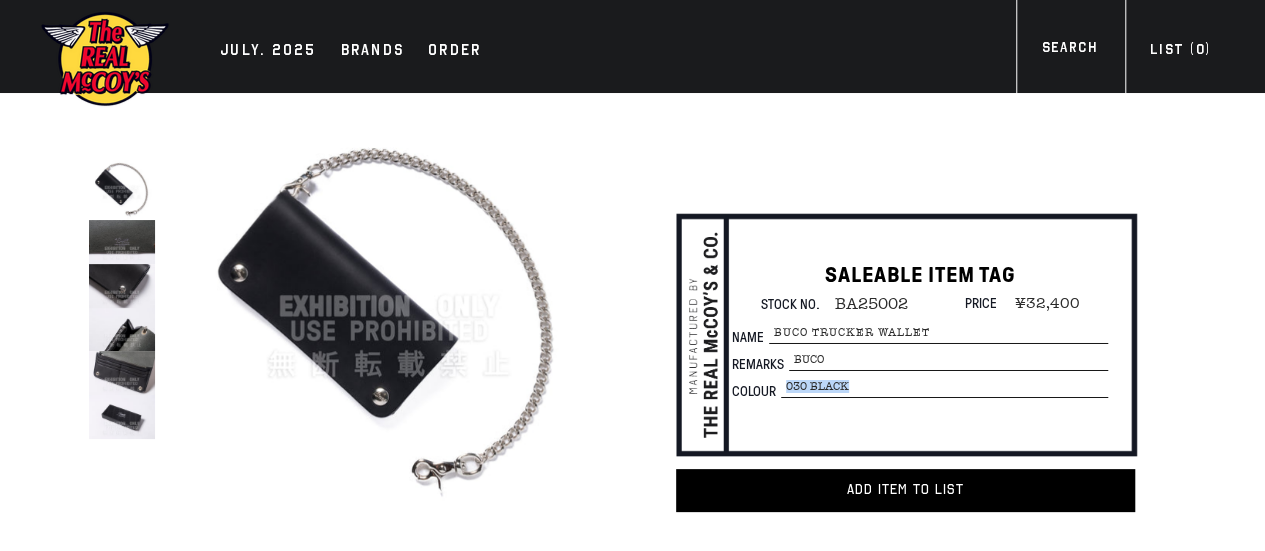 click on "030 BLACK" at bounding box center (948, 360) 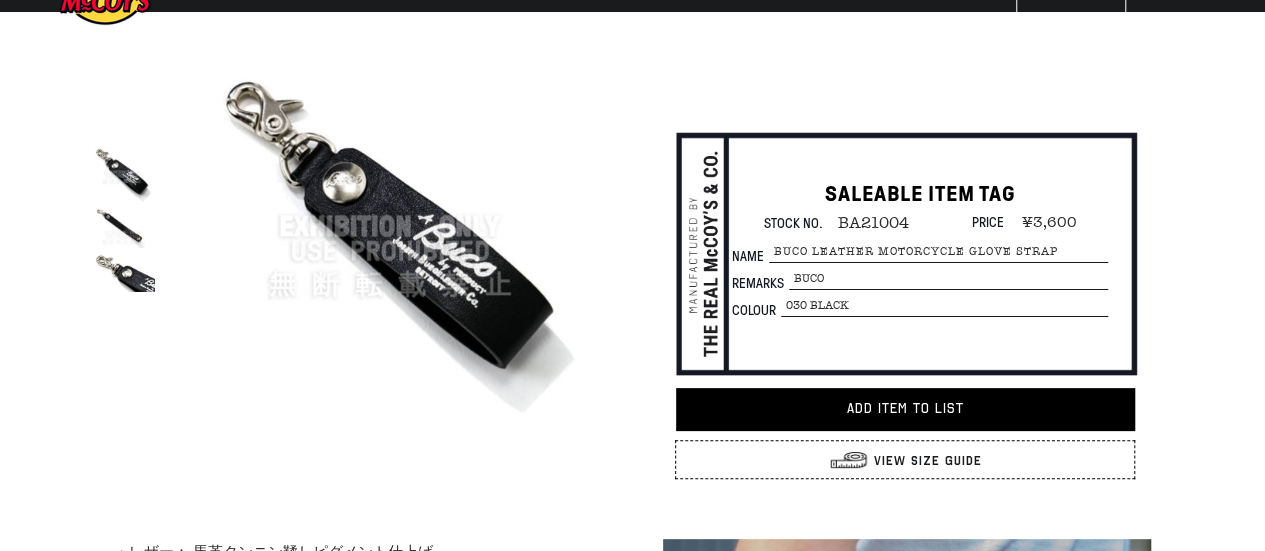 scroll, scrollTop: 100, scrollLeft: 0, axis: vertical 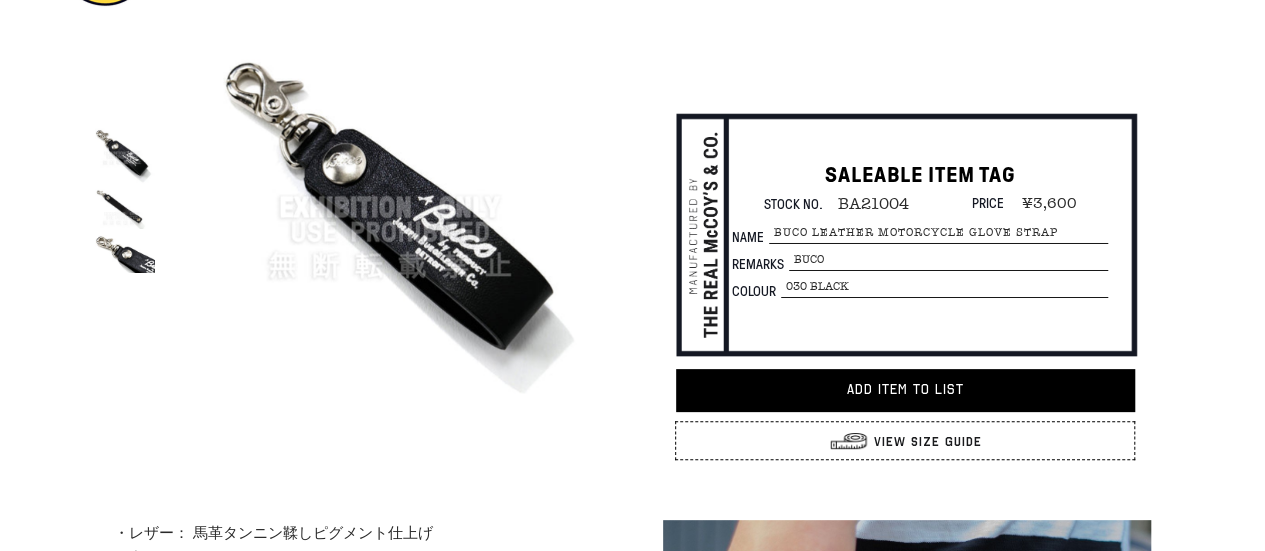 click on "SALEABLE ITEM TAG
Stock No. BA21004
Price
¥3,600
Name BUCO LEATHER MOTORCYCLE GLOVE STRAP
Remarks Buco
Colour 030 BLACK
Unit price
/
per
Colour
030 BLACK" at bounding box center (920, 232) 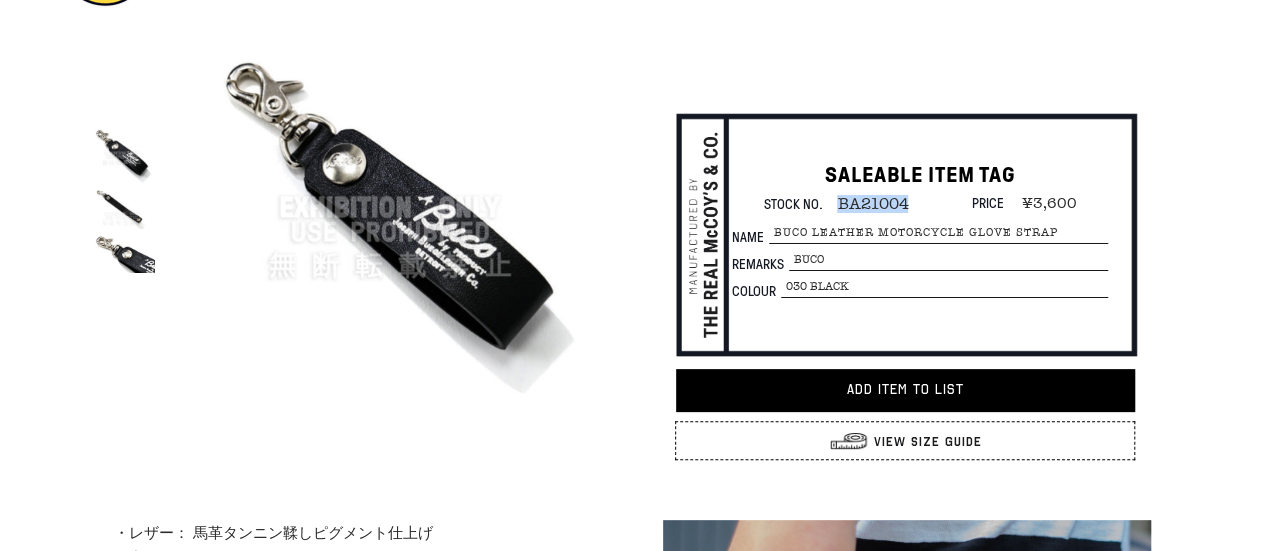 click on "BA21004" at bounding box center [865, 204] 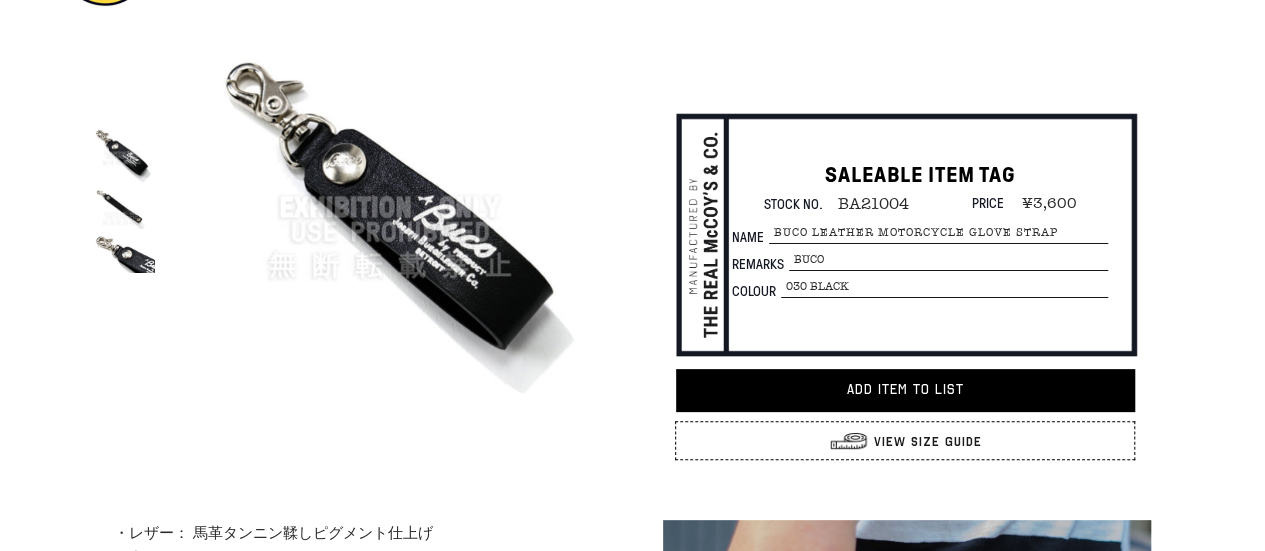 click on "SALEABLE ITEM TAG
Stock No. BA21004
Price
¥3,600
Name BUCO LEATHER MOTORCYCLE GLOVE STRAP
Remarks Buco
Colour 030 BLACK
Unit price
/
per
Colour
030 BLACK" at bounding box center (920, 232) 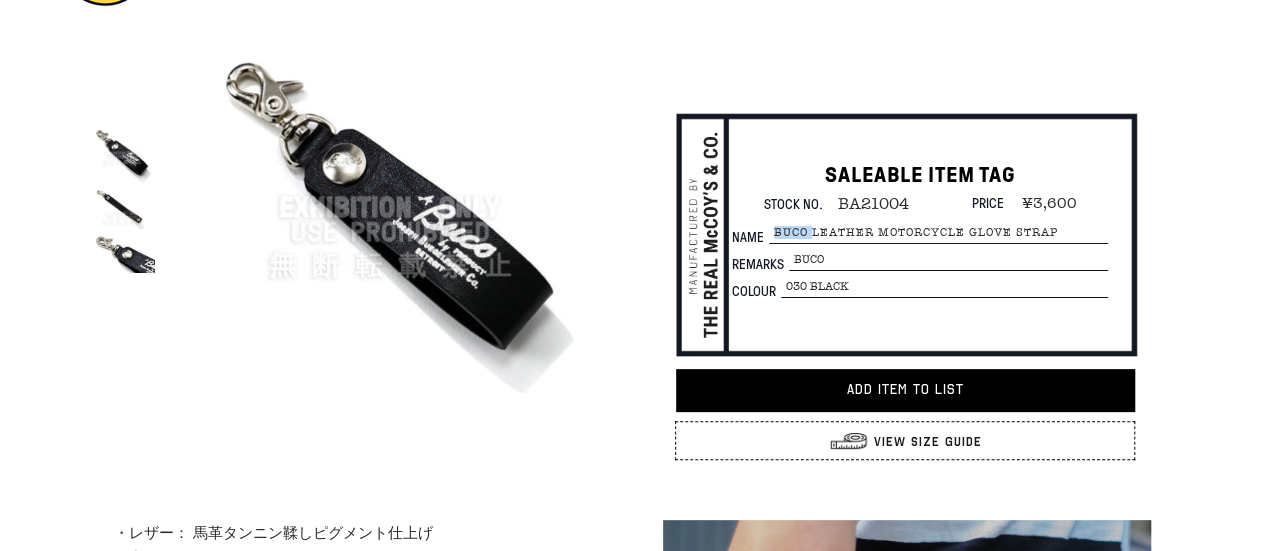 click on "SALEABLE ITEM TAG
Stock No. BA21004
Price
¥3,600
Name BUCO LEATHER MOTORCYCLE GLOVE STRAP
Remarks Buco
Colour 030 BLACK
Unit price
/
per
Colour
030 BLACK" at bounding box center [920, 232] 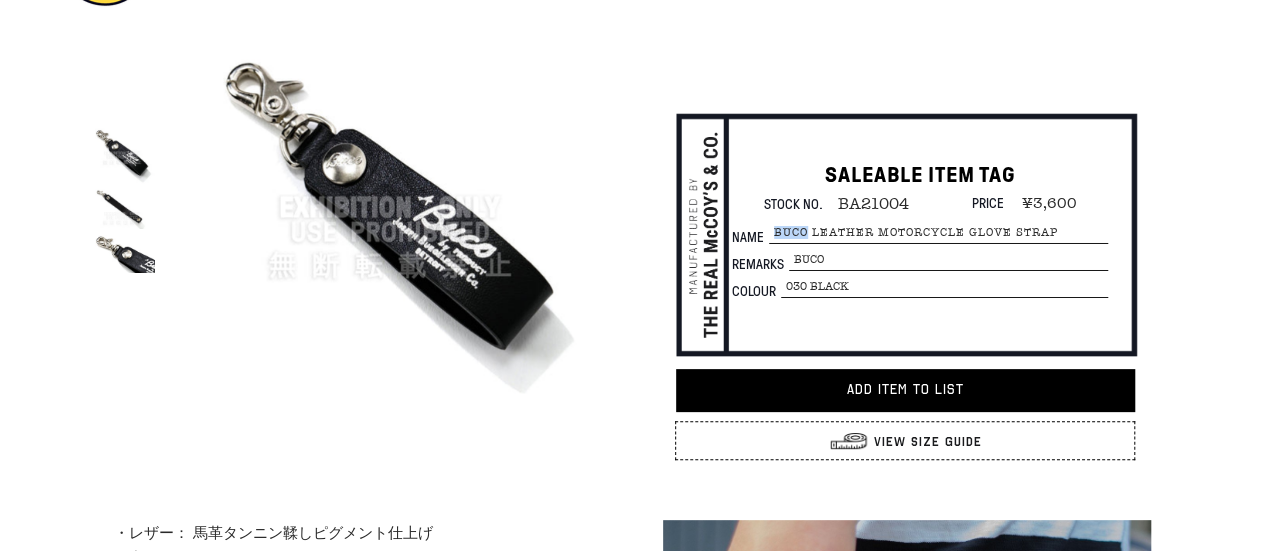 click on "BUCO LEATHER MOTORCYCLE GLOVE STRAP" at bounding box center [938, 233] 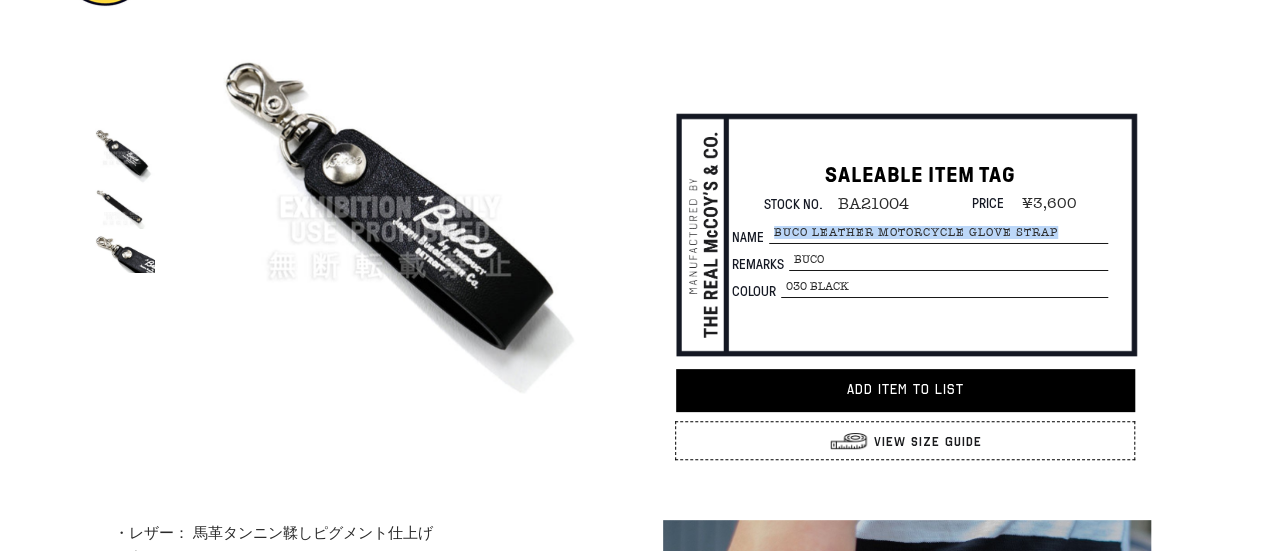 click on "BUCO LEATHER MOTORCYCLE GLOVE STRAP" at bounding box center (938, 233) 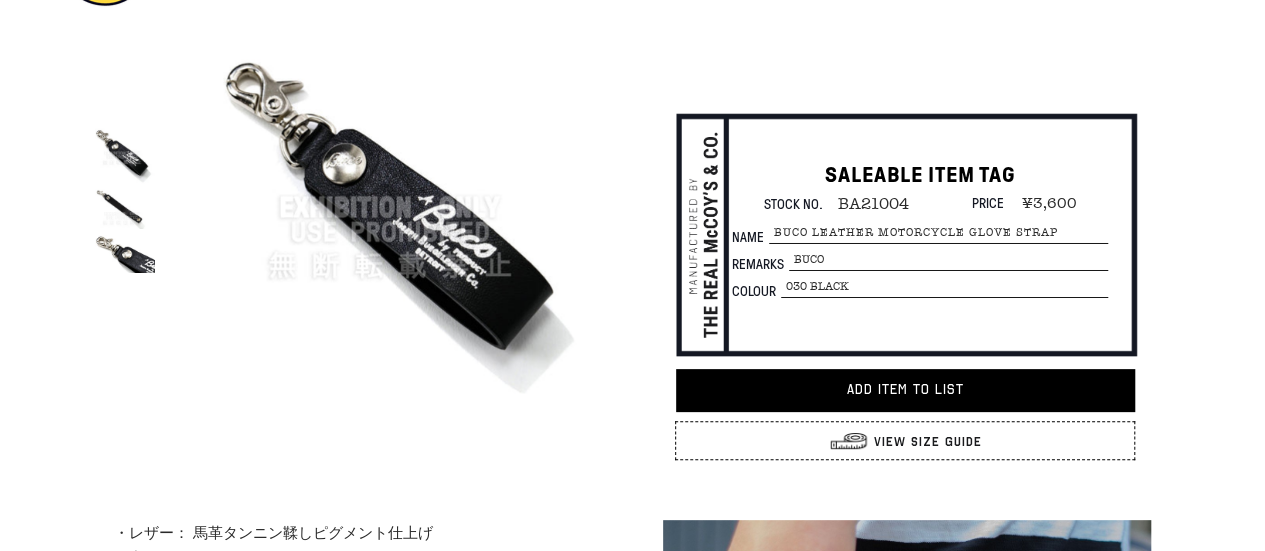 click on "030 BLACK" at bounding box center (948, 260) 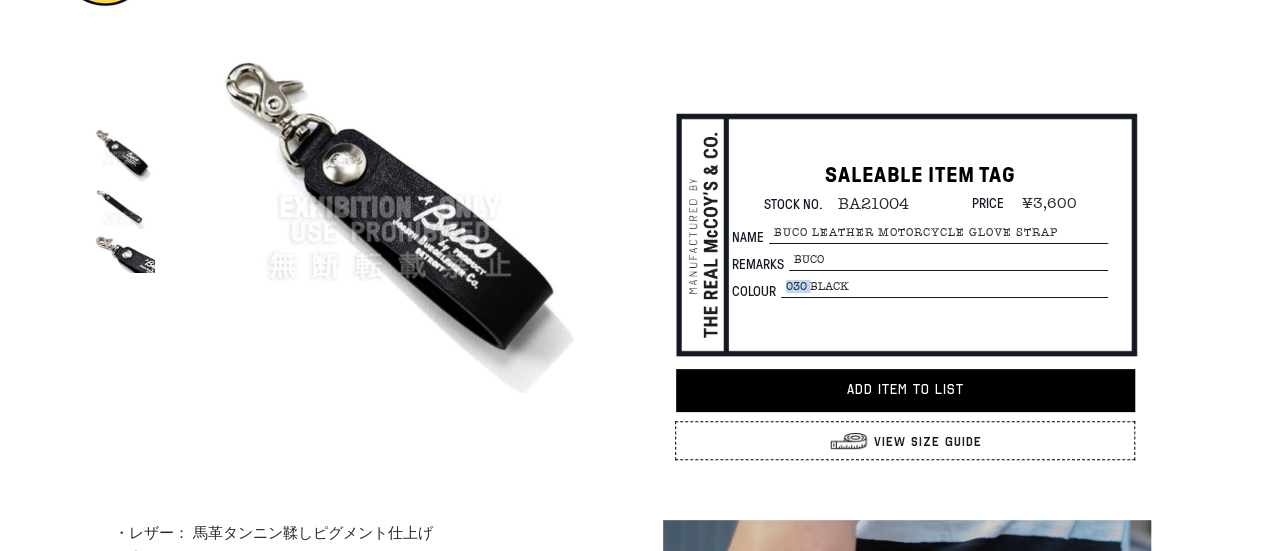 click on "030 BLACK" at bounding box center [948, 260] 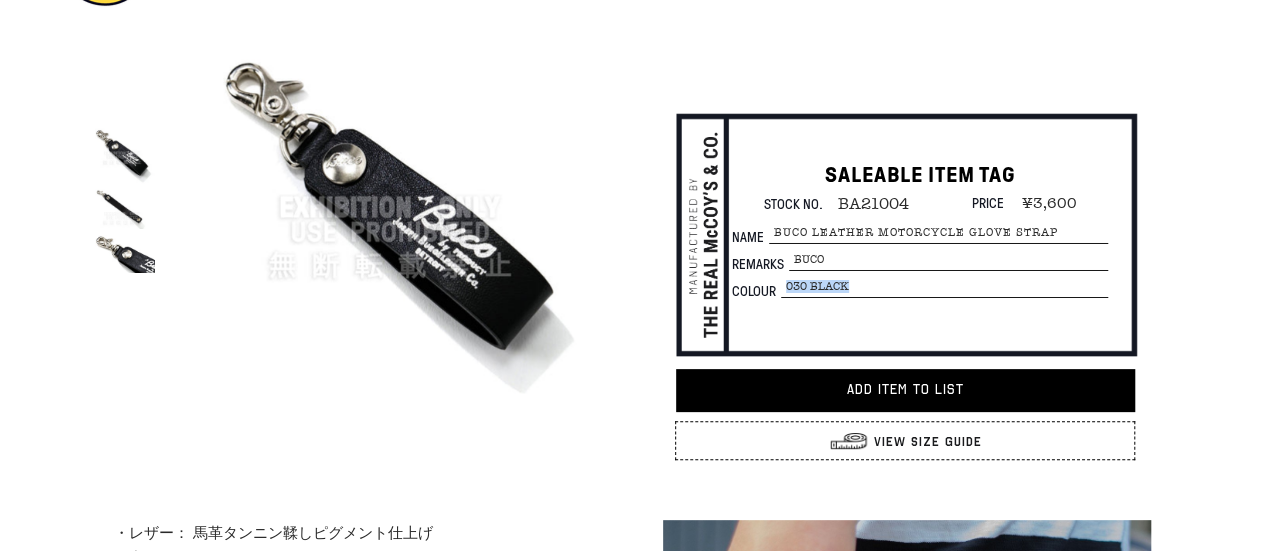 click on "030 BLACK" at bounding box center (948, 260) 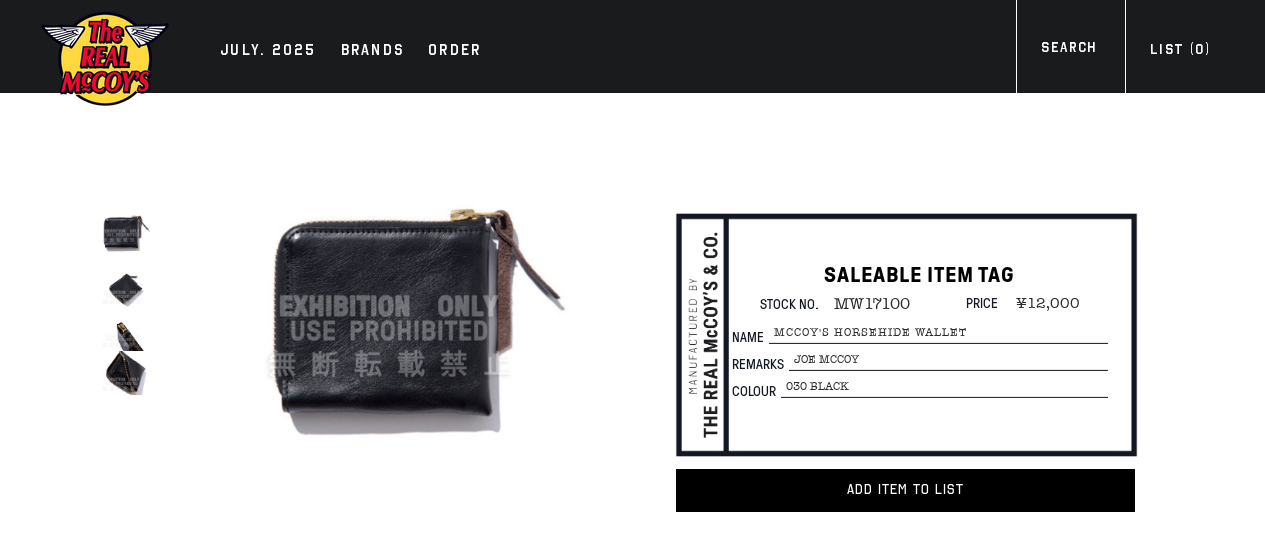 scroll, scrollTop: 0, scrollLeft: 0, axis: both 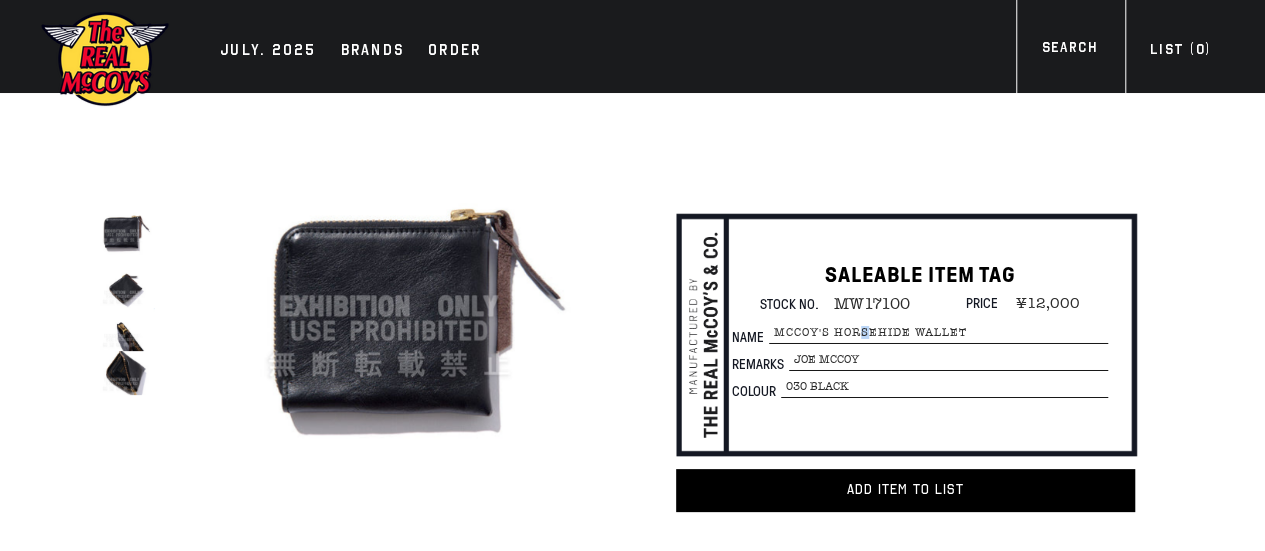 click on "McCOY'S HORSEHIDE WALLET" at bounding box center [938, 333] 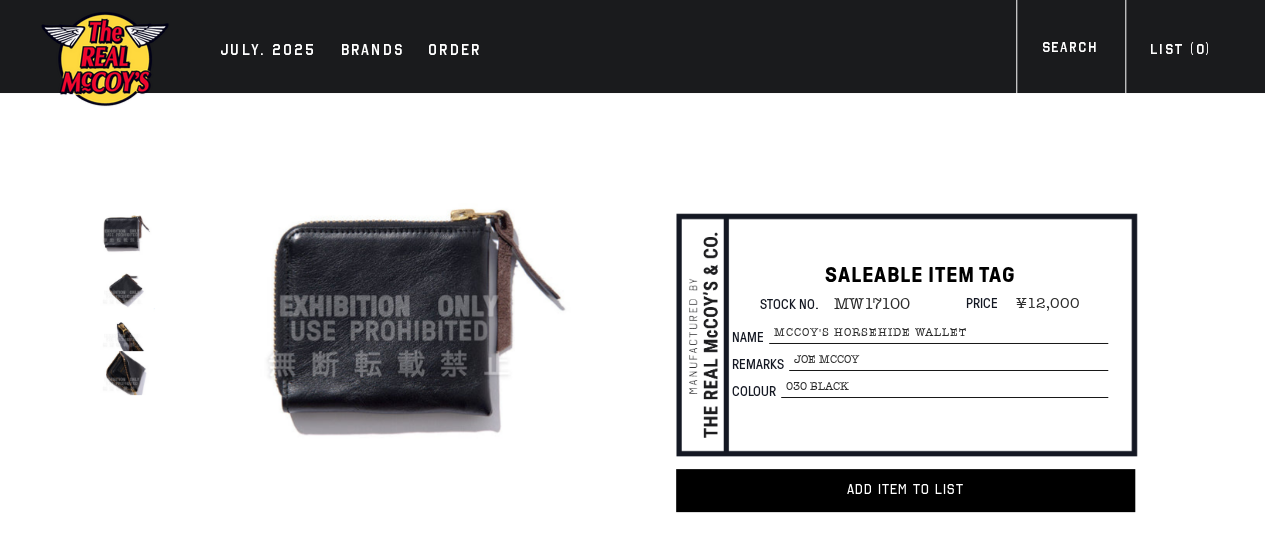 click on "McCOY'S HORSEHIDE WALLET" at bounding box center (938, 333) 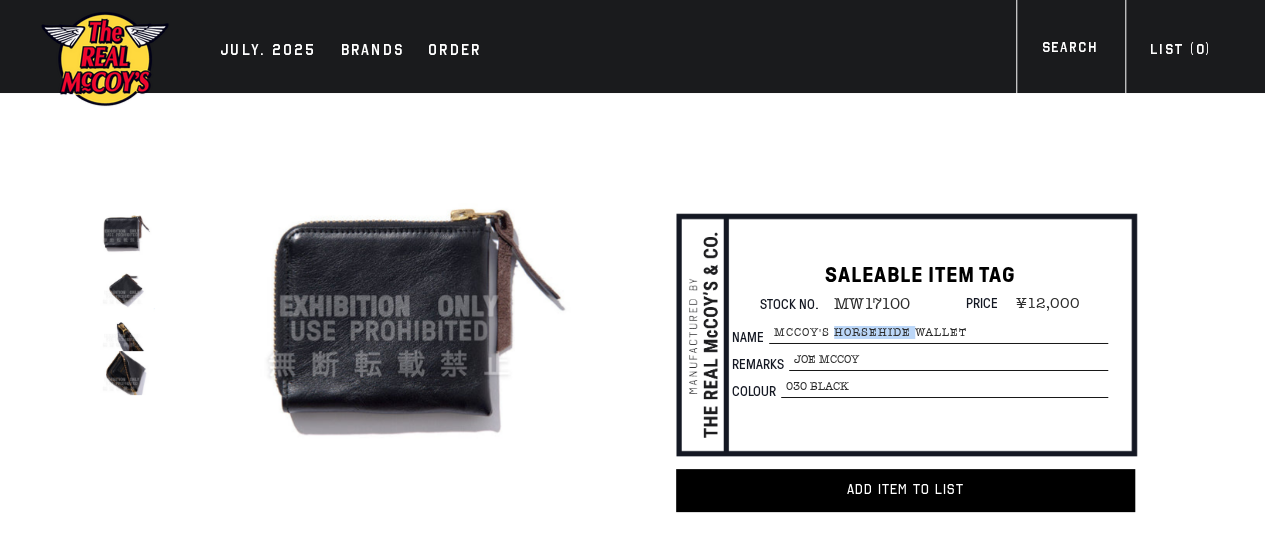 click on "McCOY'S HORSEHIDE WALLET" at bounding box center (938, 333) 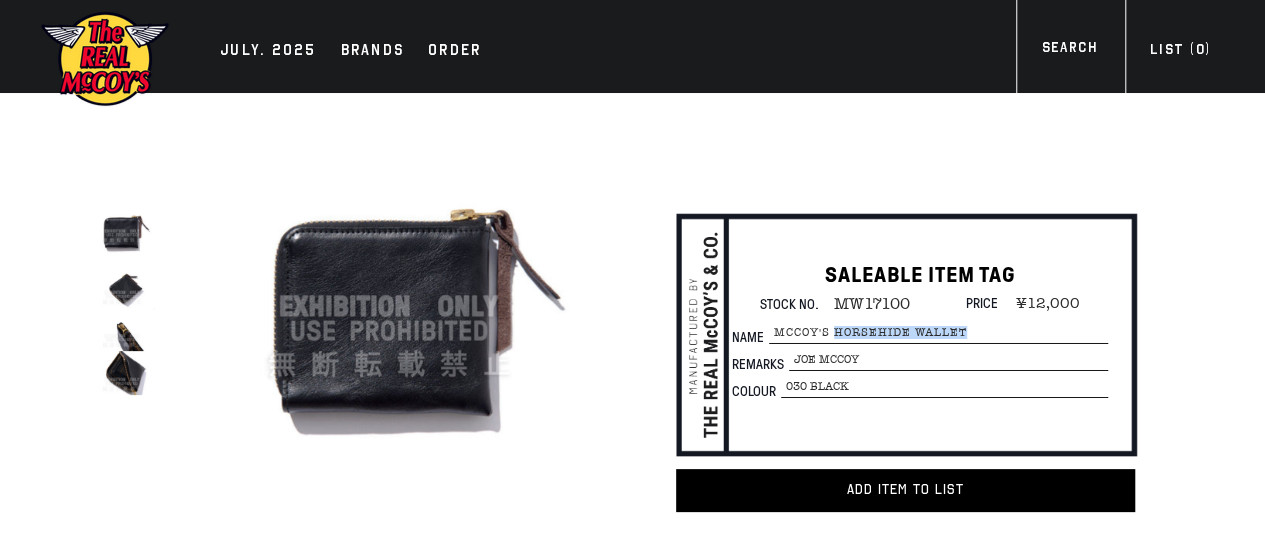 click on "McCOY'S HORSEHIDE WALLET" at bounding box center [938, 333] 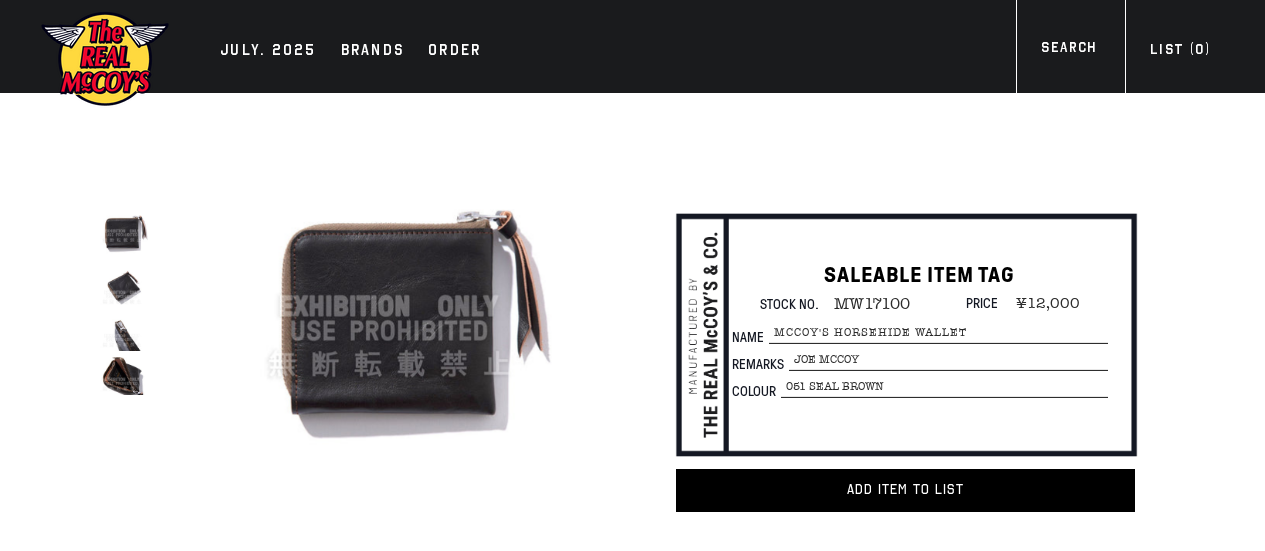 scroll, scrollTop: 0, scrollLeft: 0, axis: both 